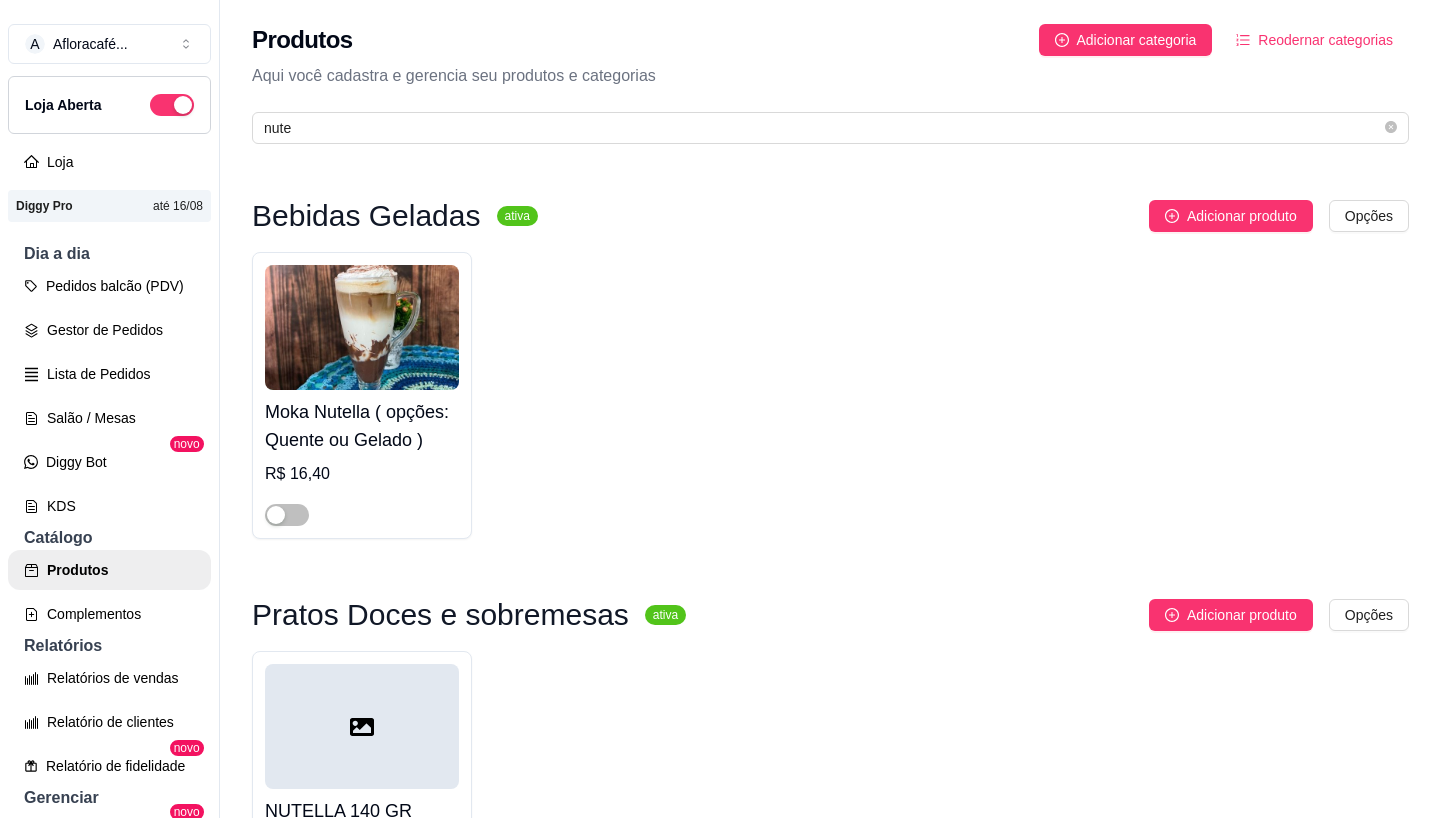 scroll, scrollTop: 0, scrollLeft: 0, axis: both 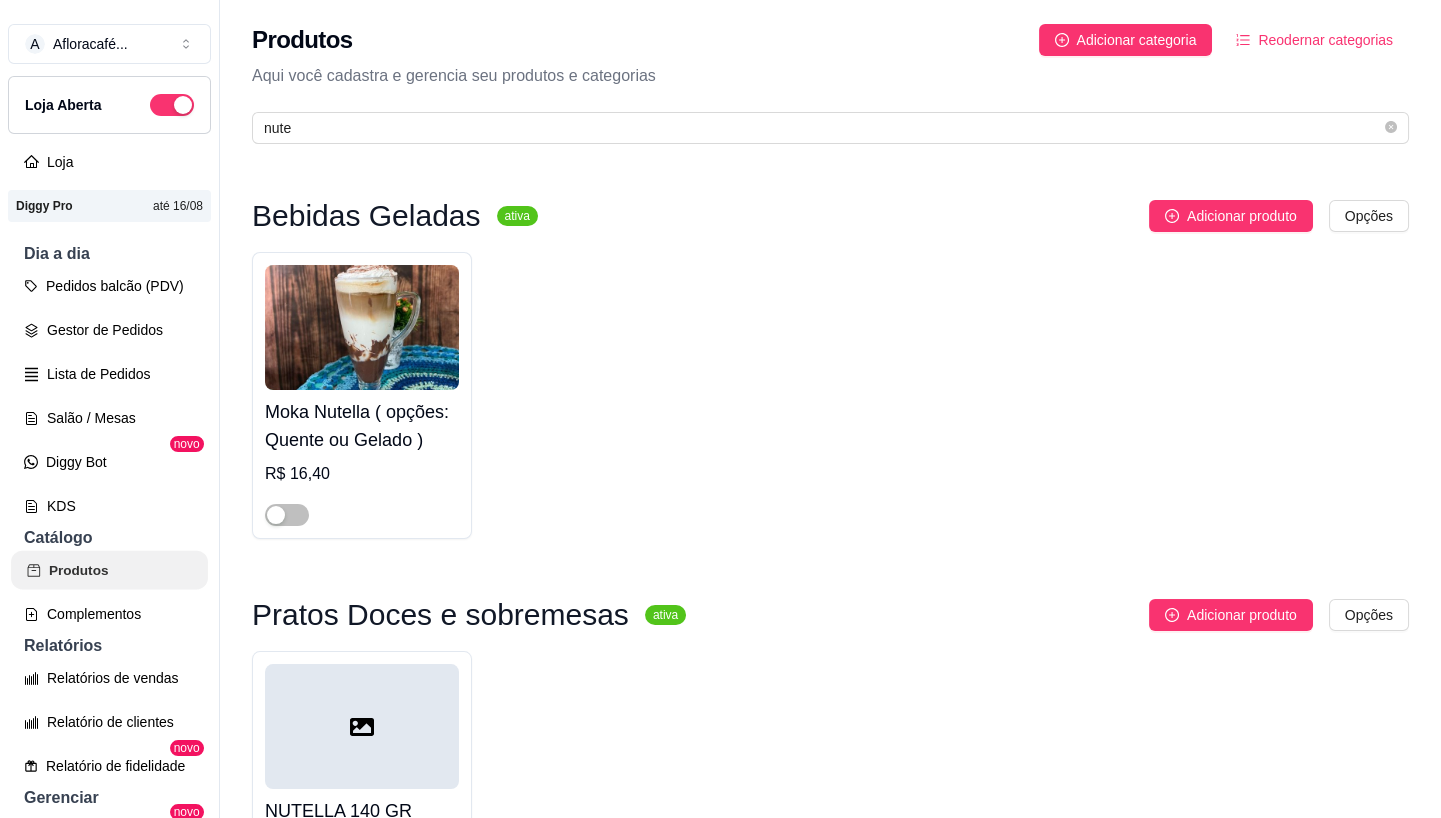 click on "Produtos" at bounding box center [109, 570] 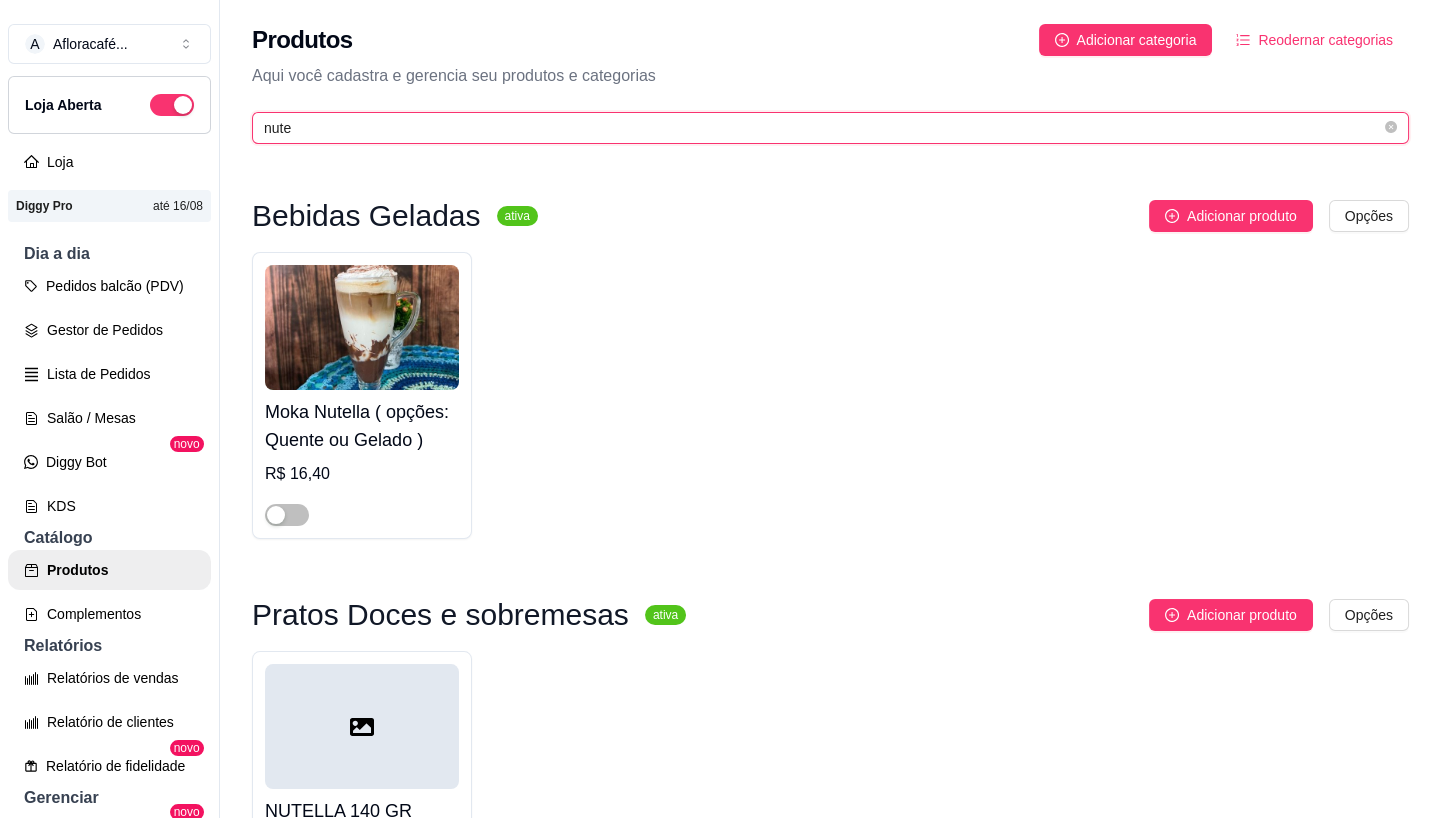 click on "nute" at bounding box center (822, 128) 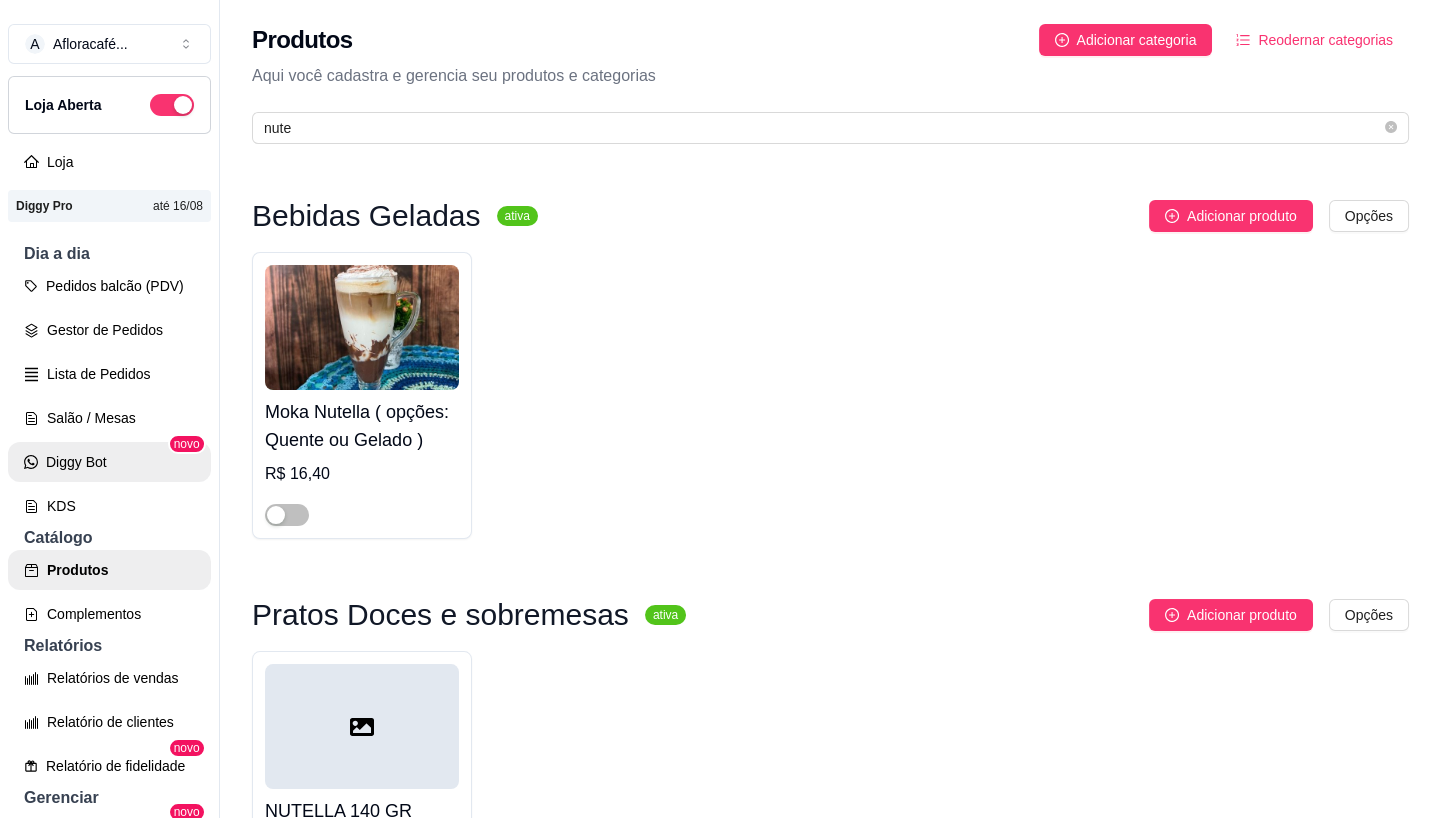 click on "Diggy Bot" at bounding box center [109, 462] 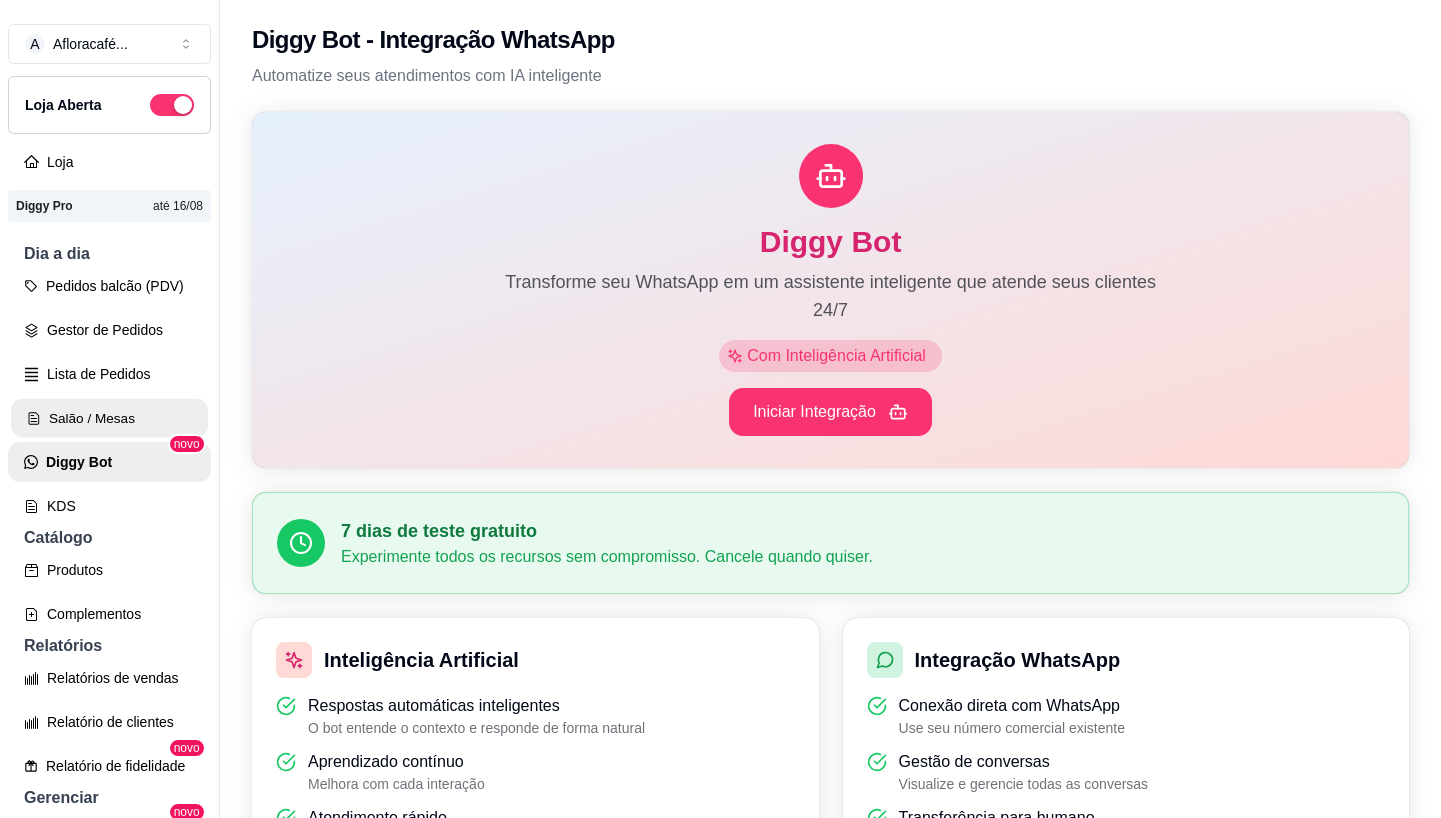 click on "Salão / Mesas" at bounding box center [109, 418] 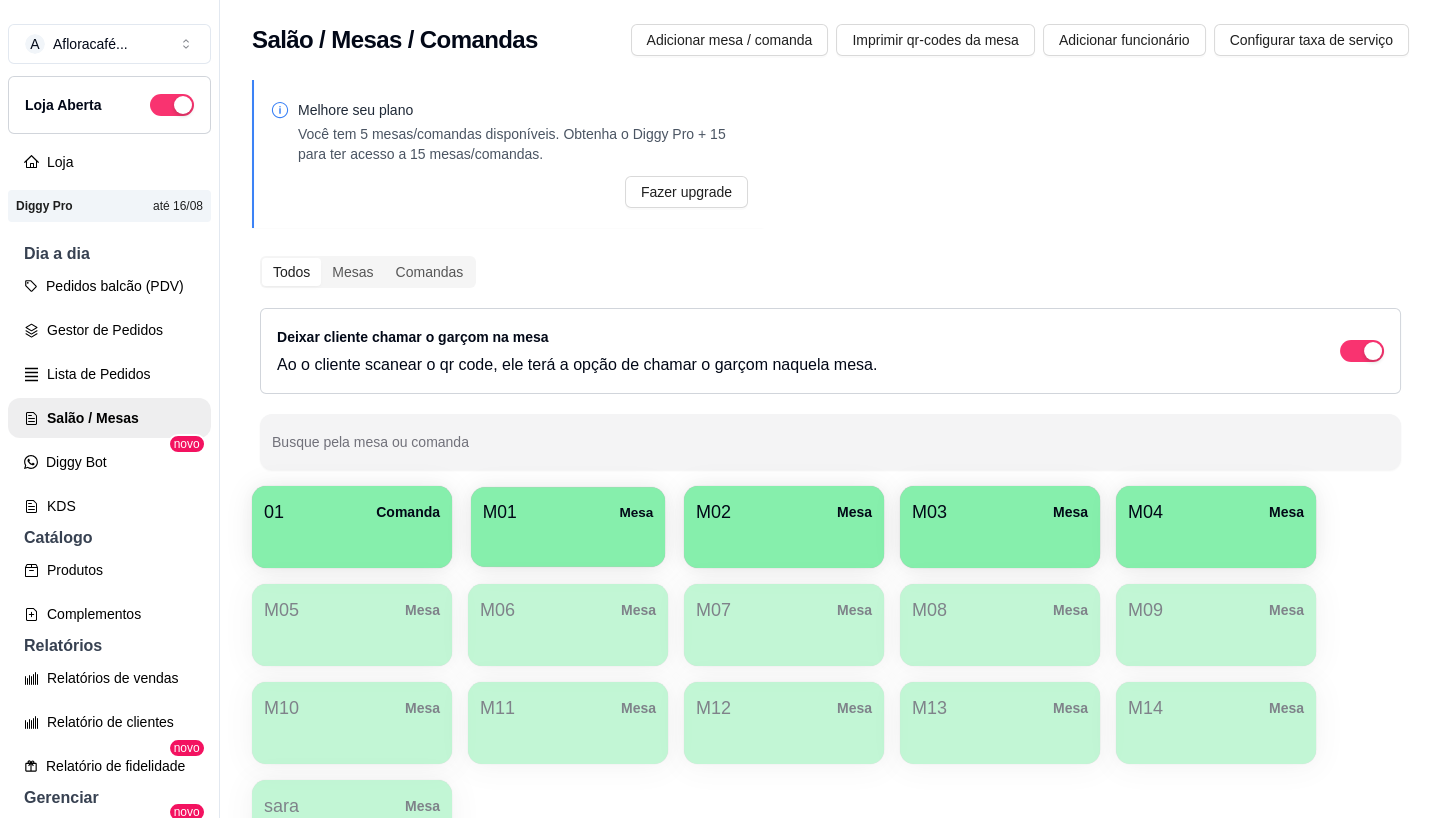 click on "M01 Mesa" at bounding box center [568, 527] 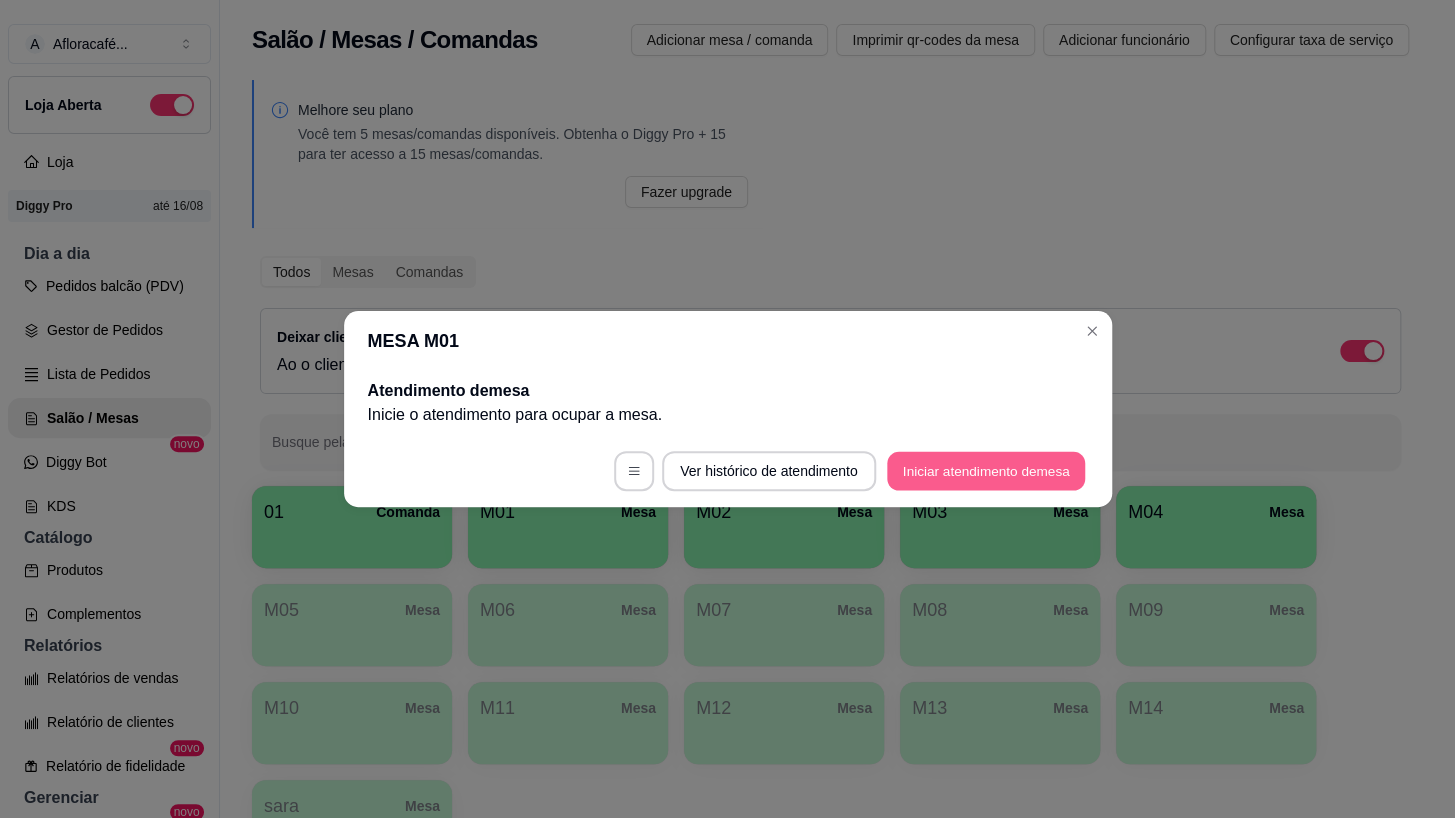 click on "Iniciar atendimento de  mesa" at bounding box center [986, 471] 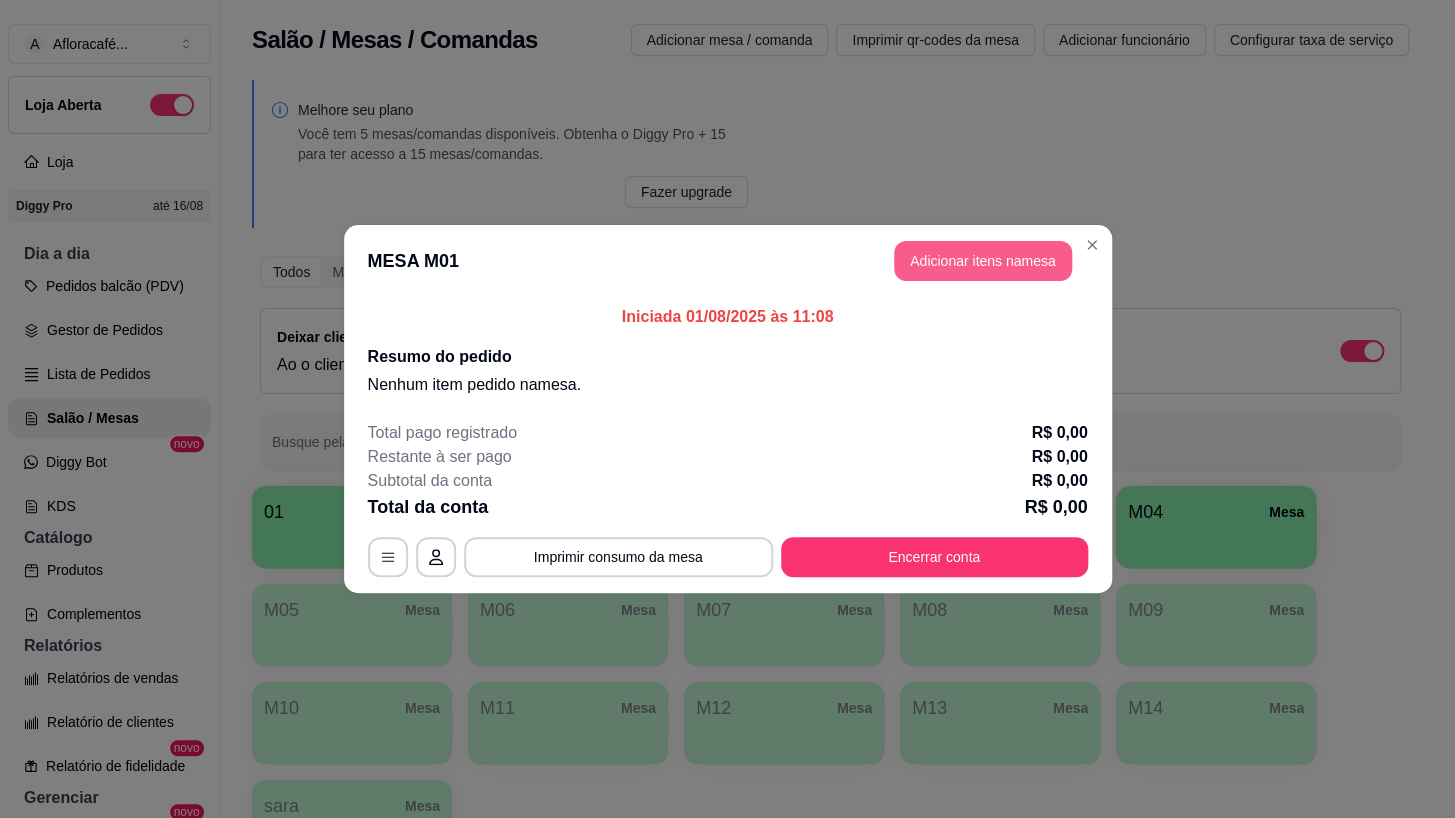 click on "Adicionar itens na  mesa" at bounding box center [983, 261] 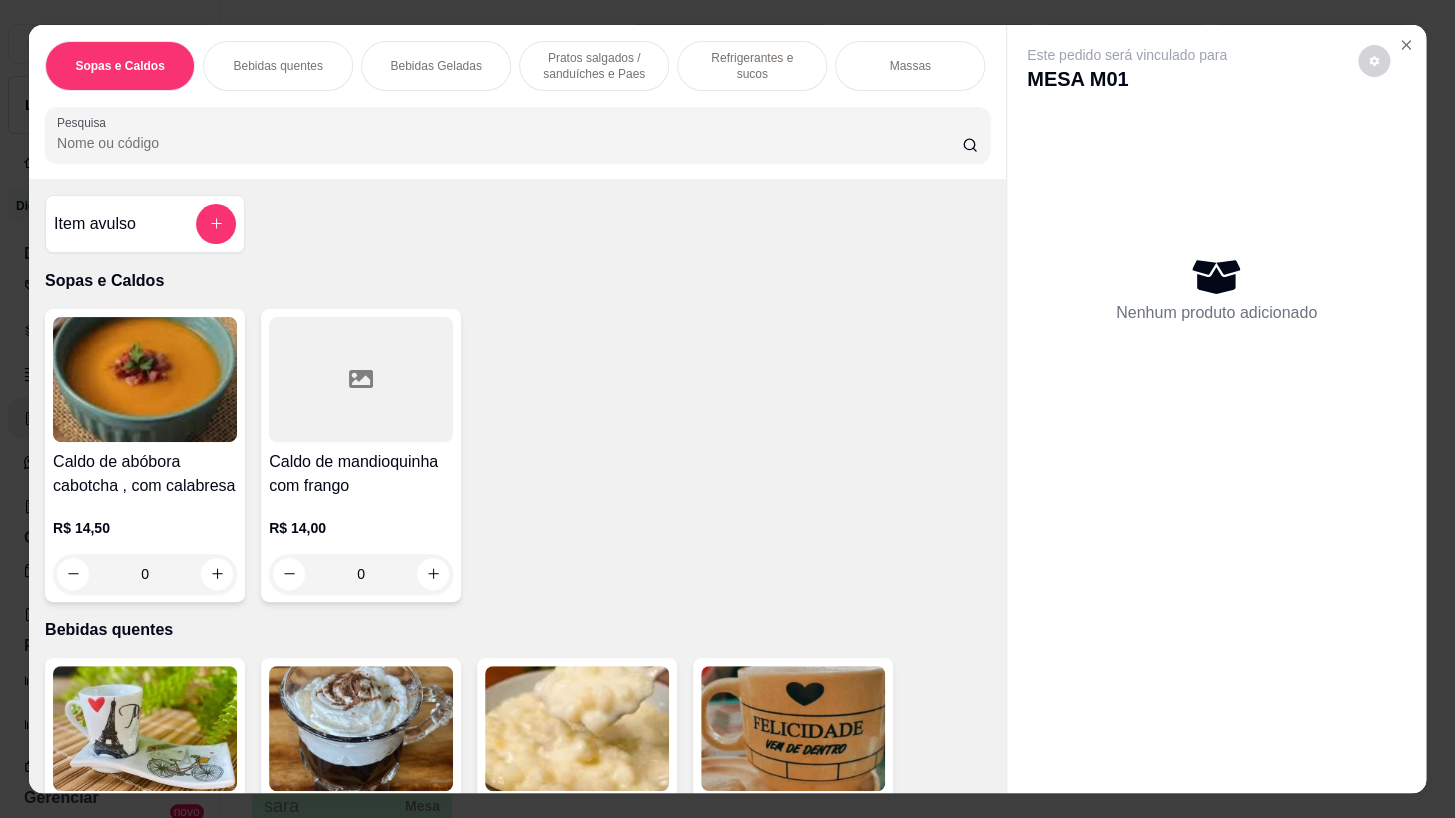 click on "Massas" at bounding box center (910, 66) 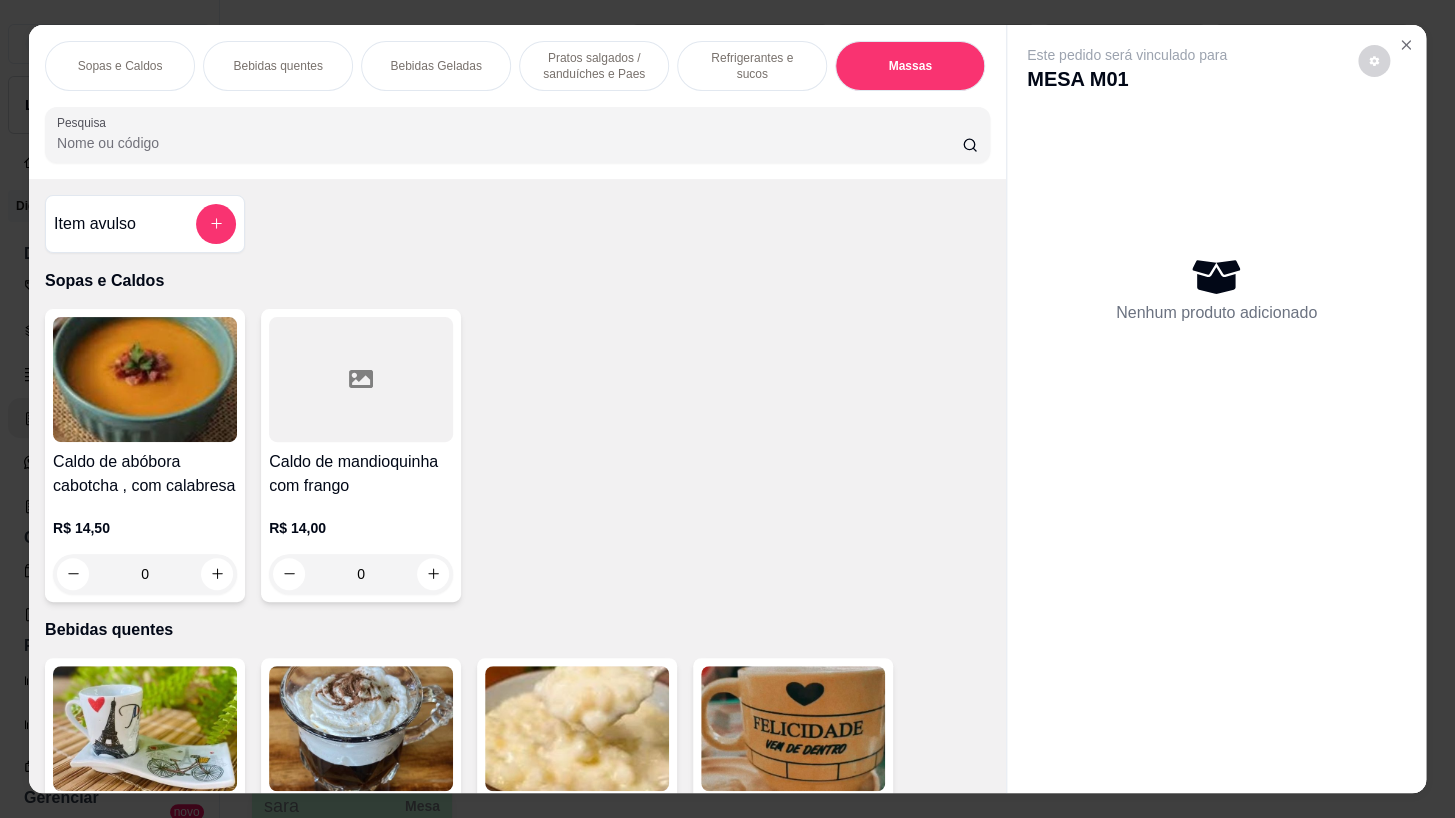 scroll, scrollTop: 10746, scrollLeft: 0, axis: vertical 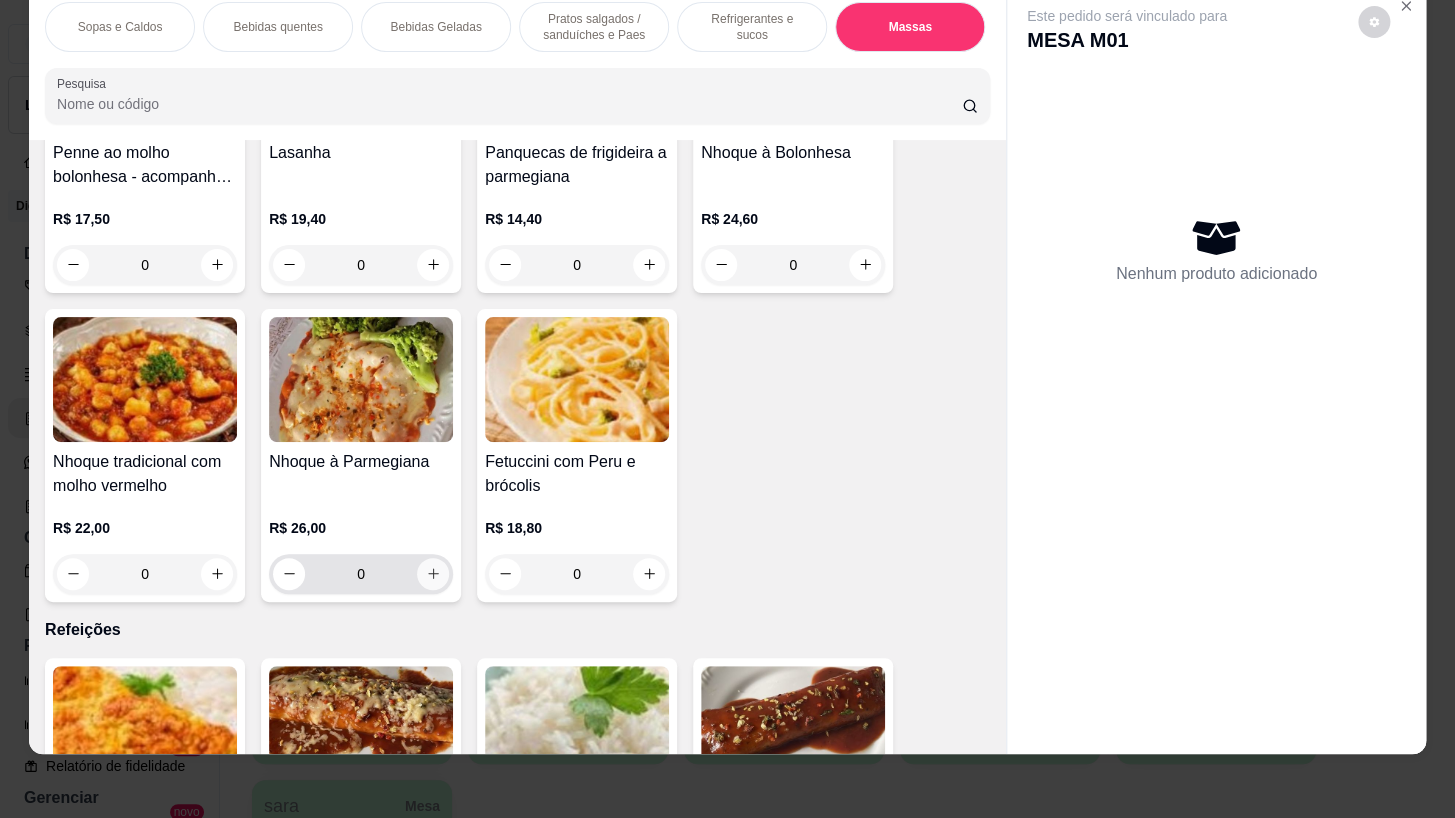 click at bounding box center [433, 574] 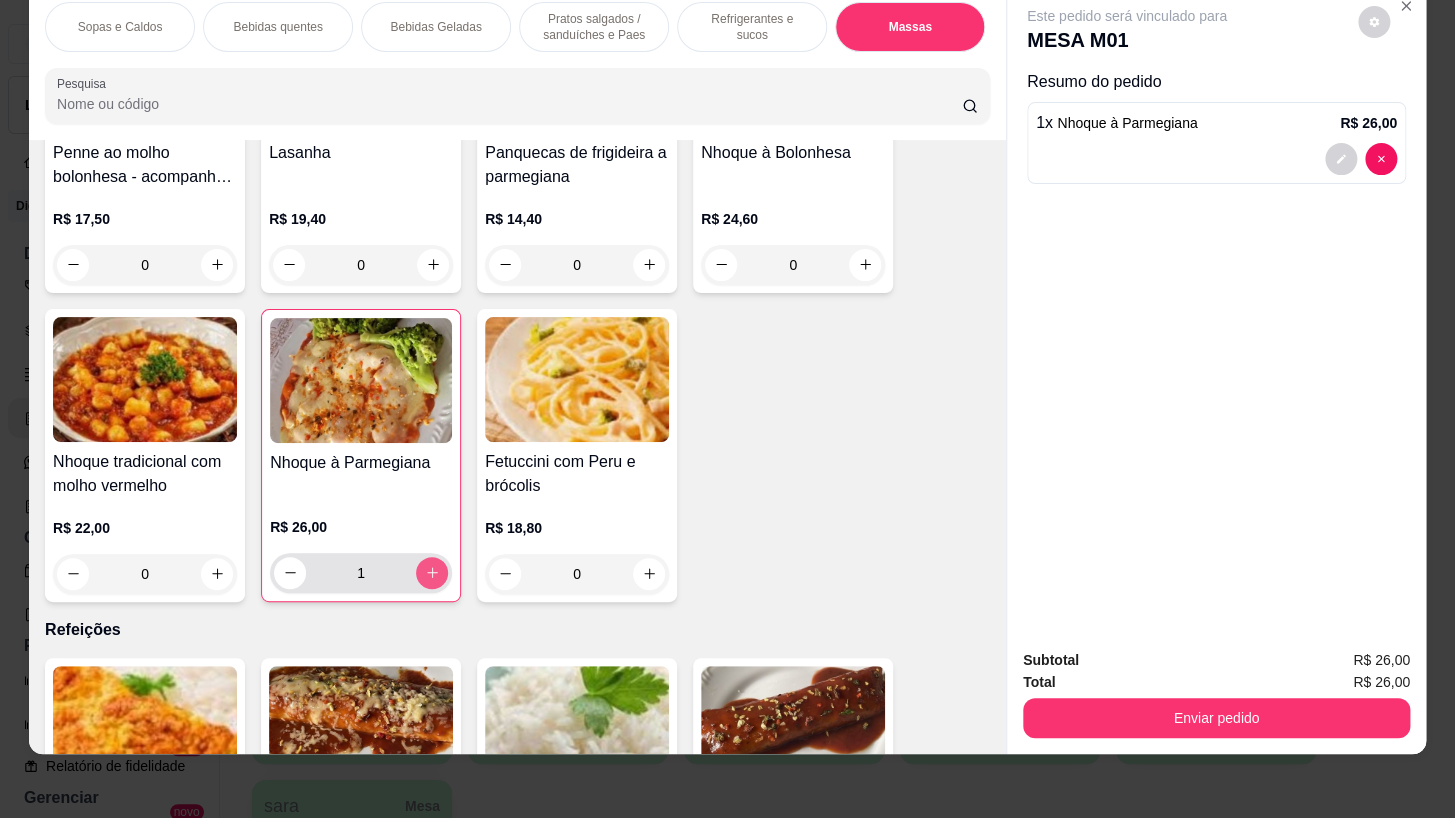 type on "1" 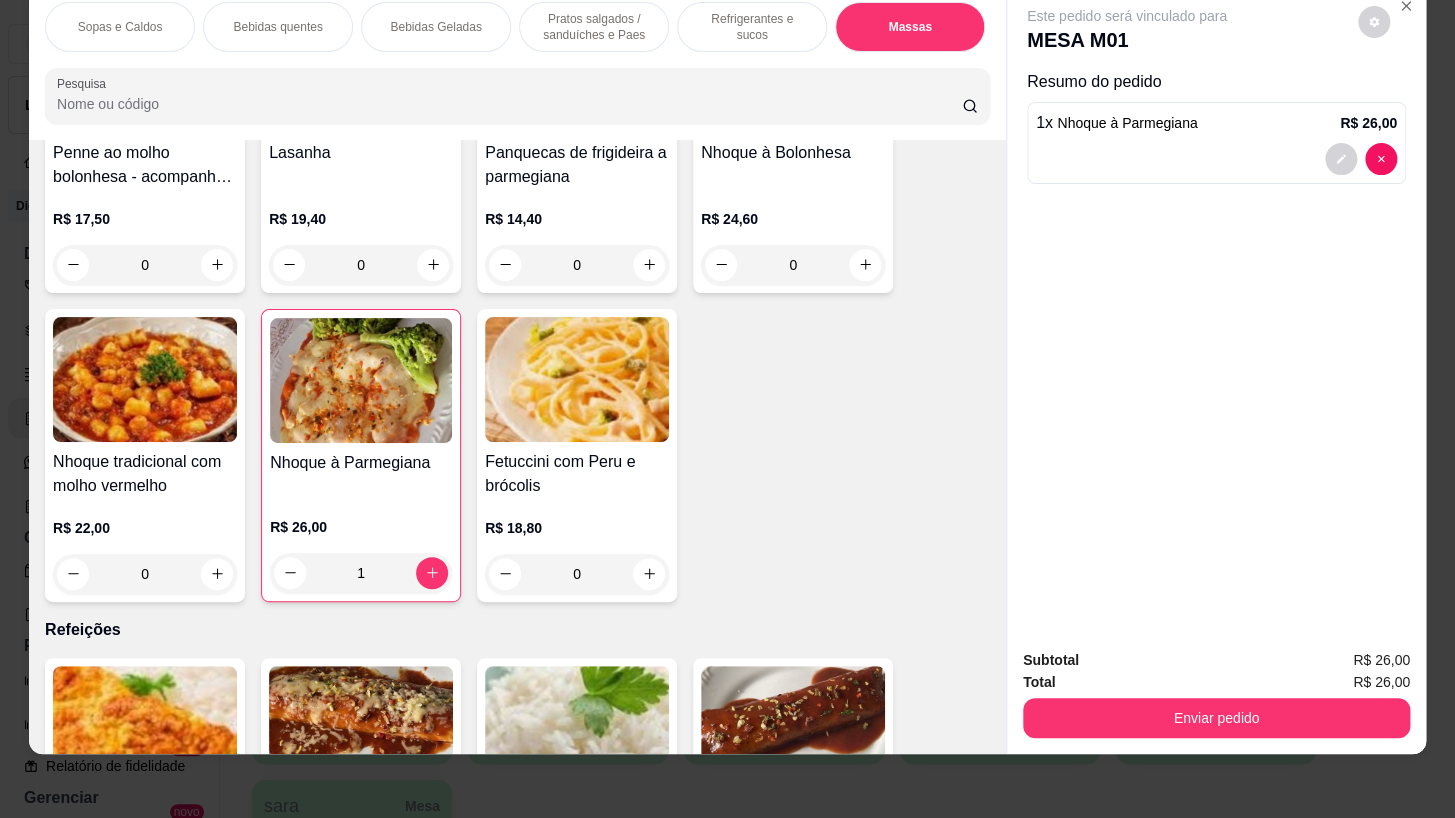 drag, startPoint x: 679, startPoint y: 16, endPoint x: 636, endPoint y: 185, distance: 174.38463 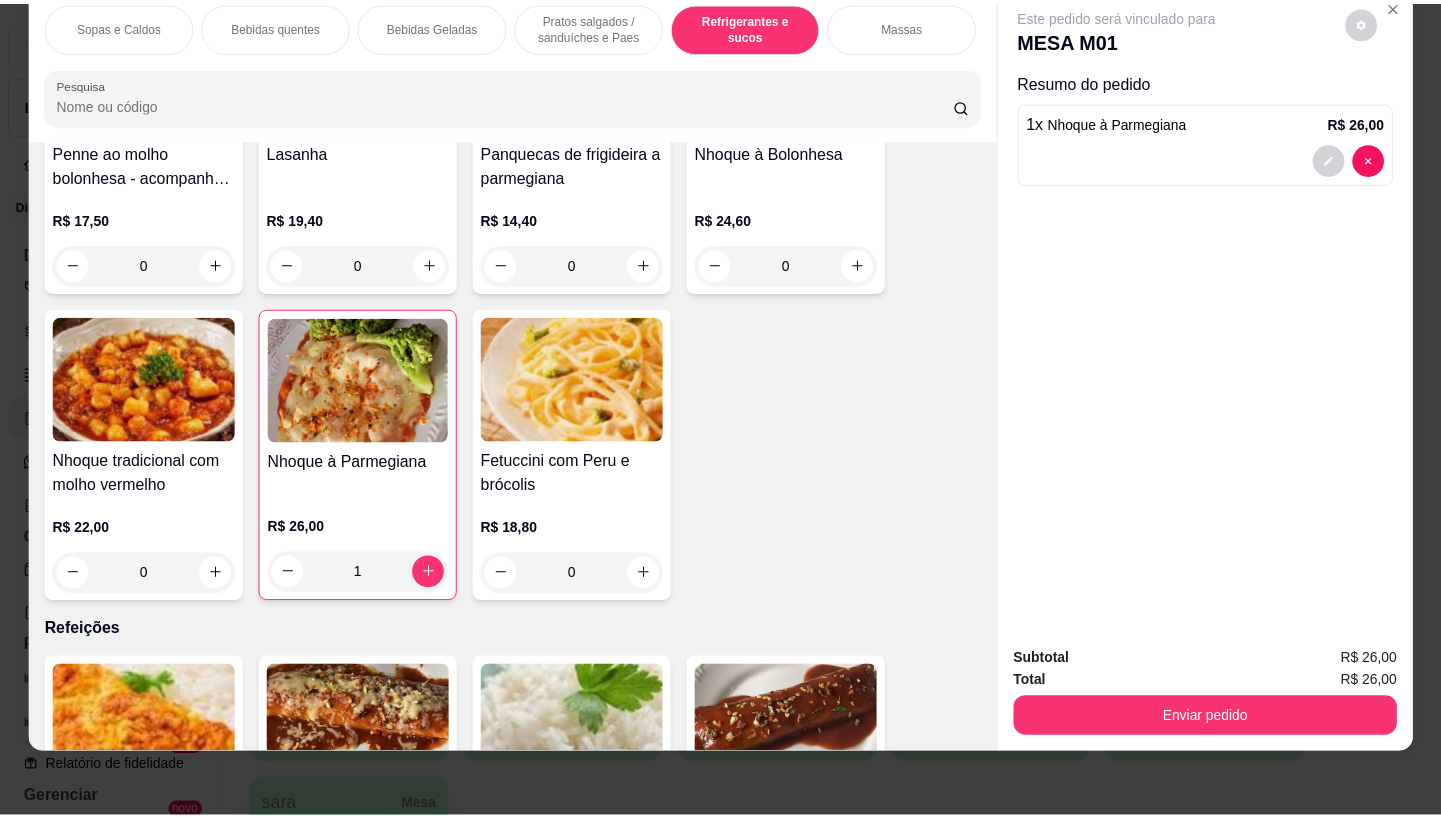 scroll, scrollTop: 8543, scrollLeft: 0, axis: vertical 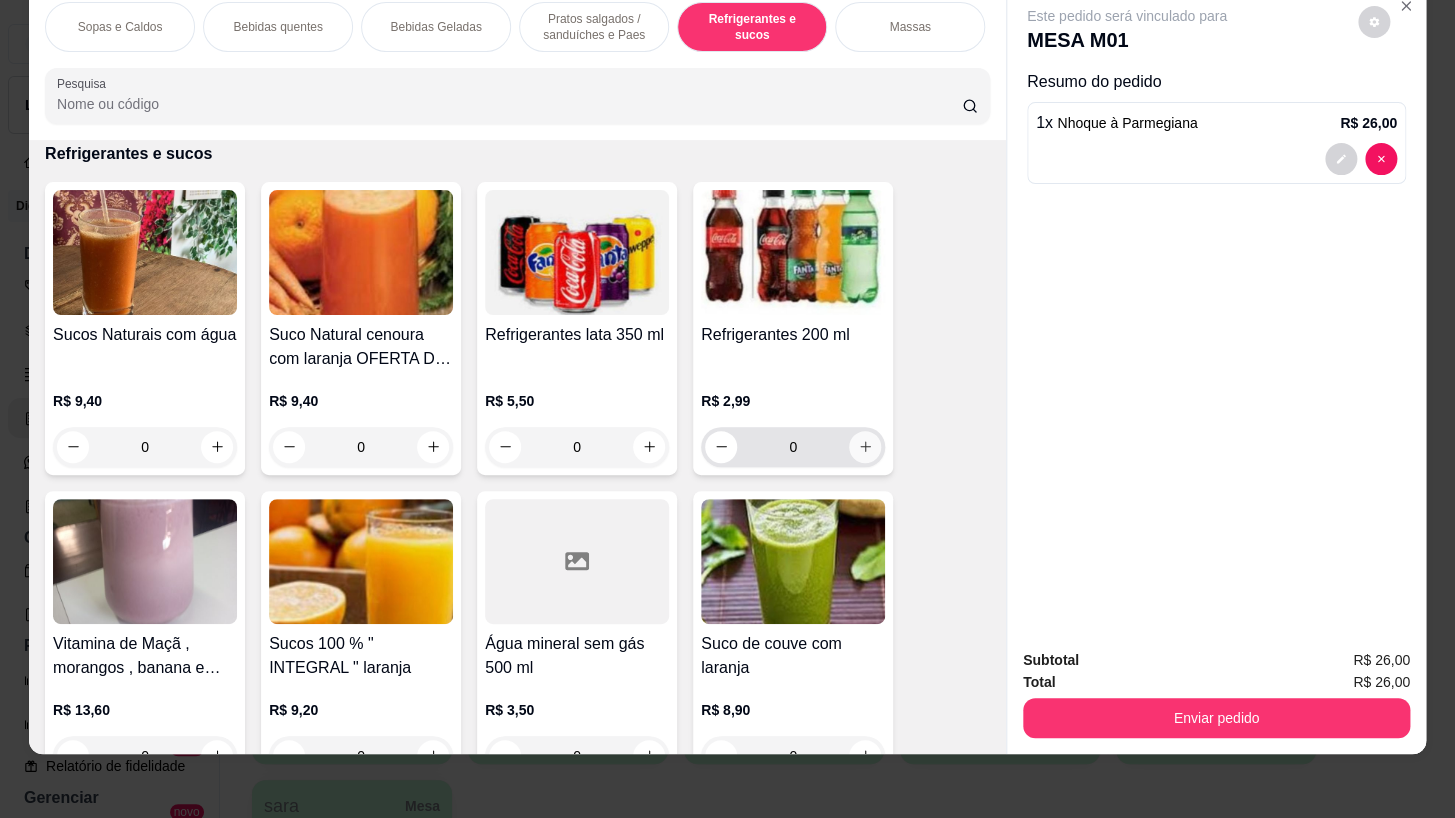 click 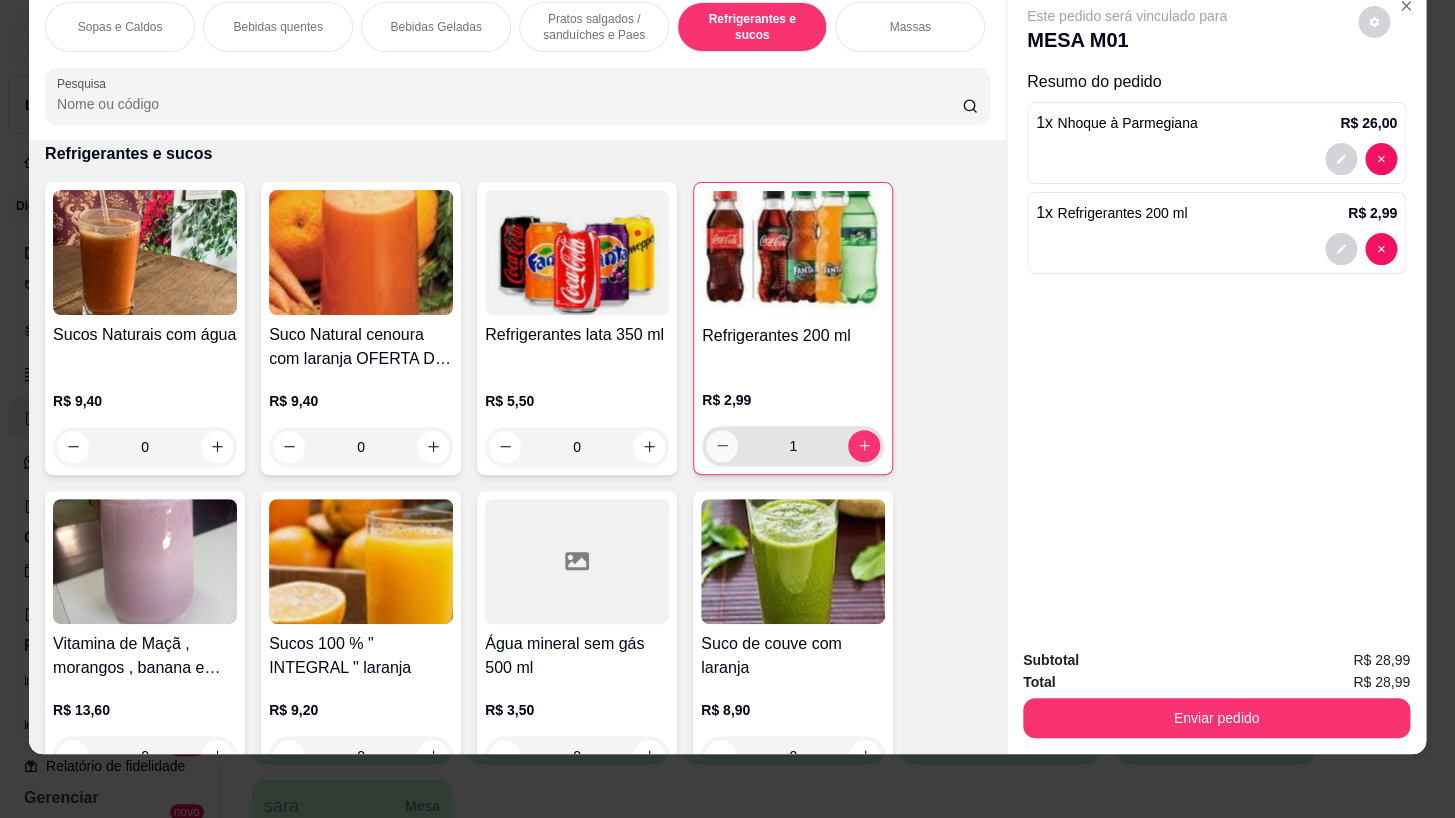 click 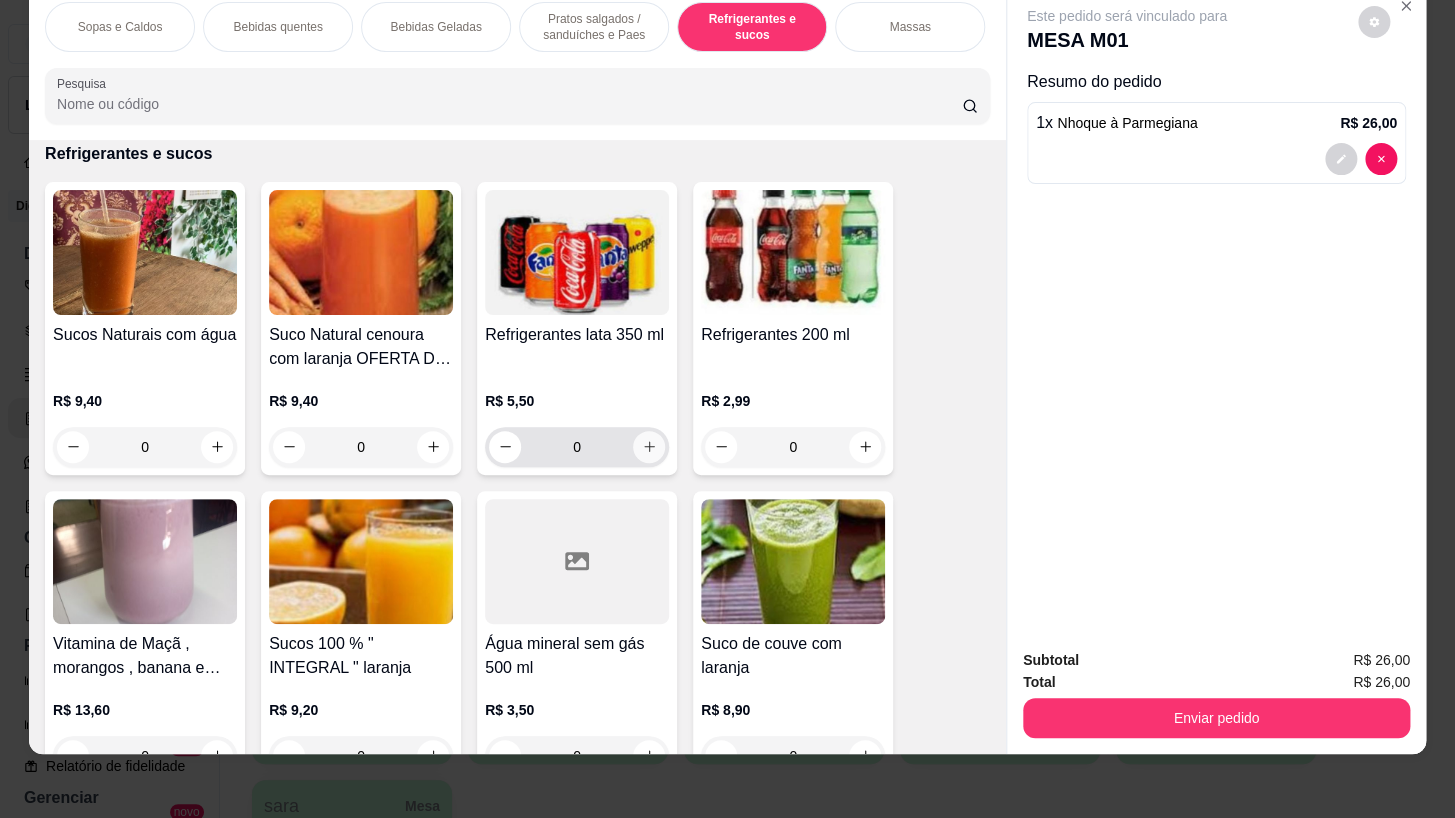 click at bounding box center (649, 447) 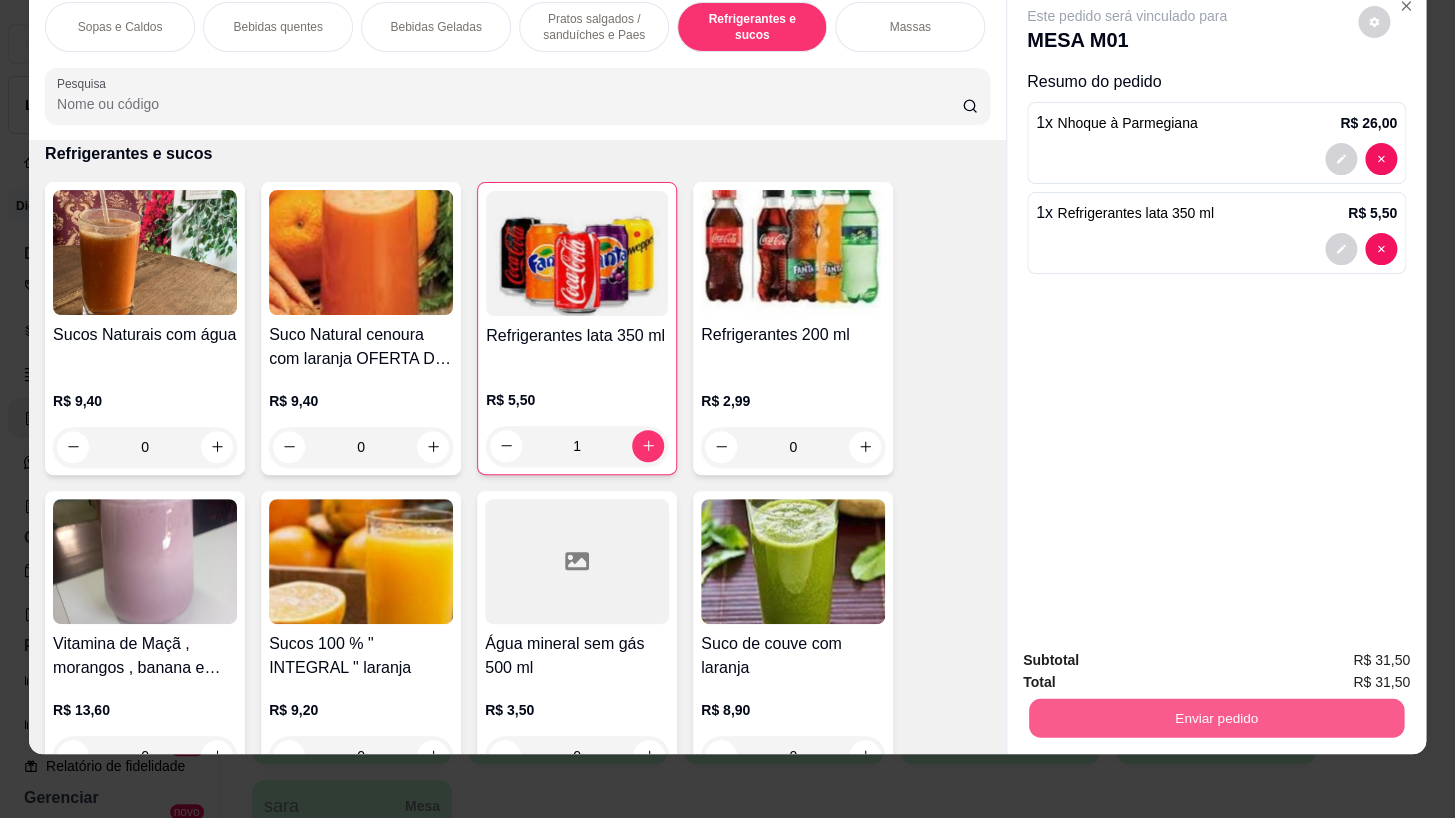 click on "Enviar pedido" at bounding box center [1216, 718] 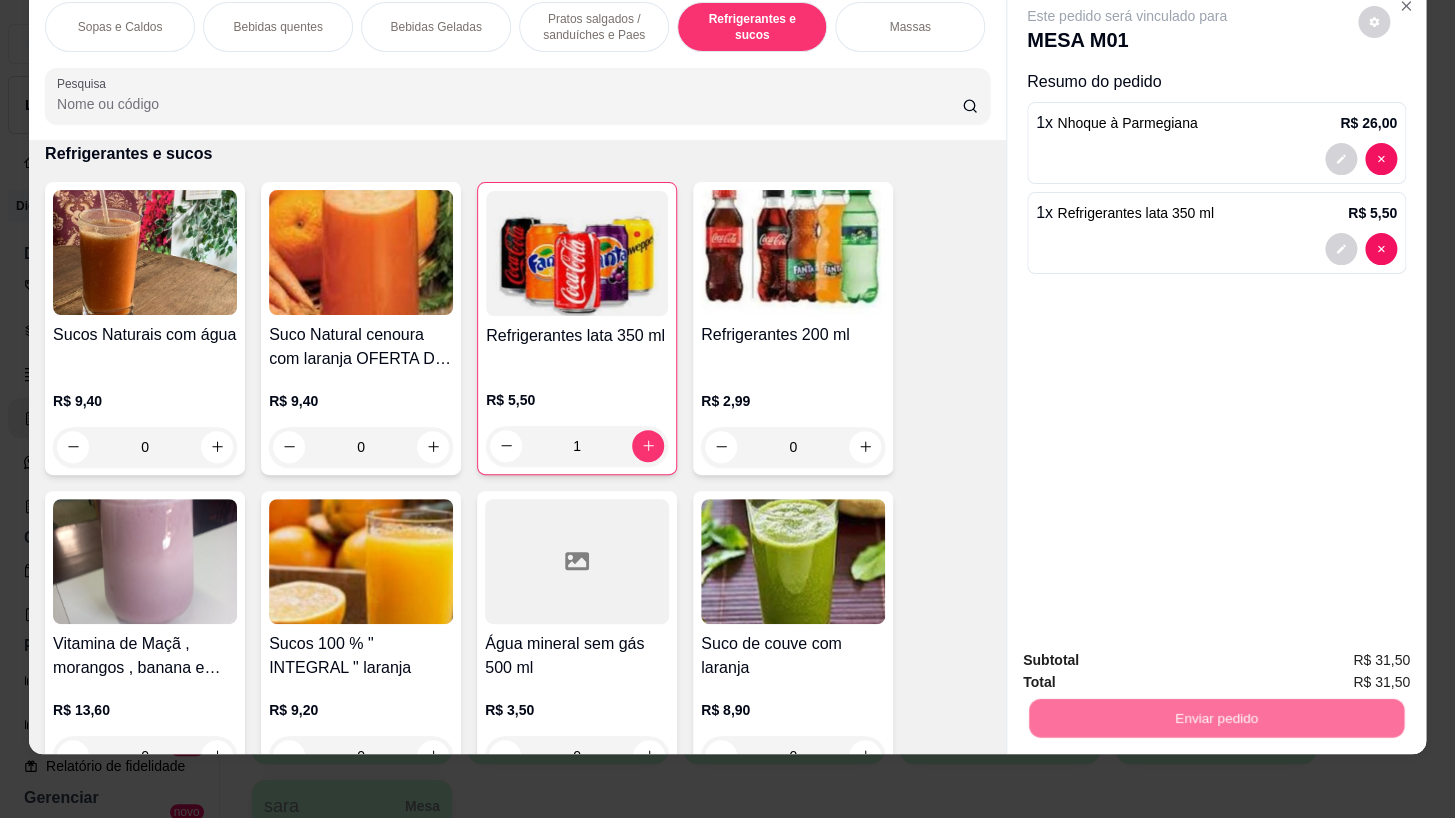 click on "Não registrar e enviar pedido" at bounding box center (1150, 655) 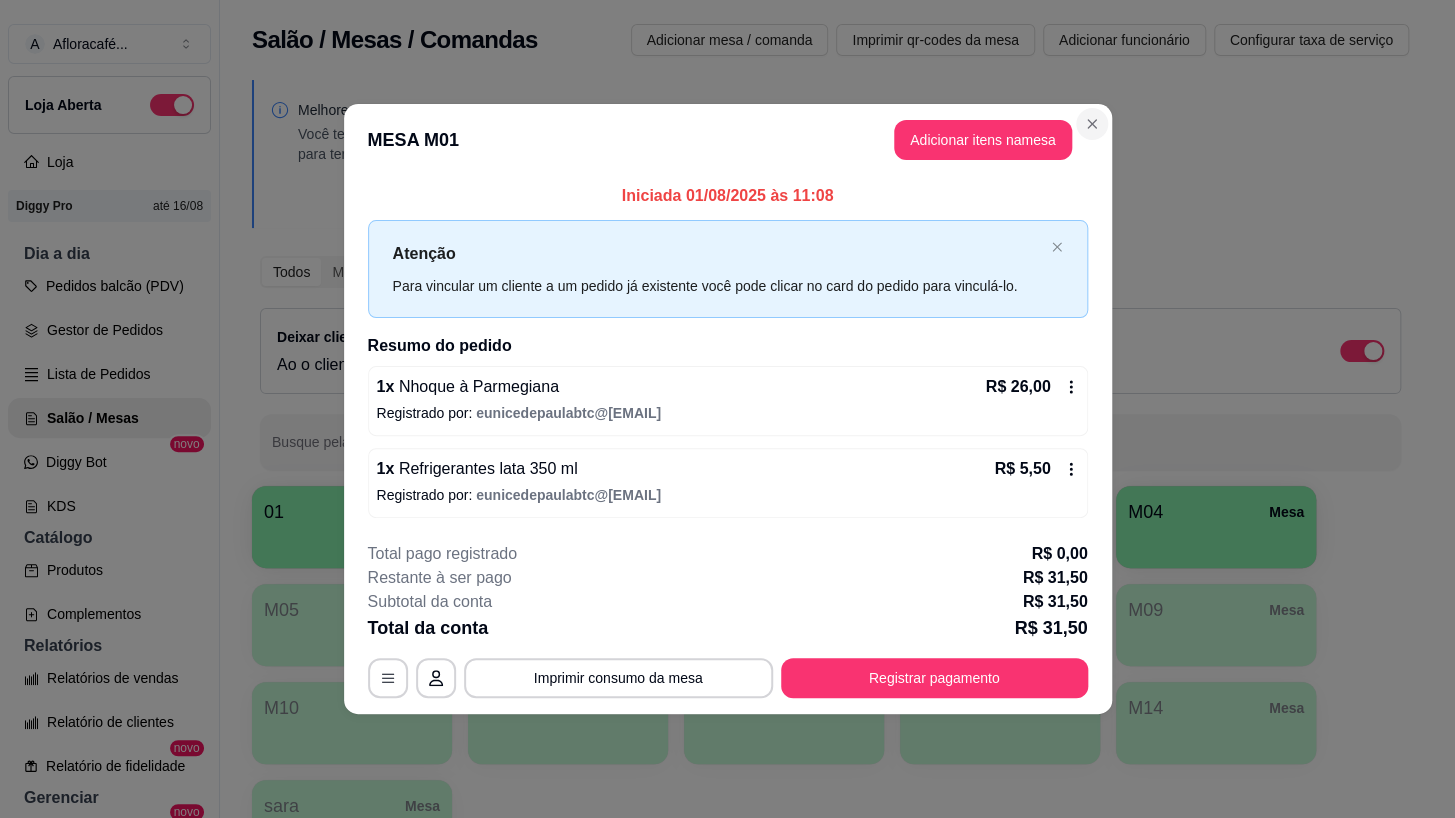 drag, startPoint x: 1098, startPoint y: 105, endPoint x: 1091, endPoint y: 120, distance: 16.552946 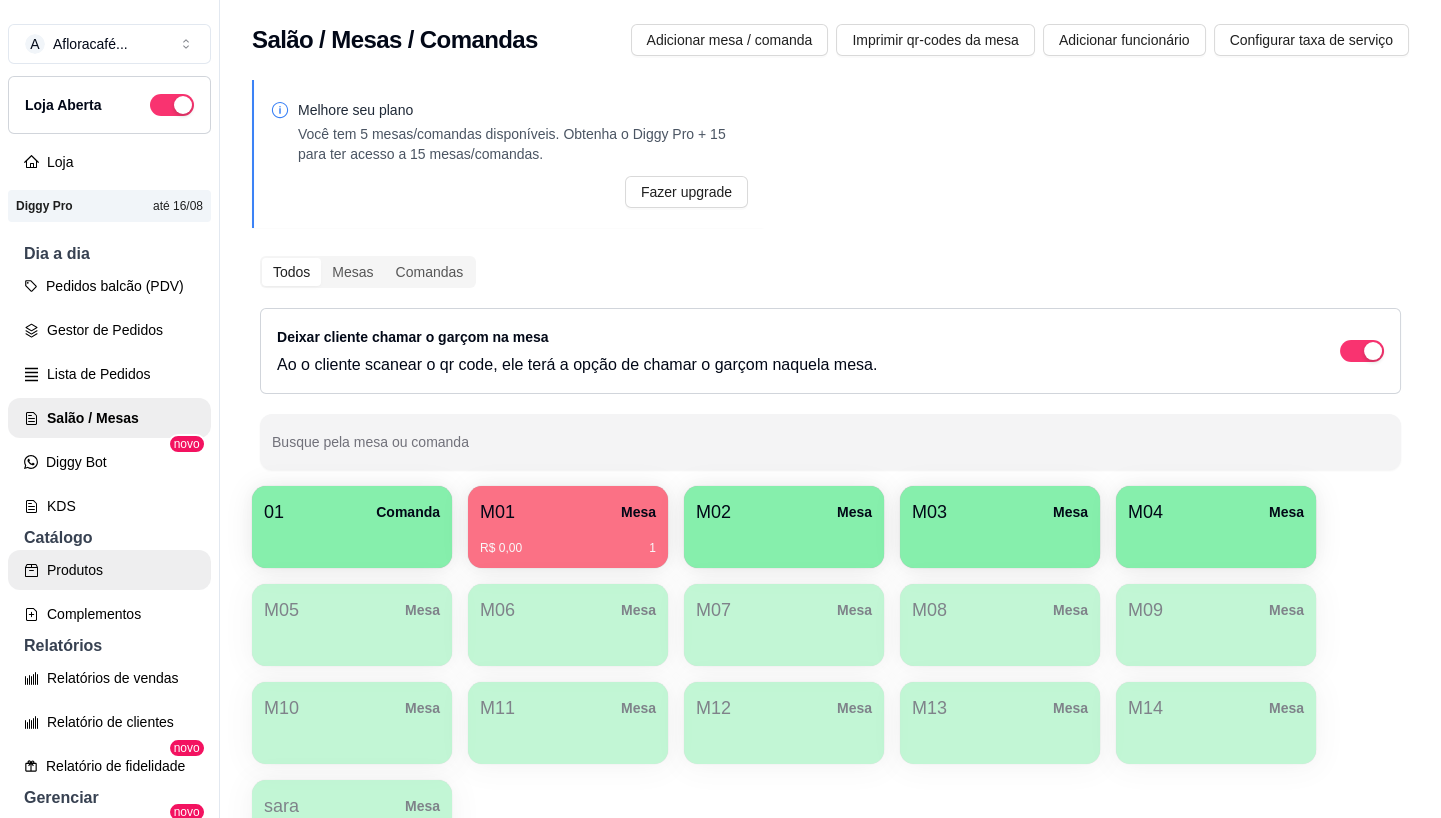 click on "Produtos" at bounding box center (109, 570) 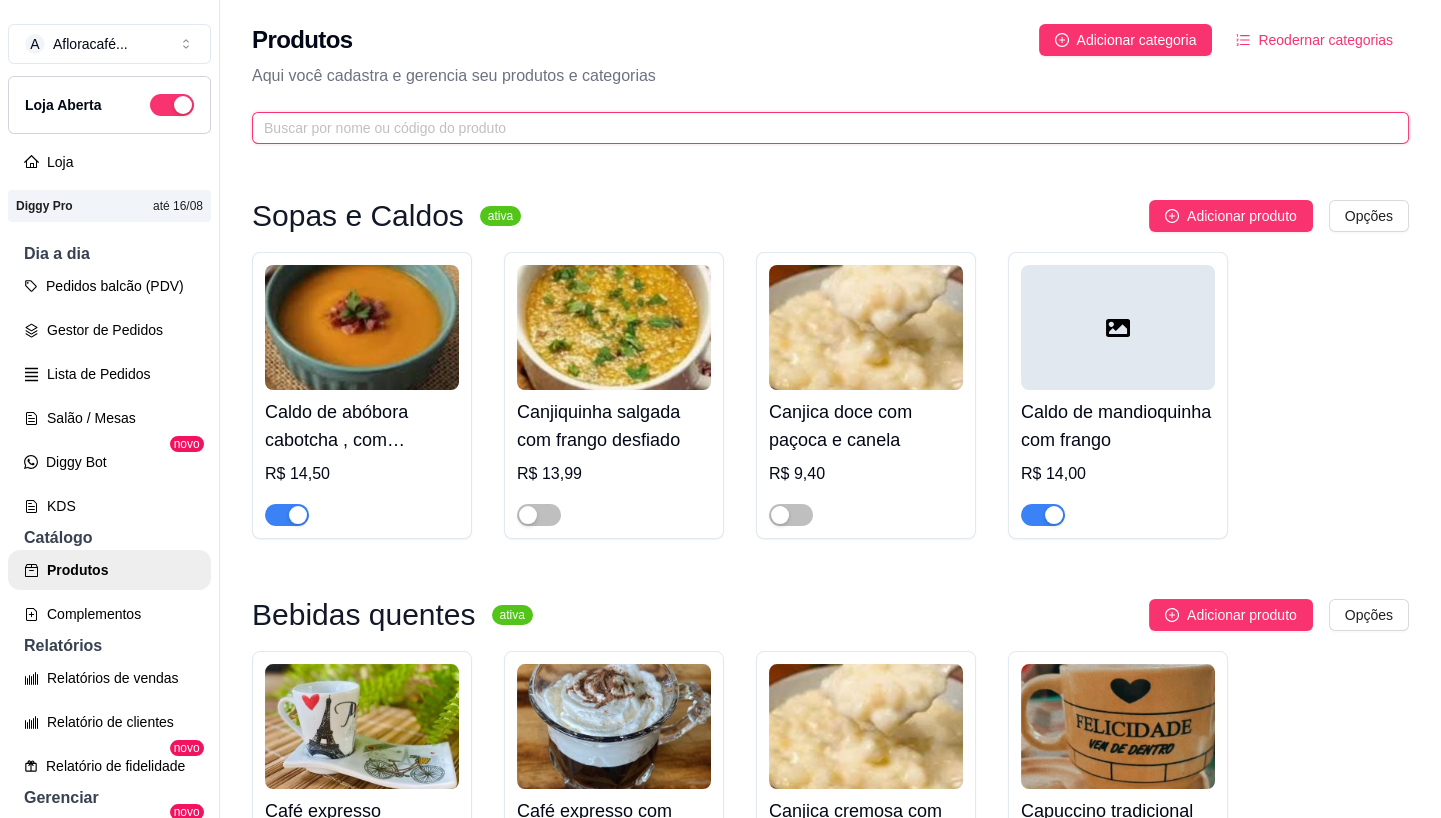 click at bounding box center [822, 128] 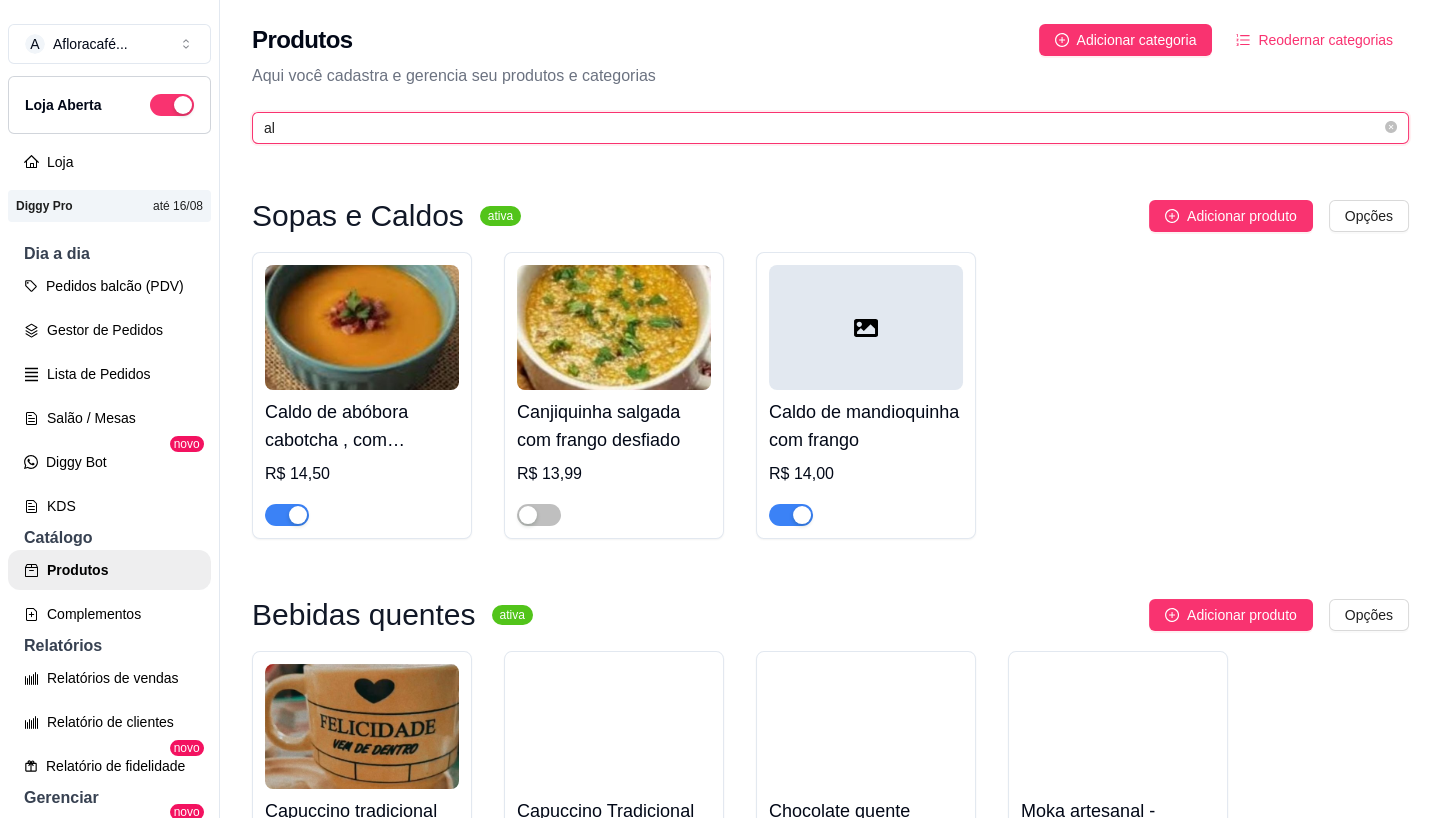 type on "a" 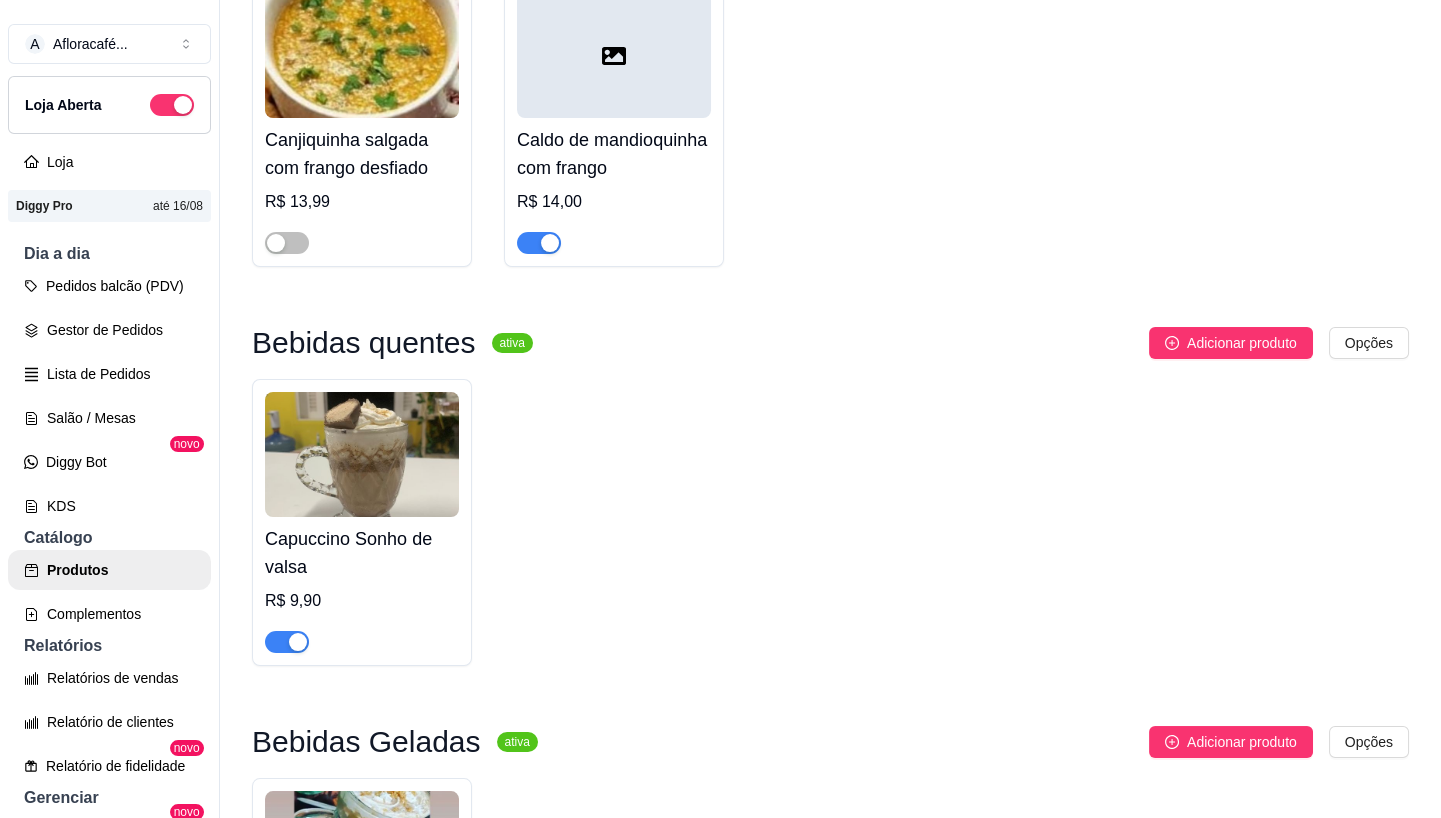scroll, scrollTop: 0, scrollLeft: 0, axis: both 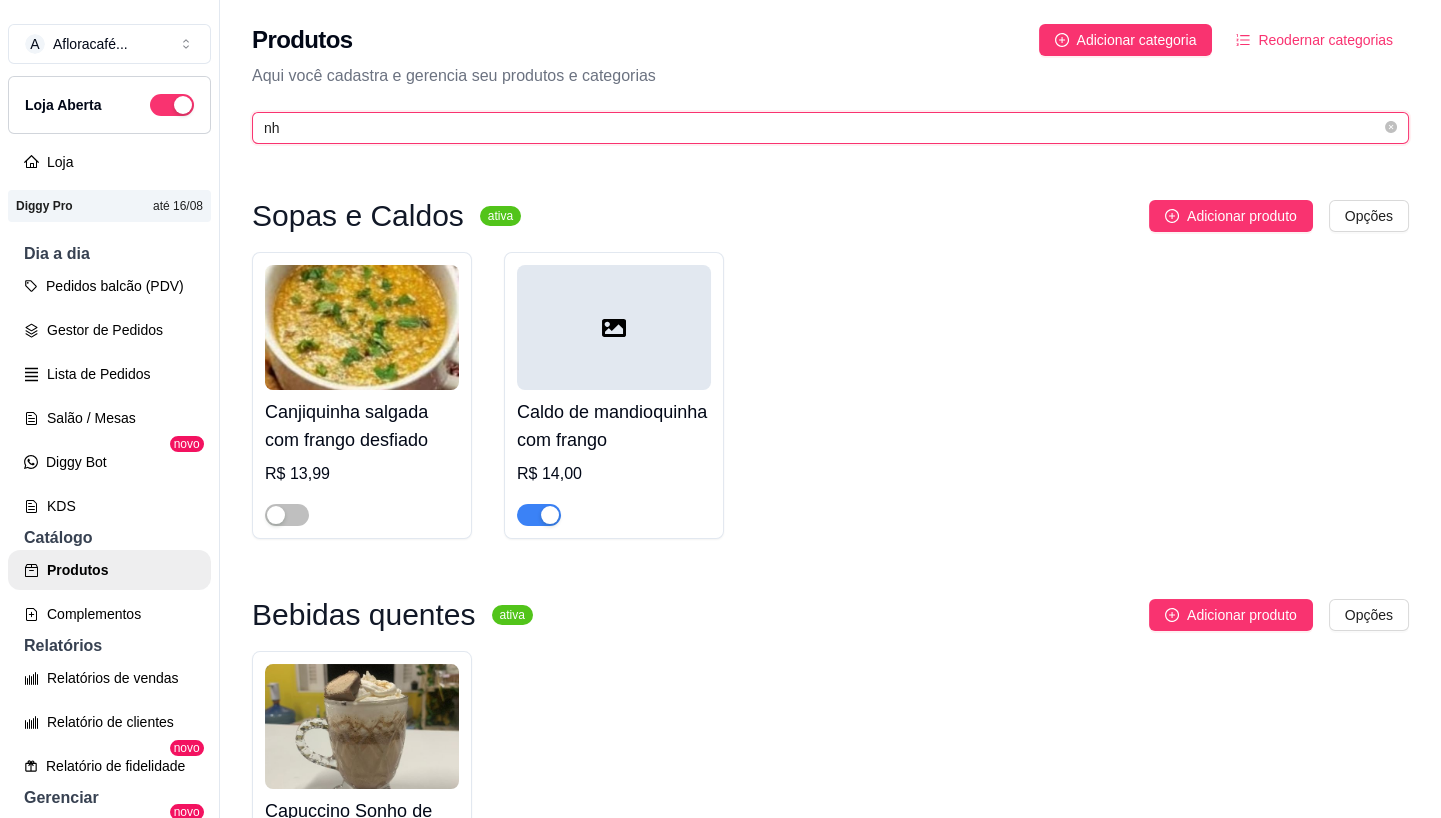 type on "nh" 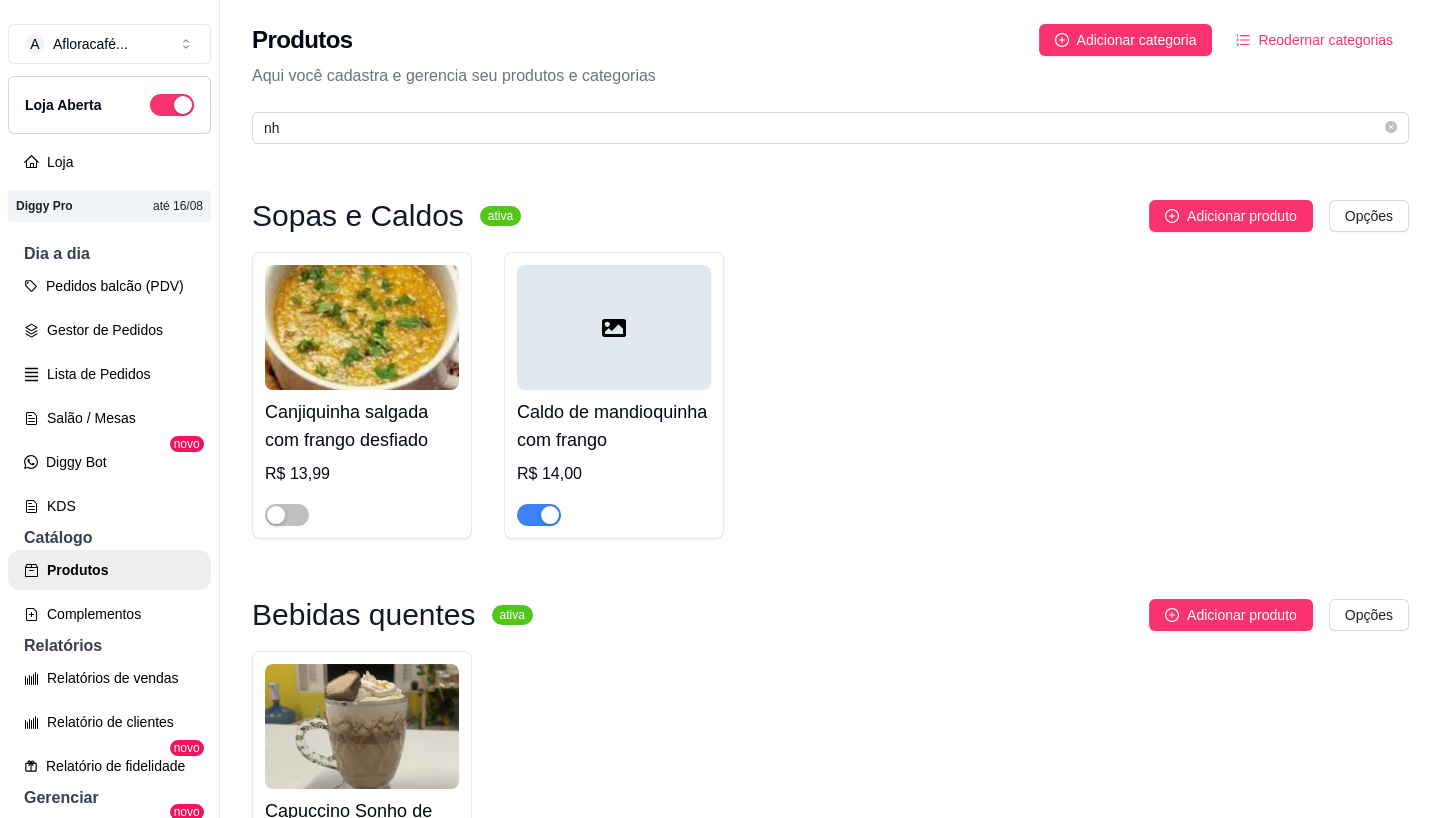 click on "Produtos Adicionar categoria Reodernar categorias Aqui você cadastra e gerencia seu produtos e categorias nh" at bounding box center [830, 78] 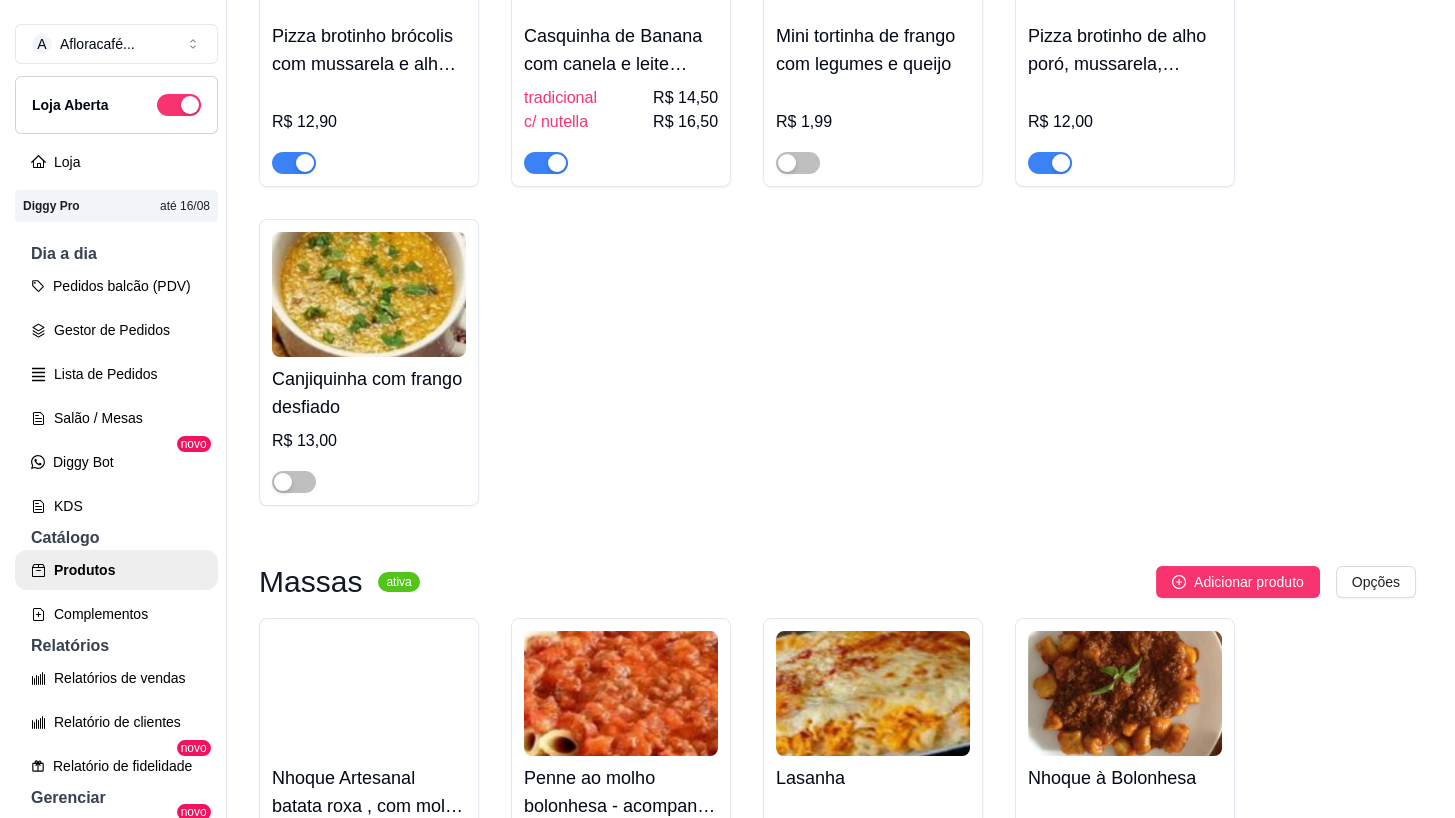 scroll, scrollTop: 1909, scrollLeft: 0, axis: vertical 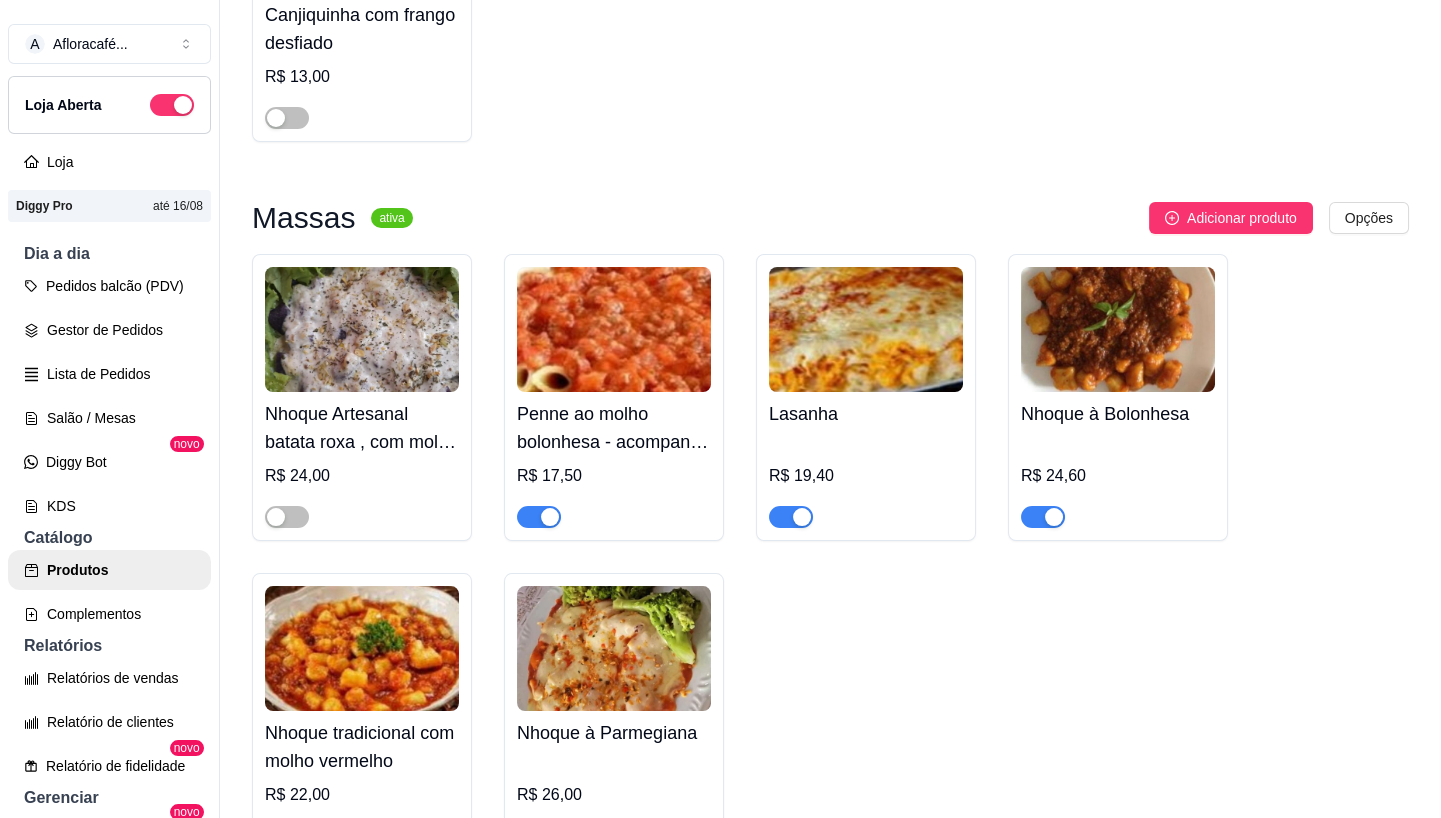 click at bounding box center (362, 648) 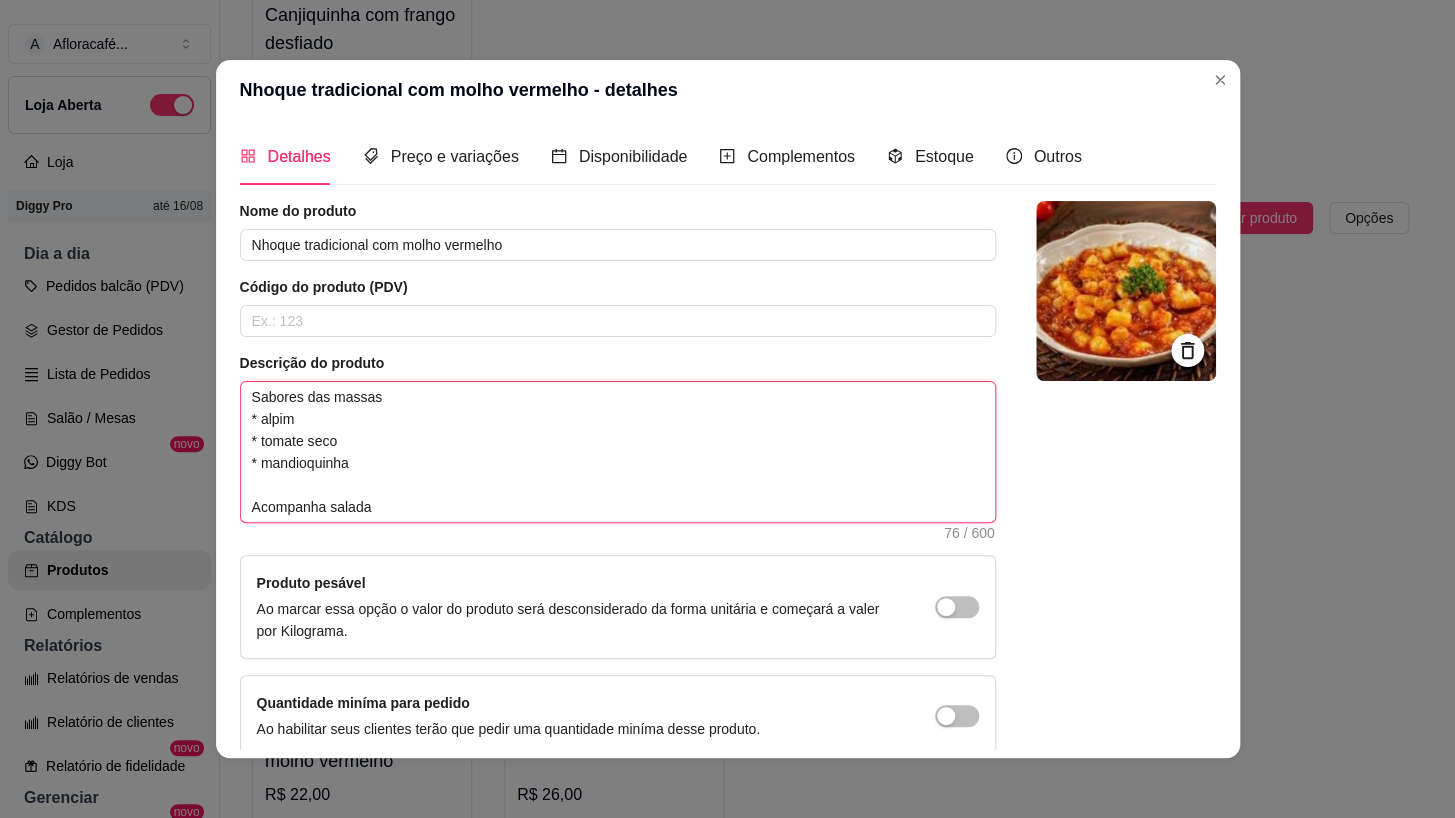 click on "Sabores das massas
* alpim
* tomate seco
* mandioquinha
Acompanha salada" at bounding box center (618, 452) 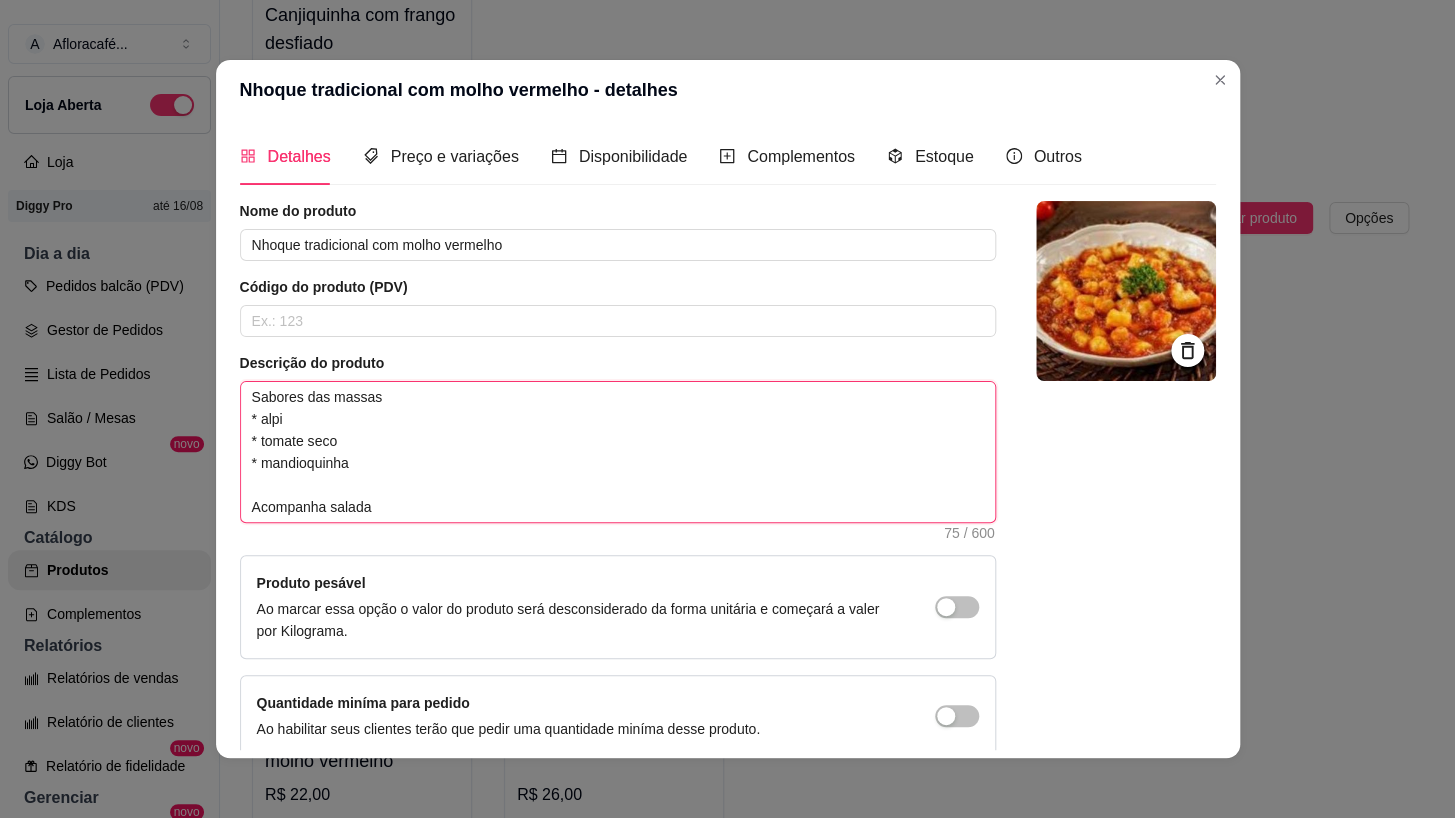 type 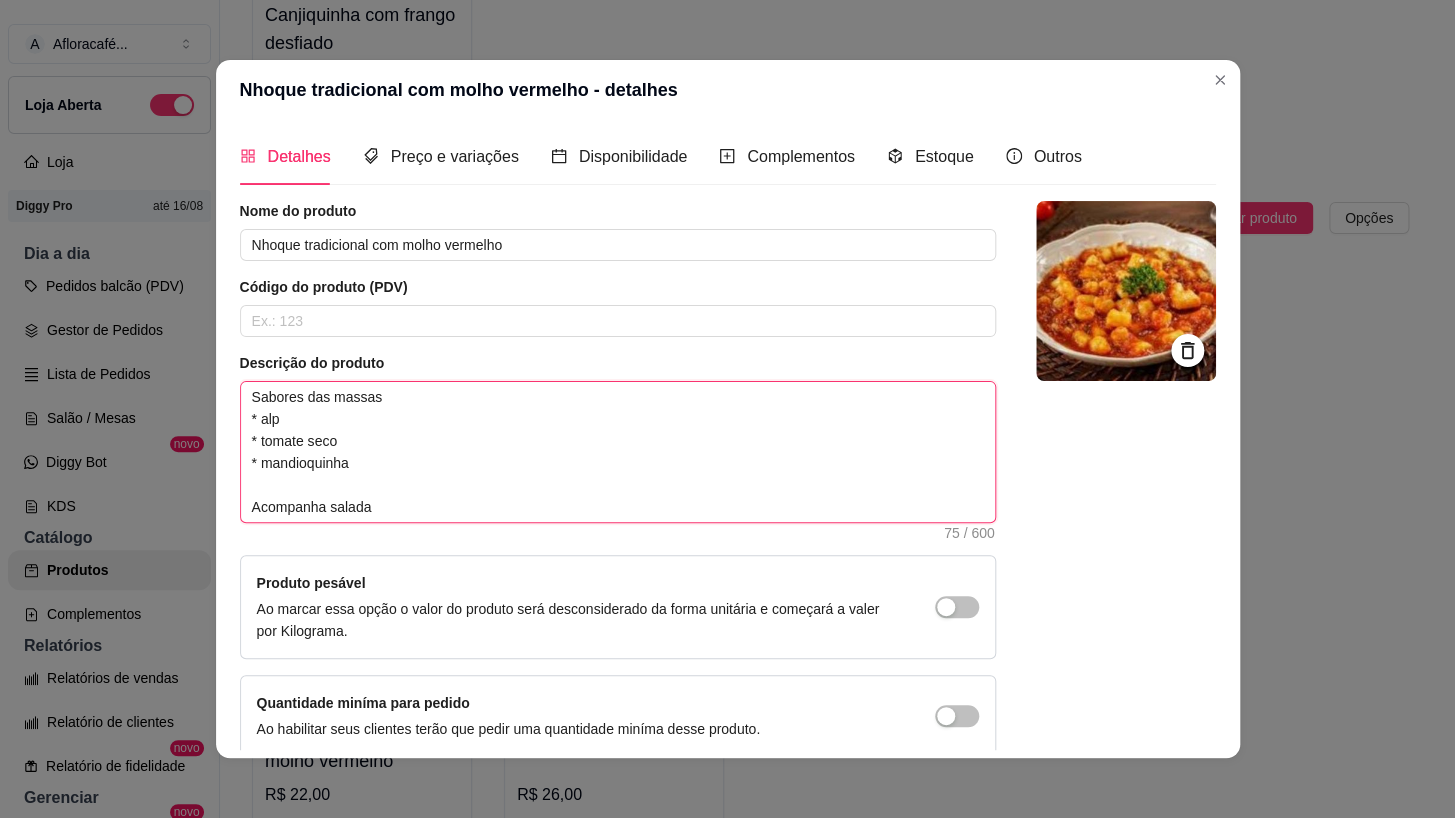type 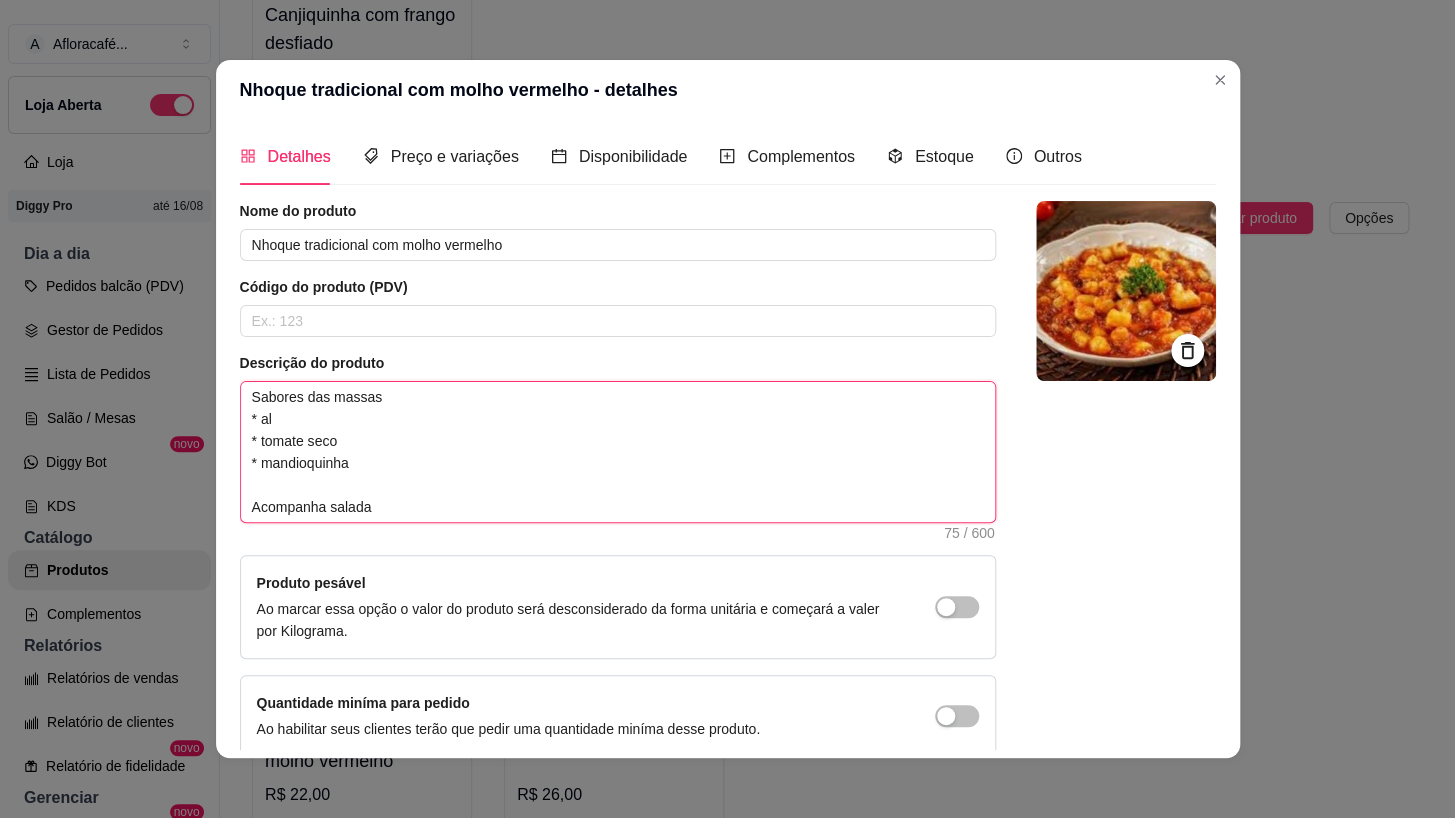 type 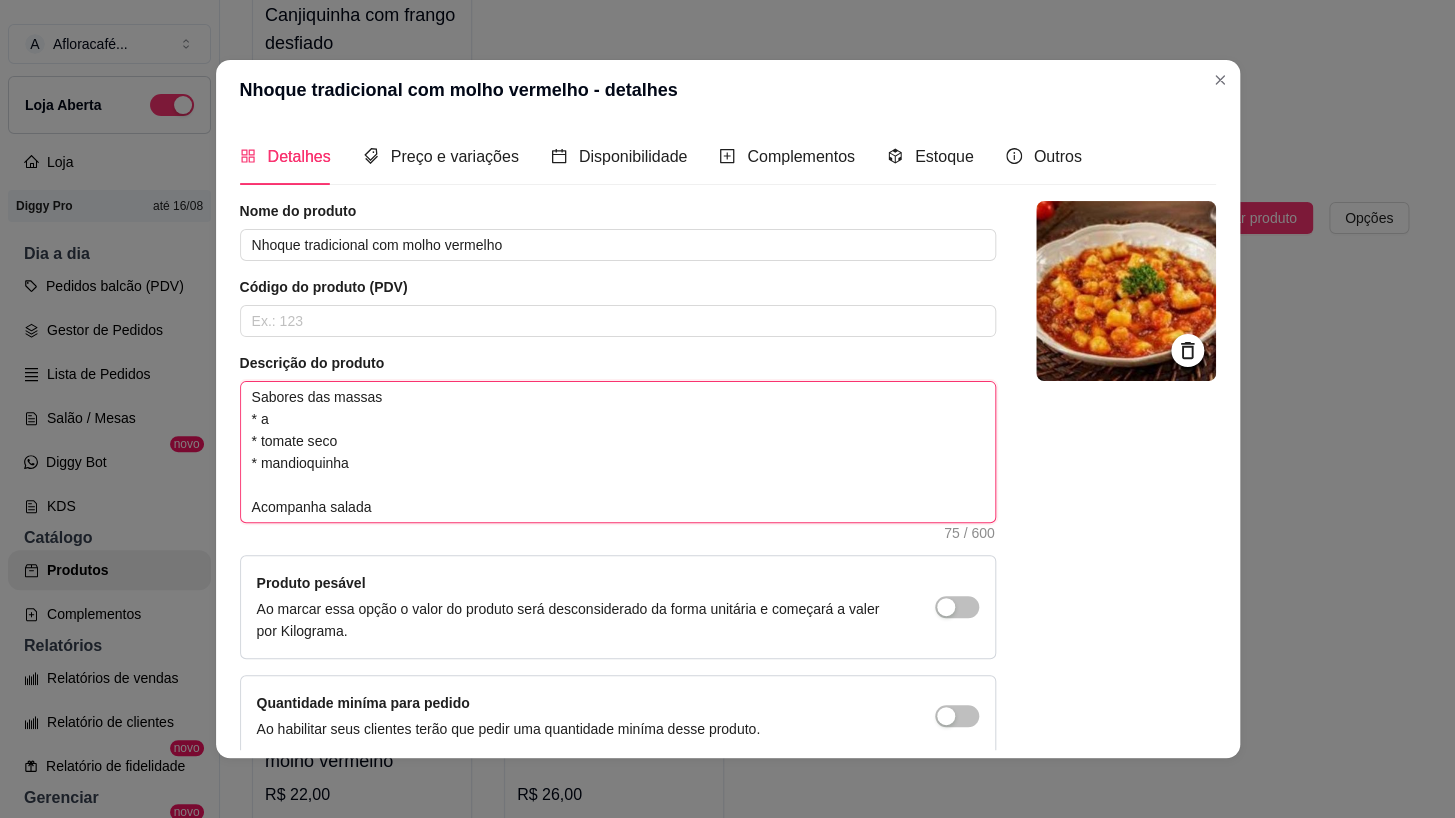 type 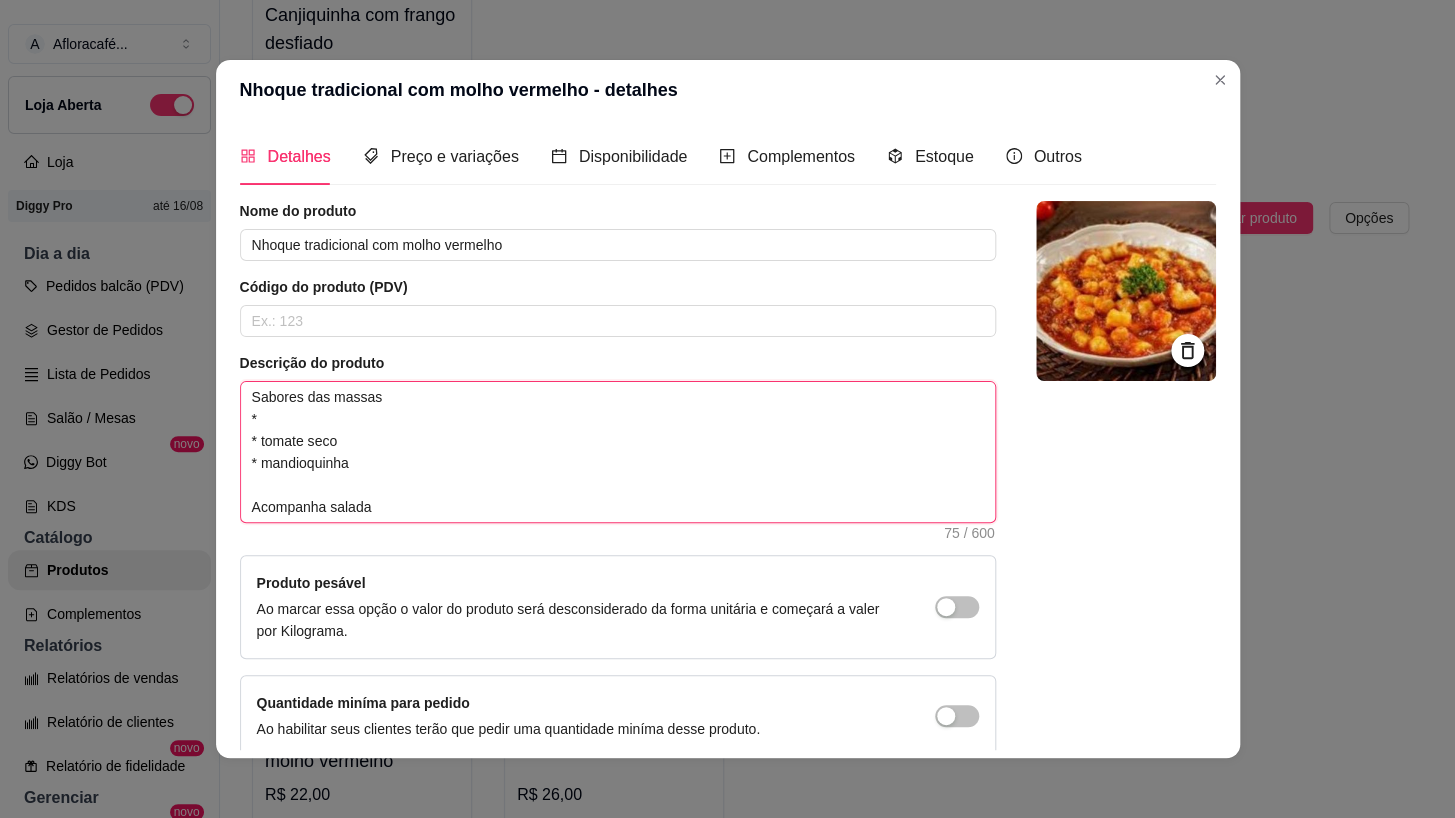 type 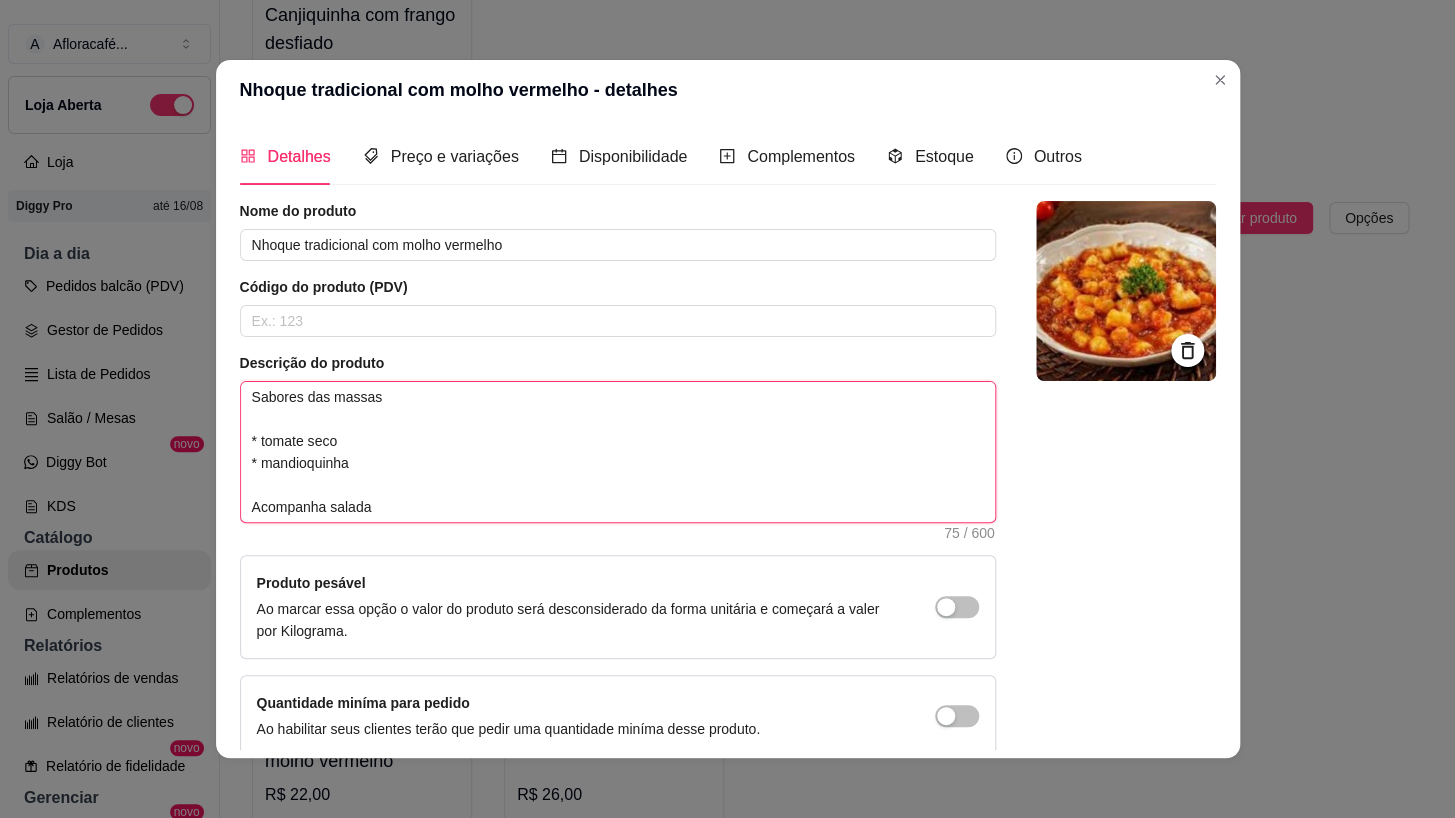 type on "Sabores das massas
* tomate seco
* mandioquinha
Acompanha salada" 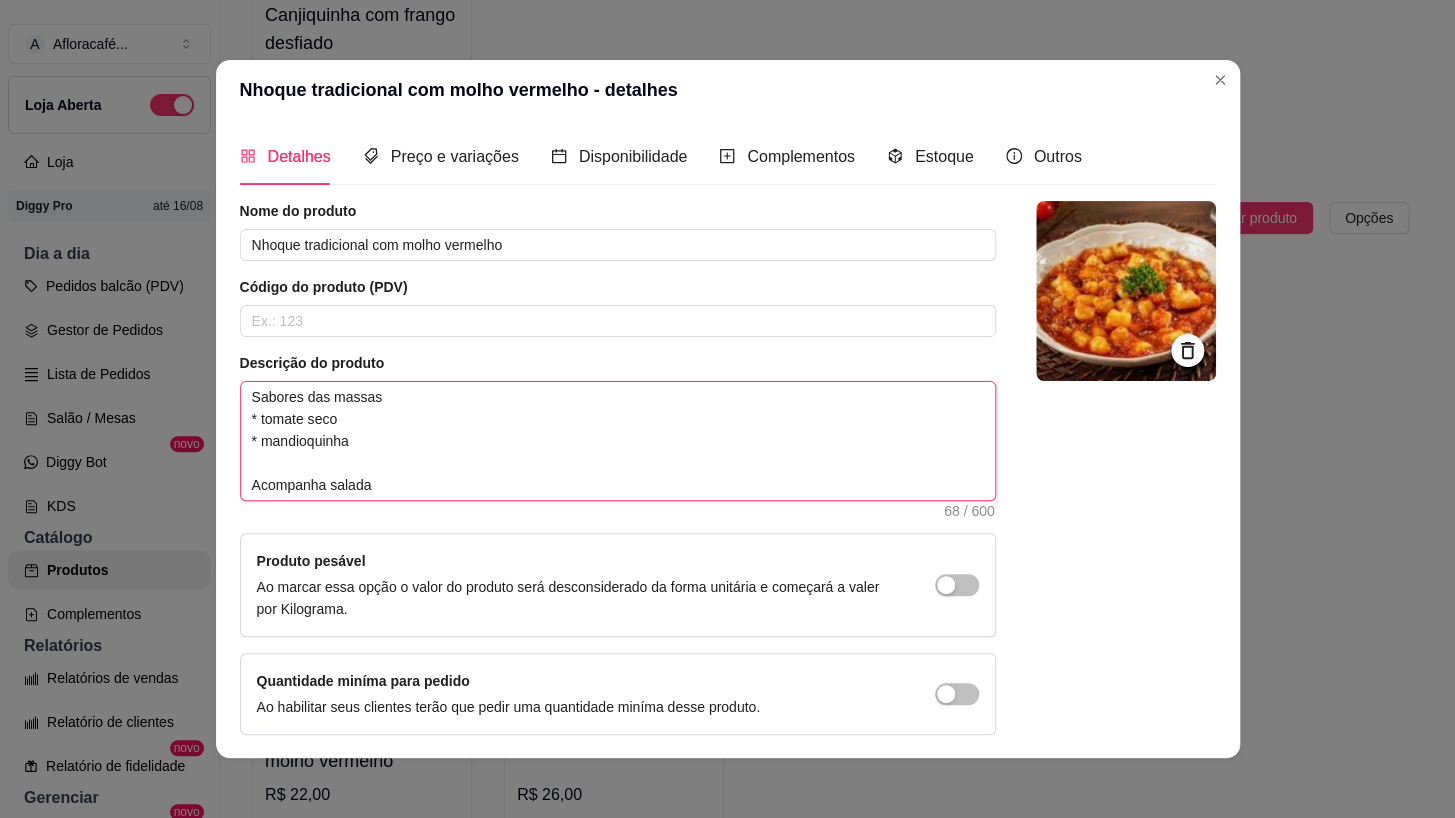 type 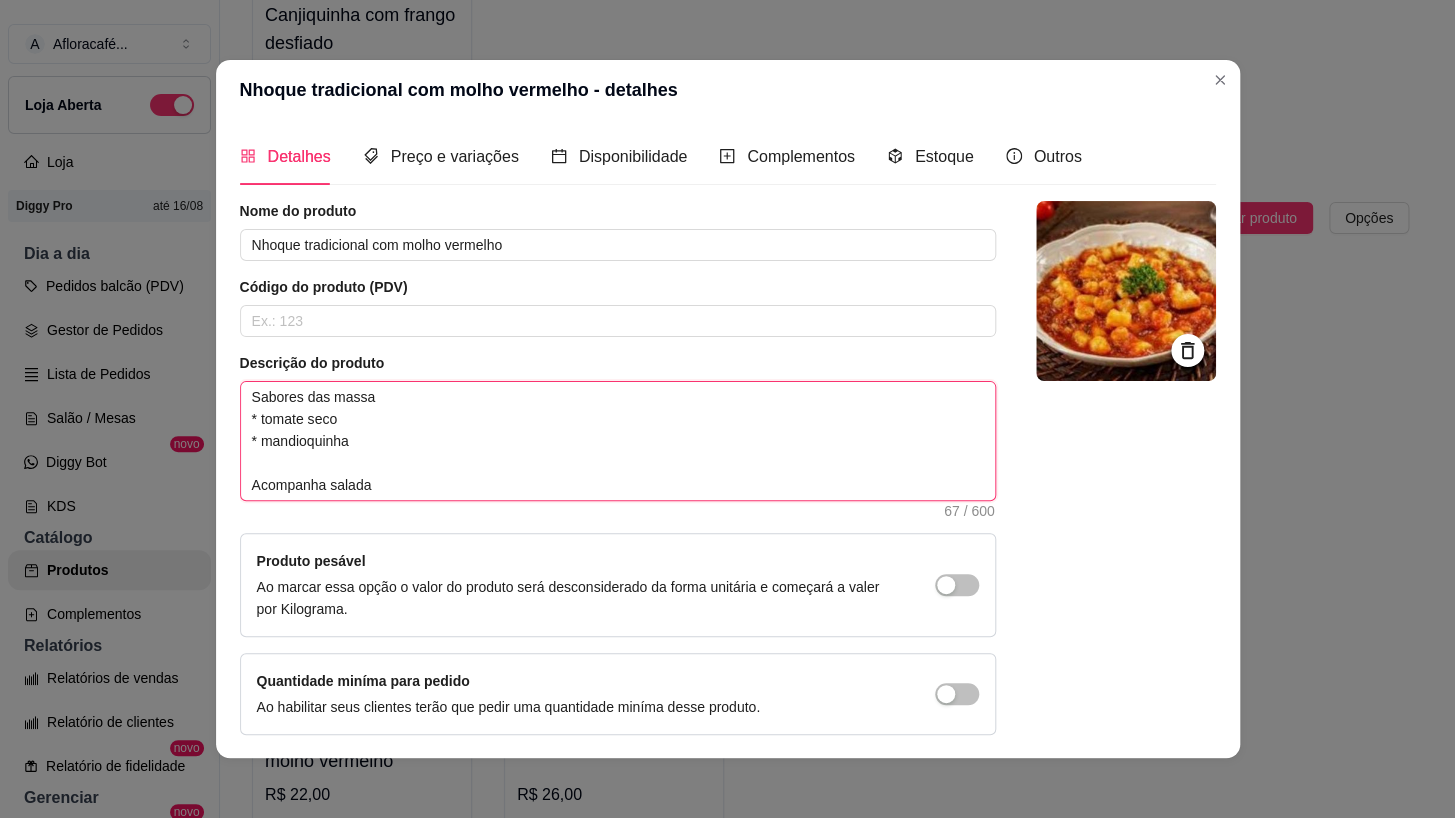 scroll, scrollTop: 72, scrollLeft: 0, axis: vertical 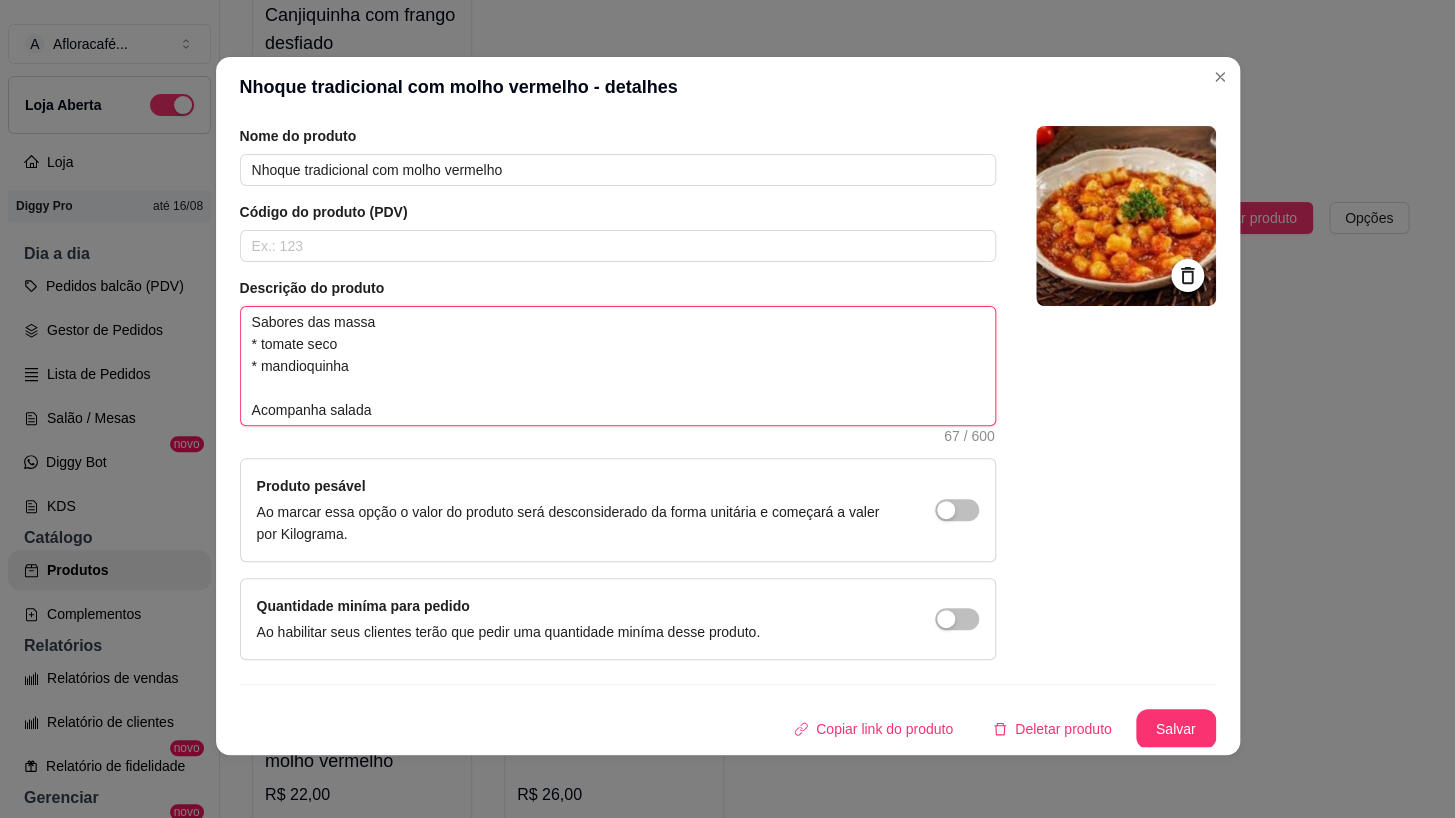 type on "Sabores das massa
* tomate seco
* mandioquinha
Acompanha salada" 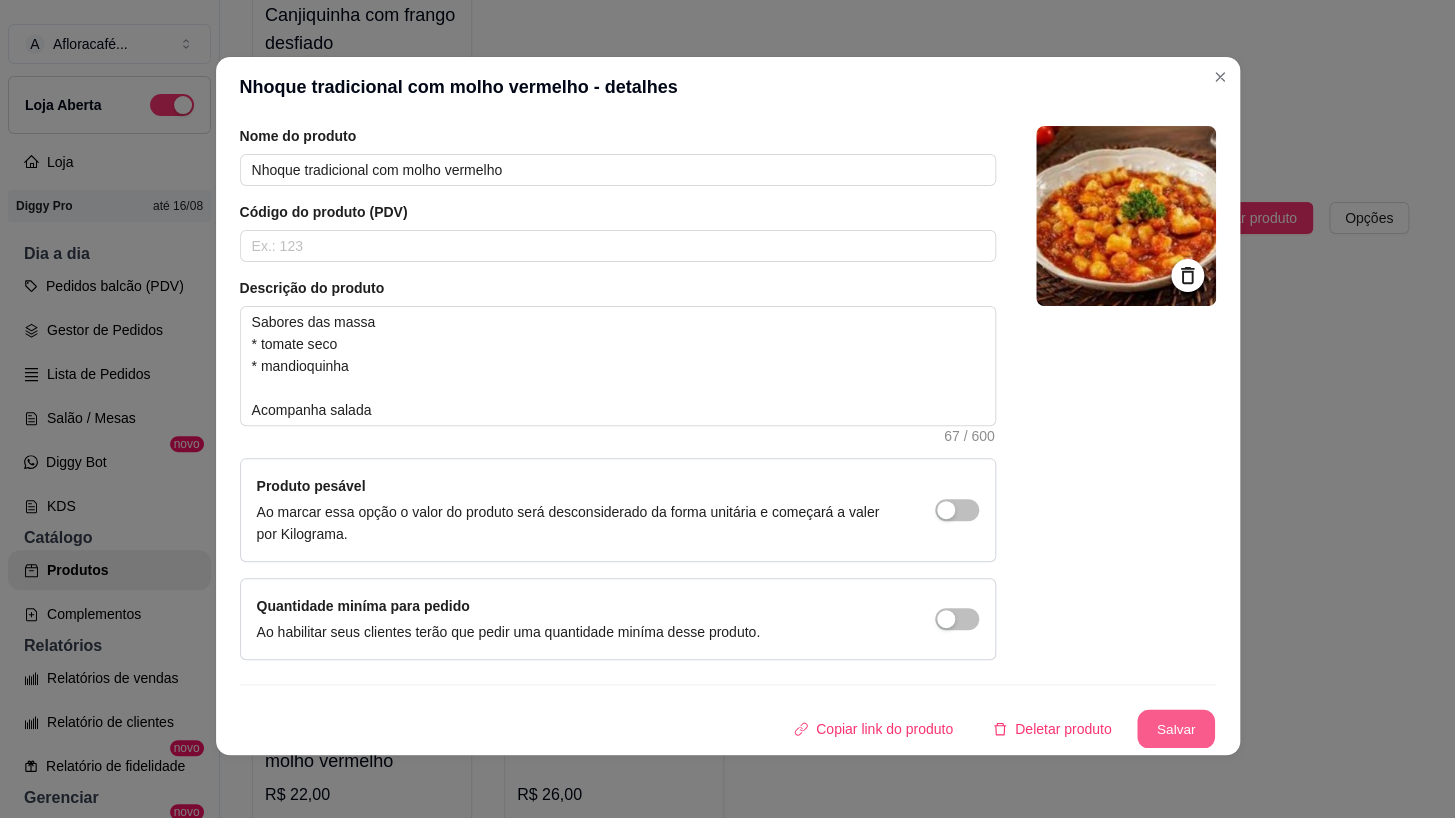 click on "Salvar" at bounding box center [1176, 729] 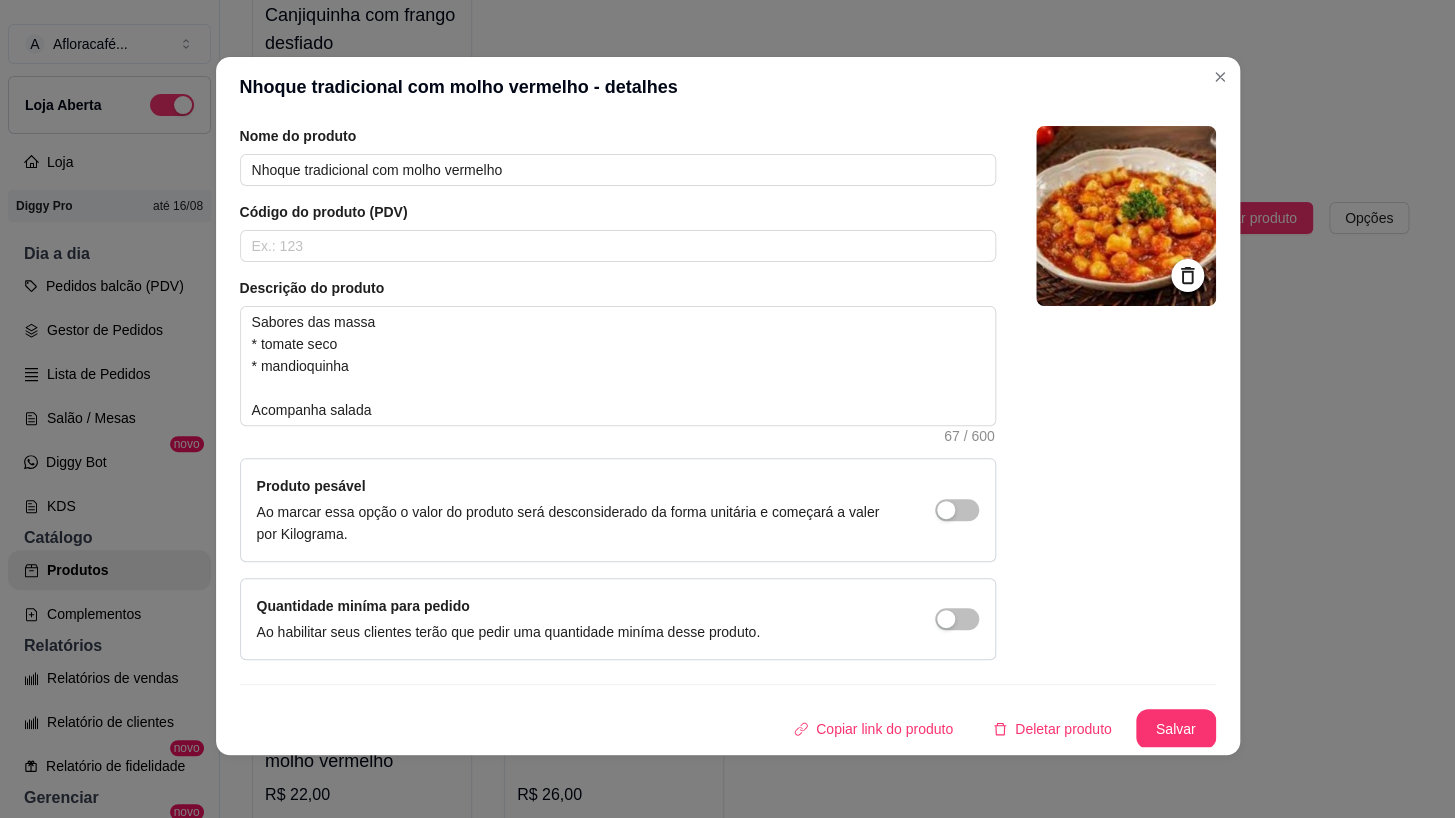 click on "Nhoque tradicional com molho vermelho  - detalhes Detalhes Preço e variações Disponibilidade Complementos Estoque Outros Nome do produto Nhoque tradicional com molho vermelho Código do produto (PDV) Descrição do produto Sabores das massa
* tomate seco
* mandioquinha
Acompanha salada  67 / 600 Produto pesável Ao marcar essa opção o valor do produto será desconsiderado da forma unitária e começará a valer por Kilograma. Quantidade miníma para pedido Ao habilitar seus clientes terão que pedir uma quantidade miníma desse produto. Copiar link do produto Deletar produto Salvar" at bounding box center [727, 409] 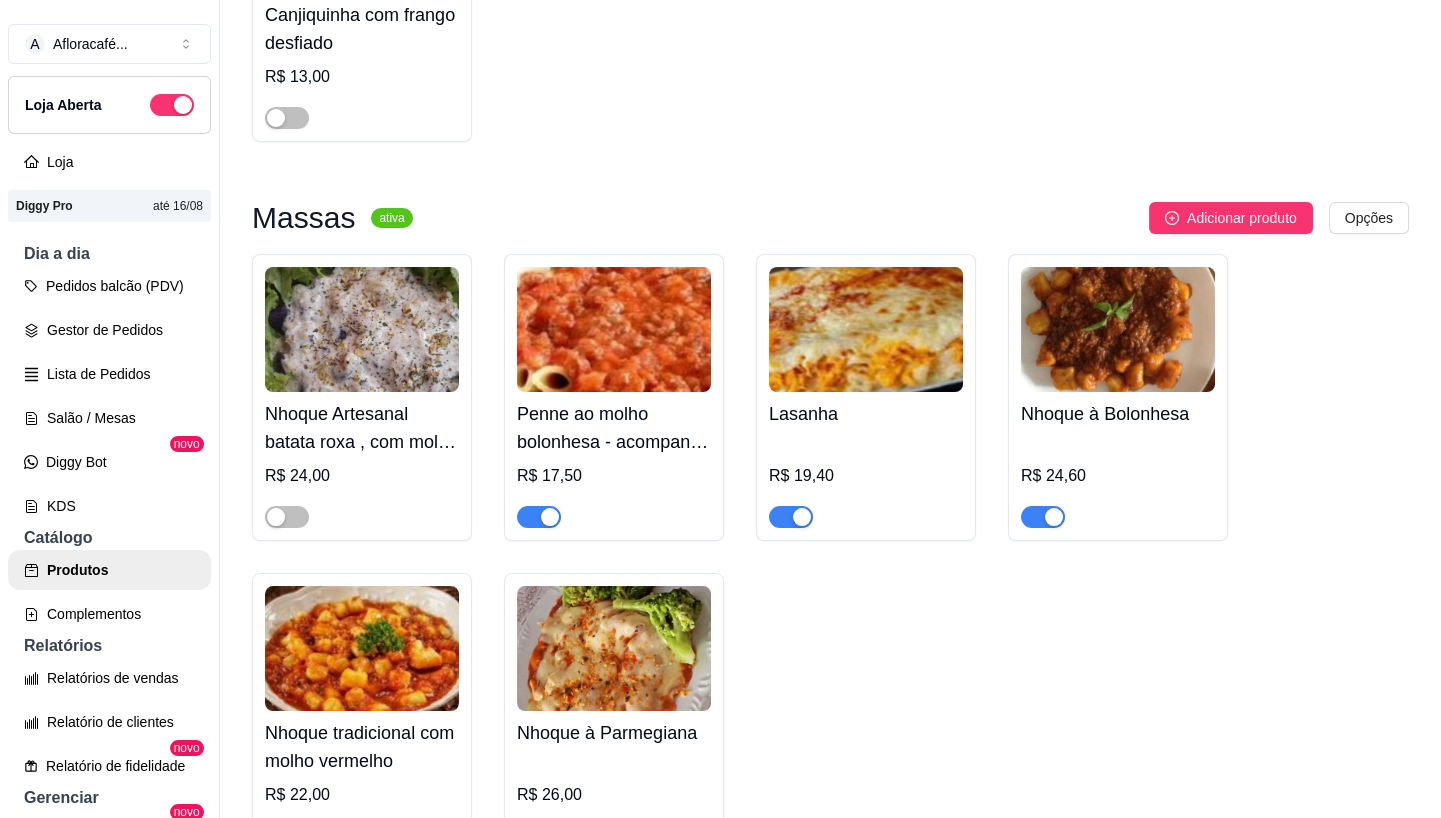 click at bounding box center (614, 648) 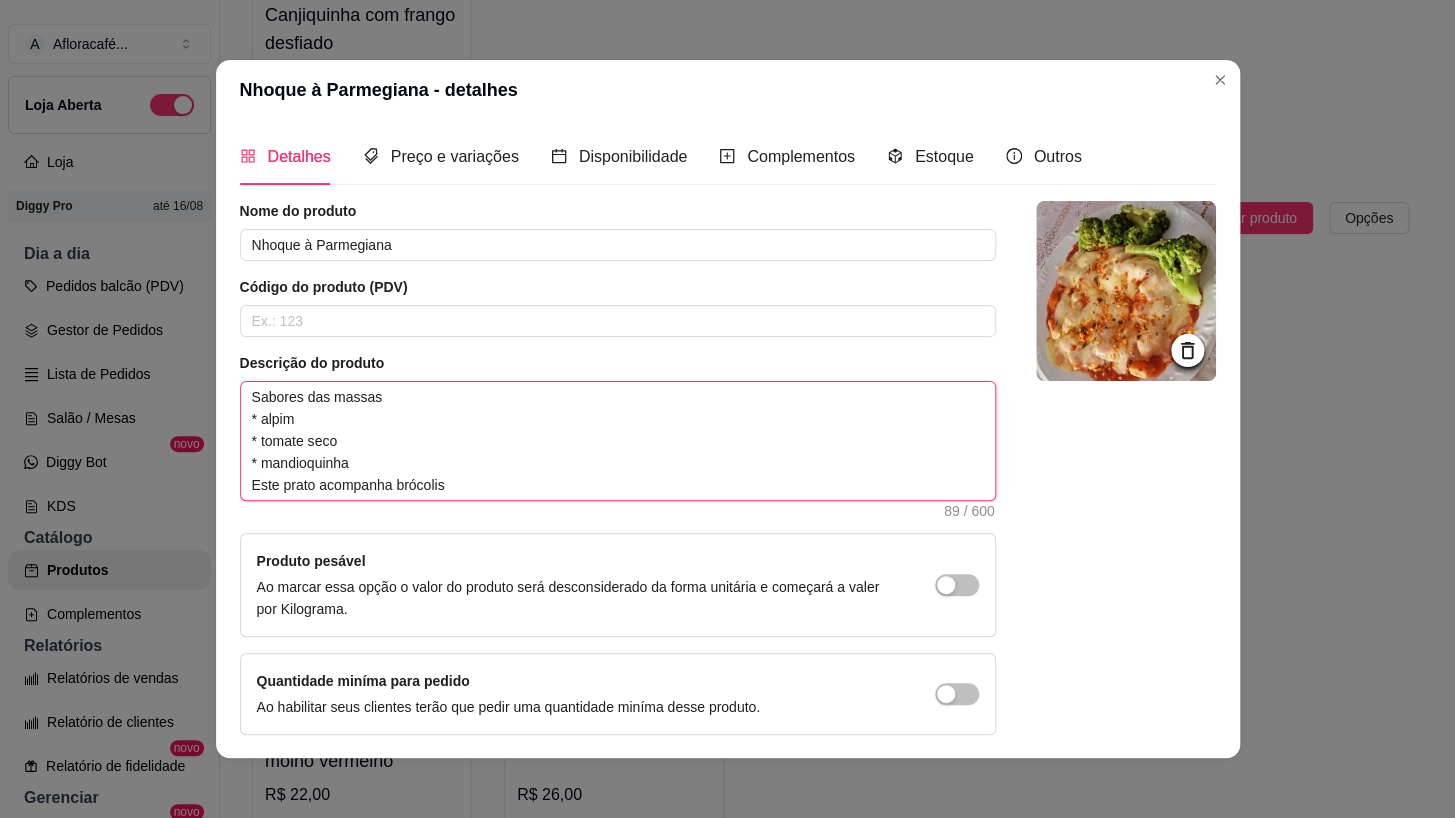 click on "Sabores das massas
* alpim
* tomate seco
* mandioquinha
Este prato acompanha brócolis" at bounding box center [618, 441] 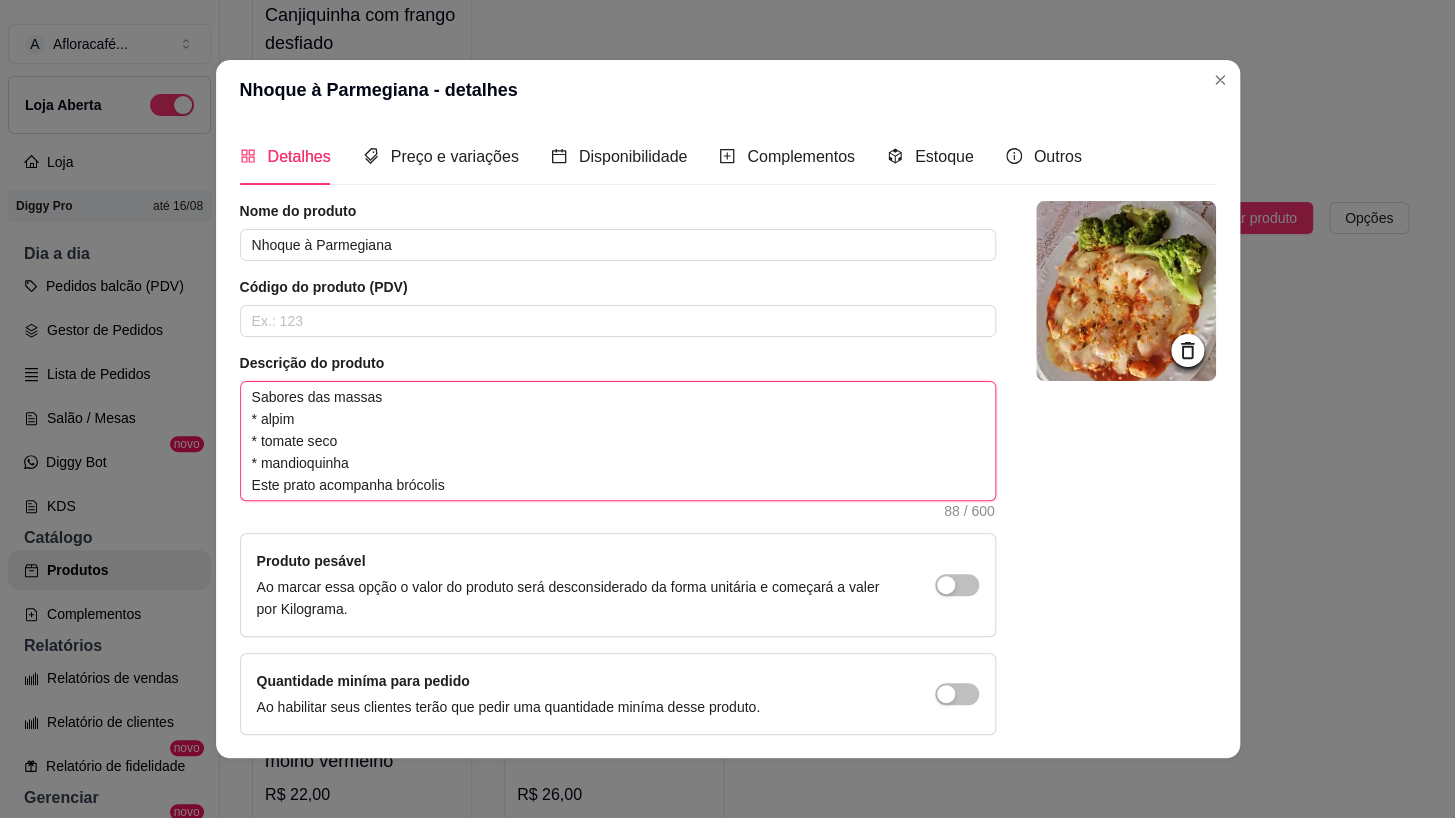 type 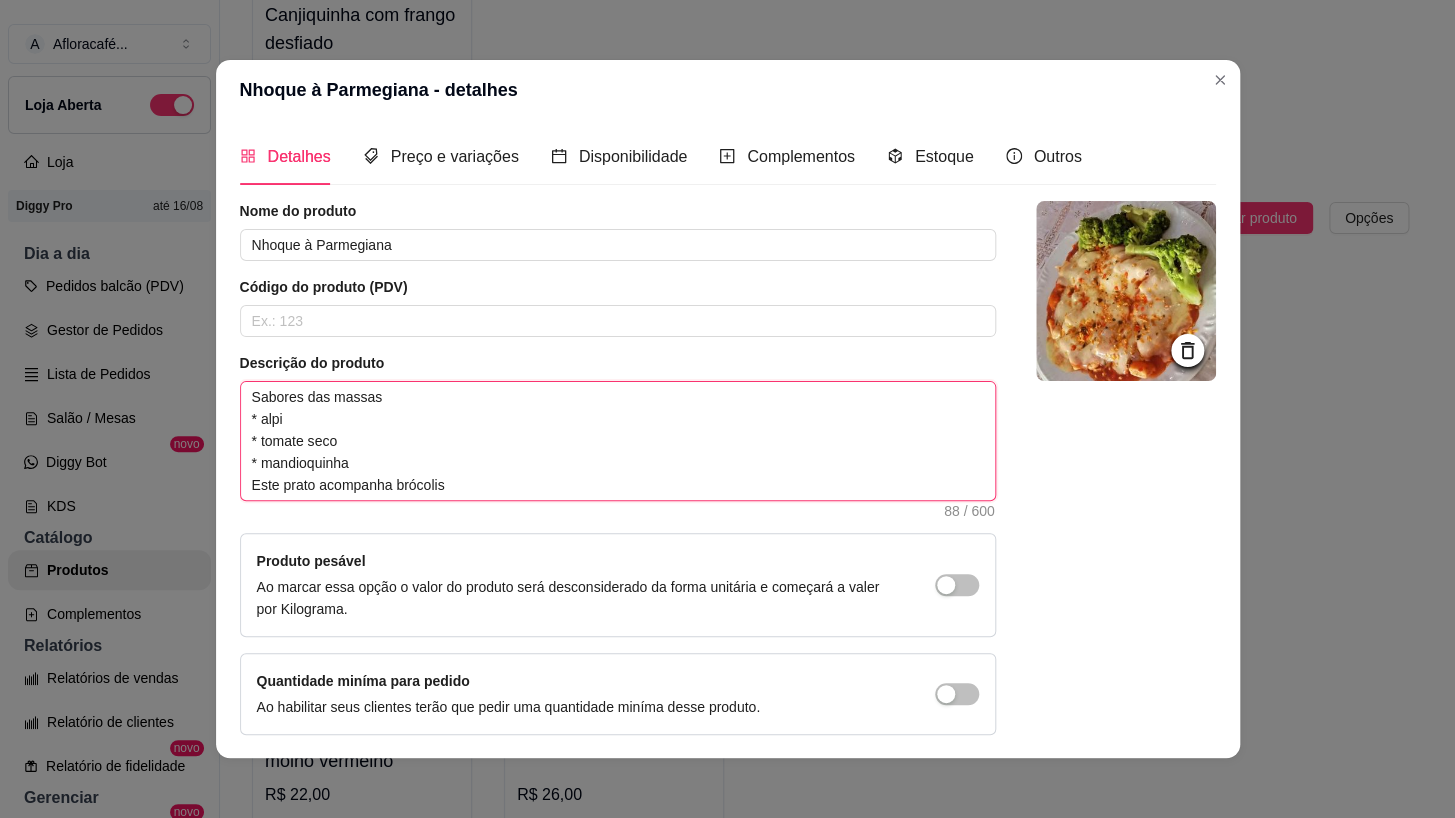type 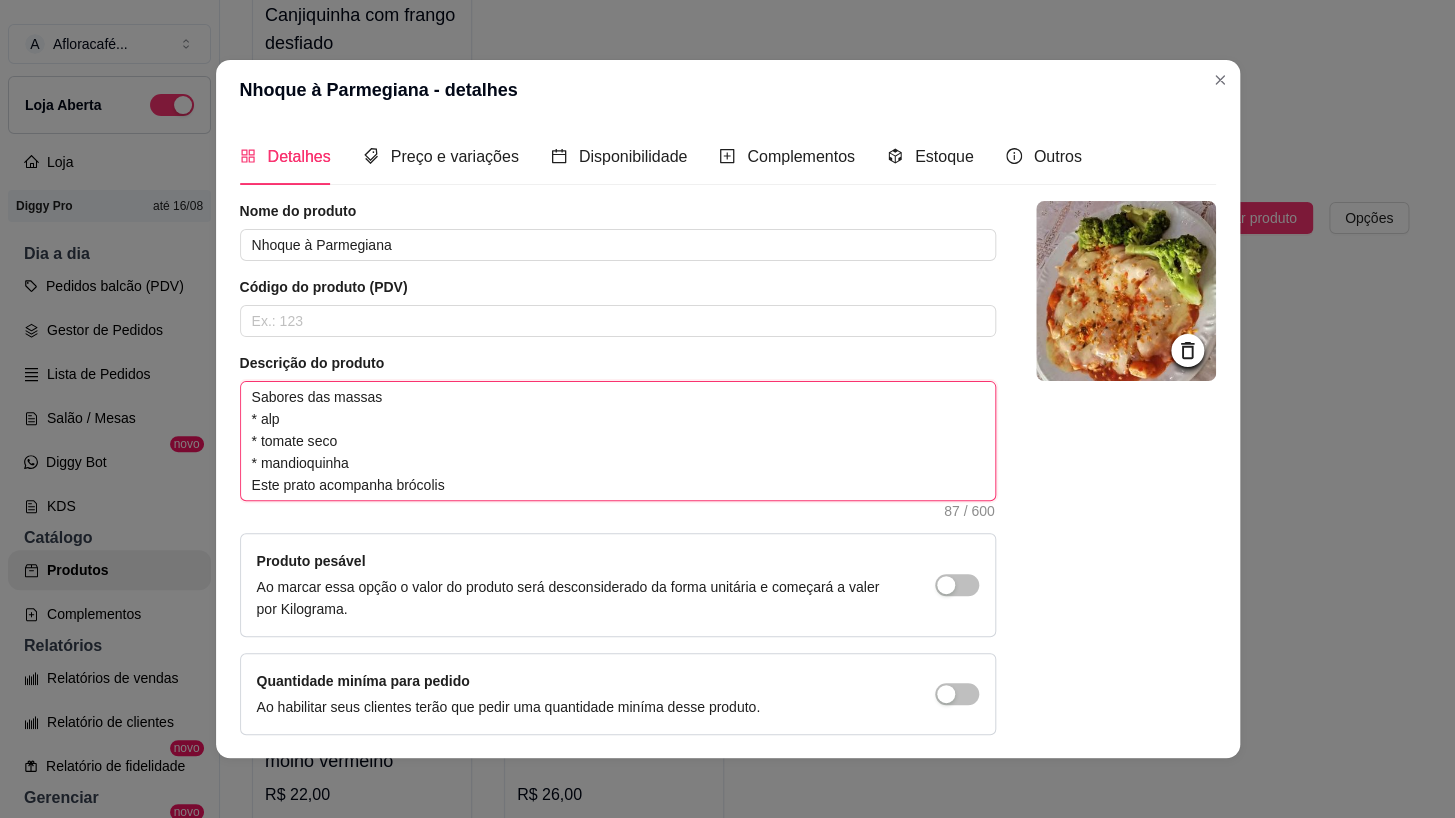 type 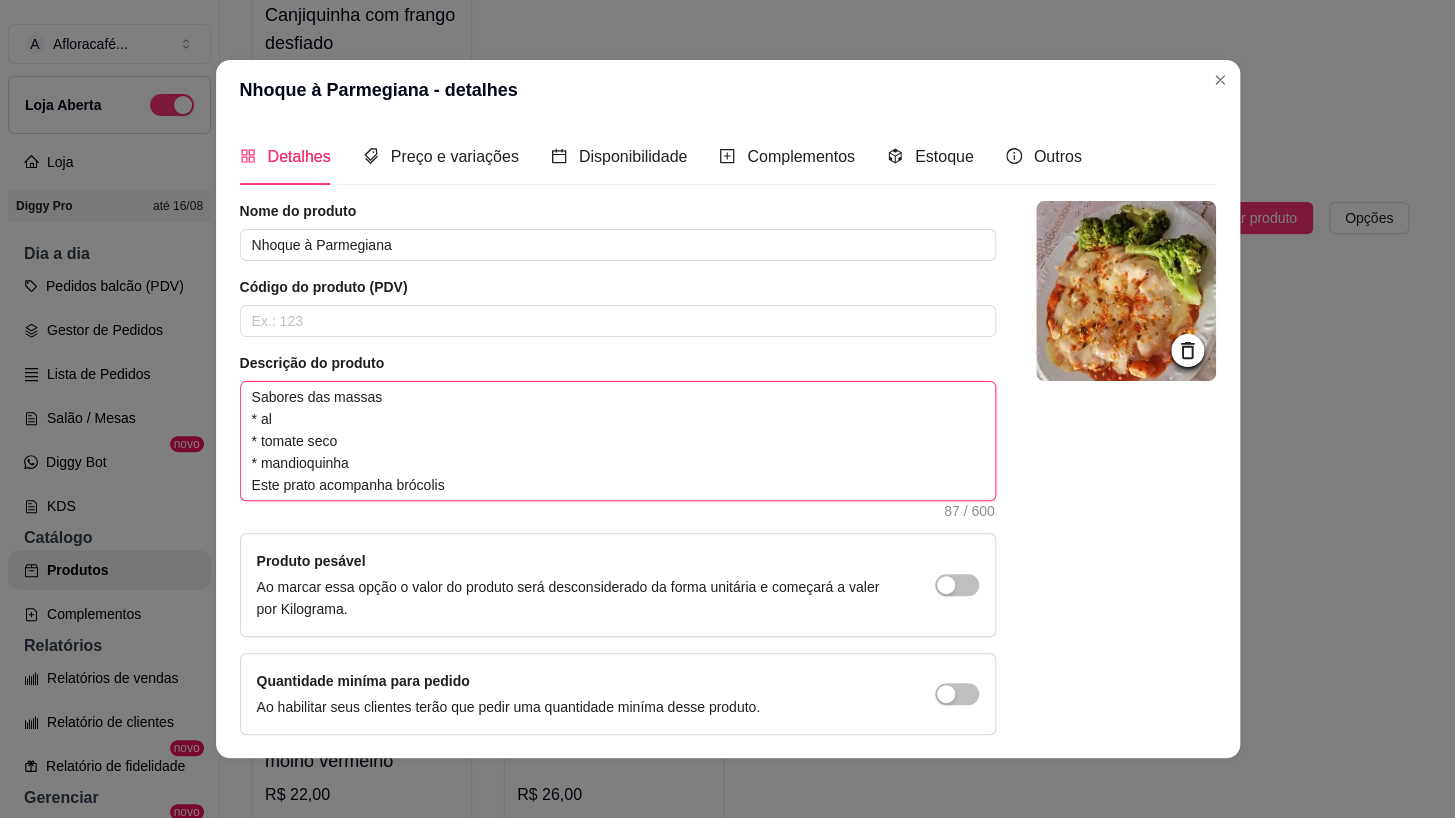 type on "Sabores das massas
* a
* tomate seco
* mandioquinha
Este prato acompanha brócolis" 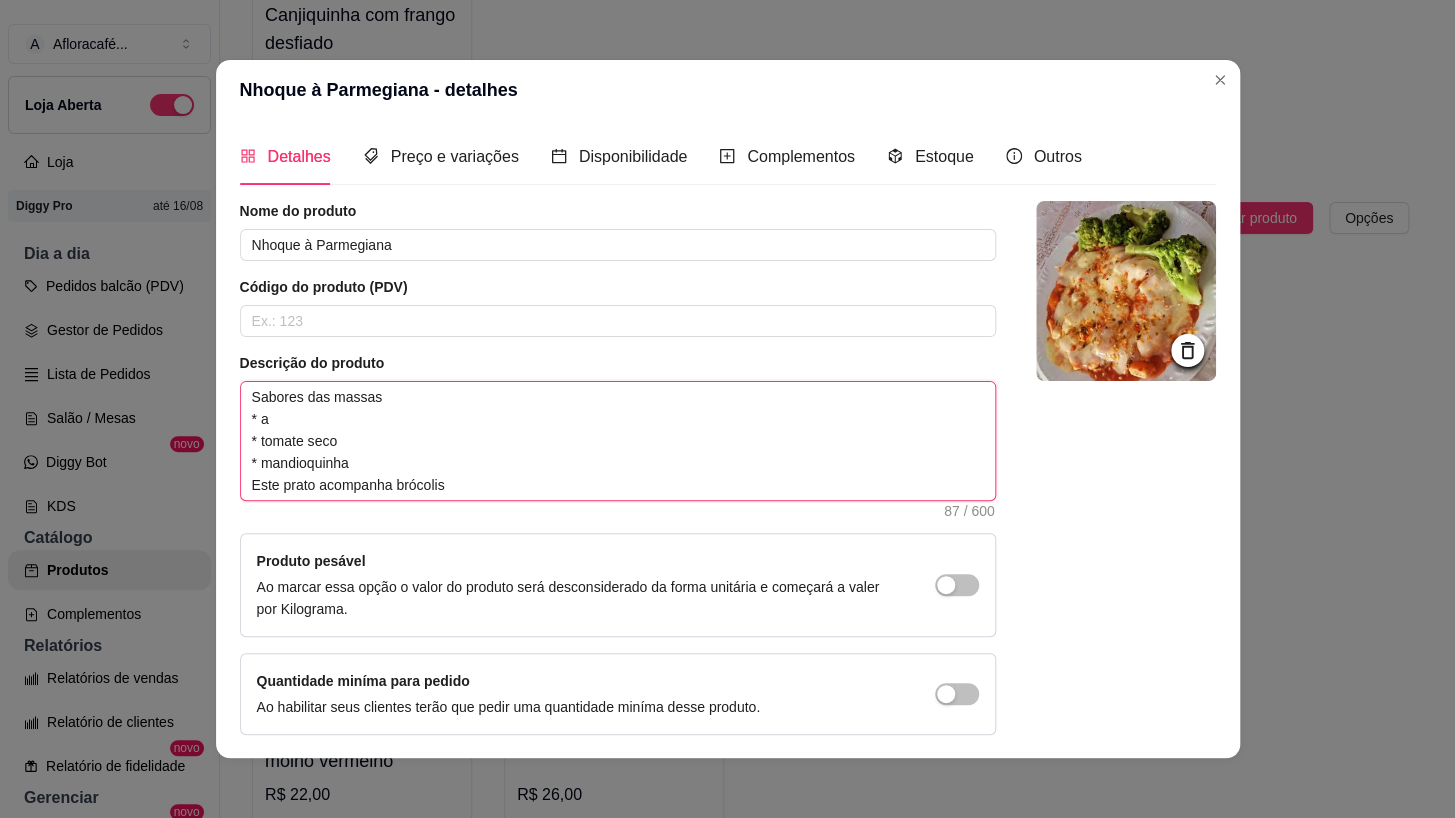 type 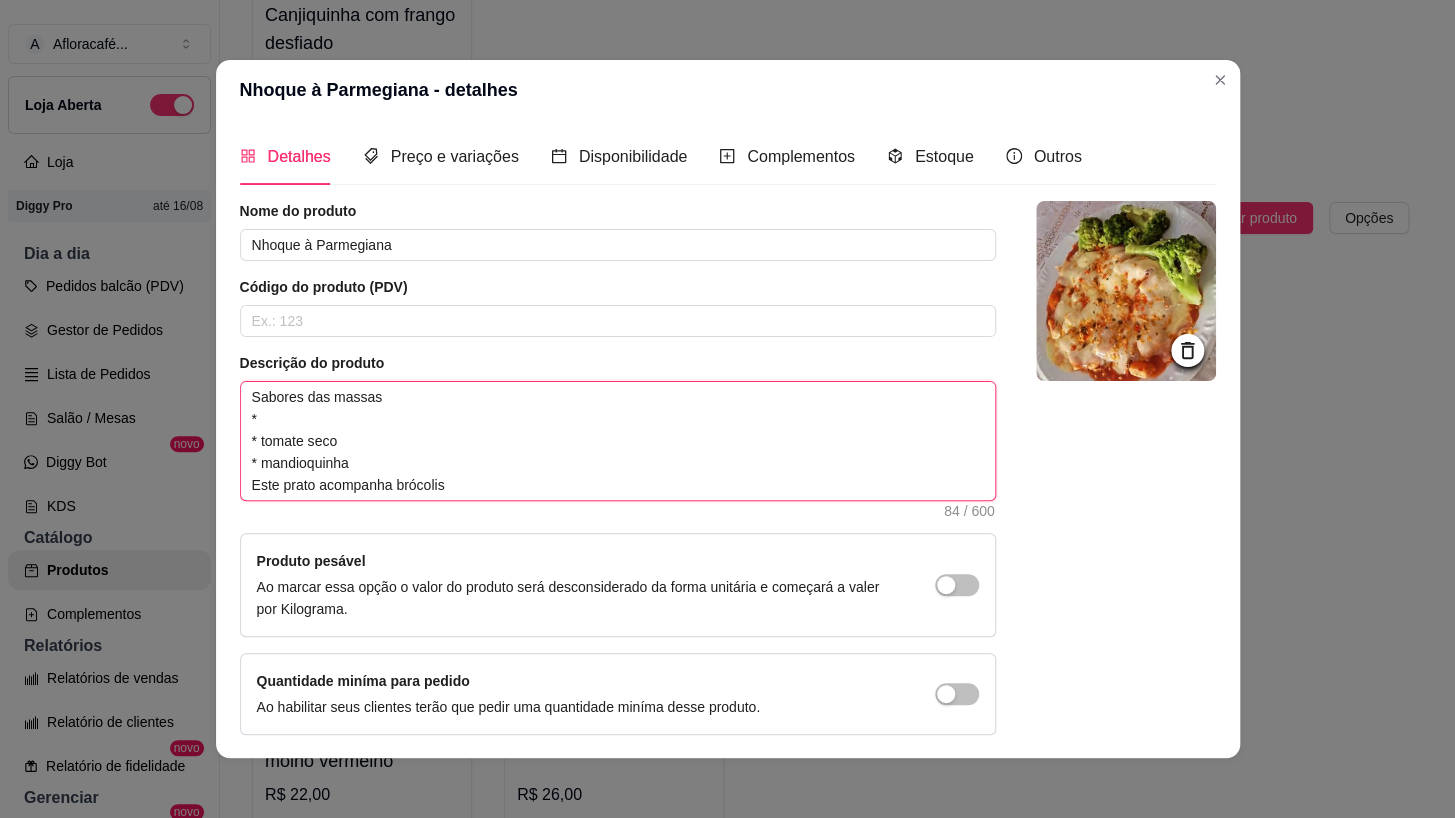 type 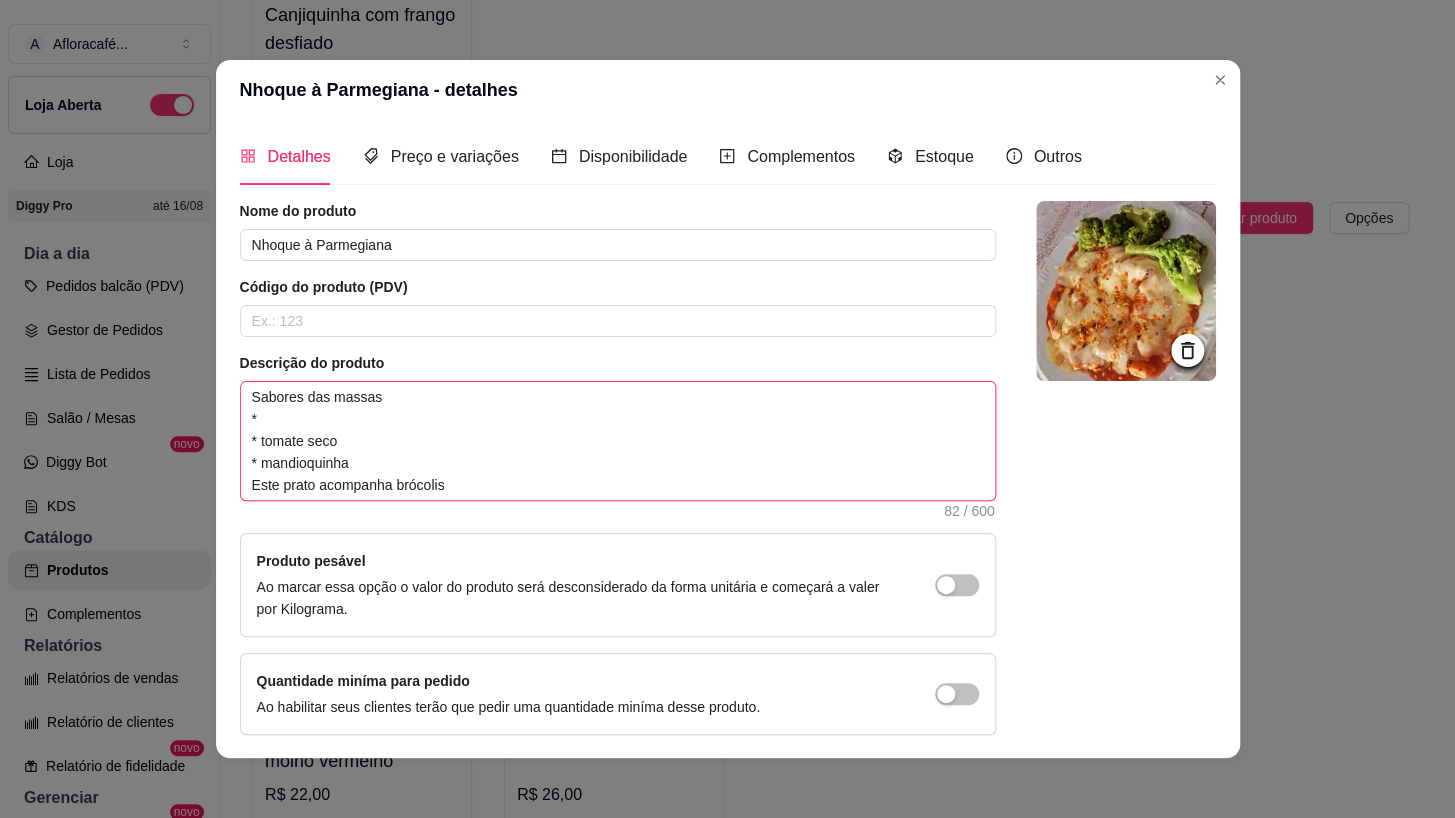 type 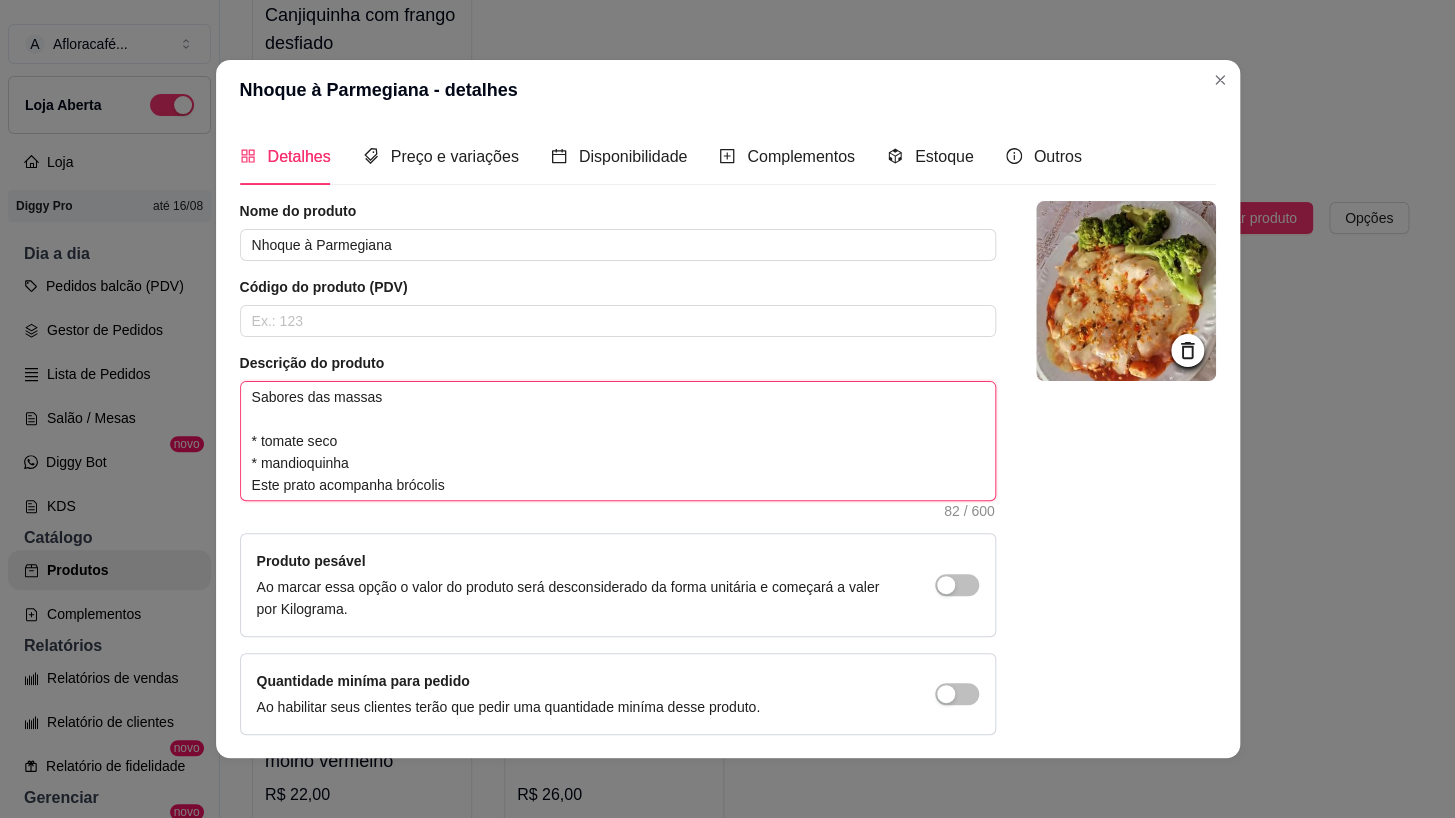 type 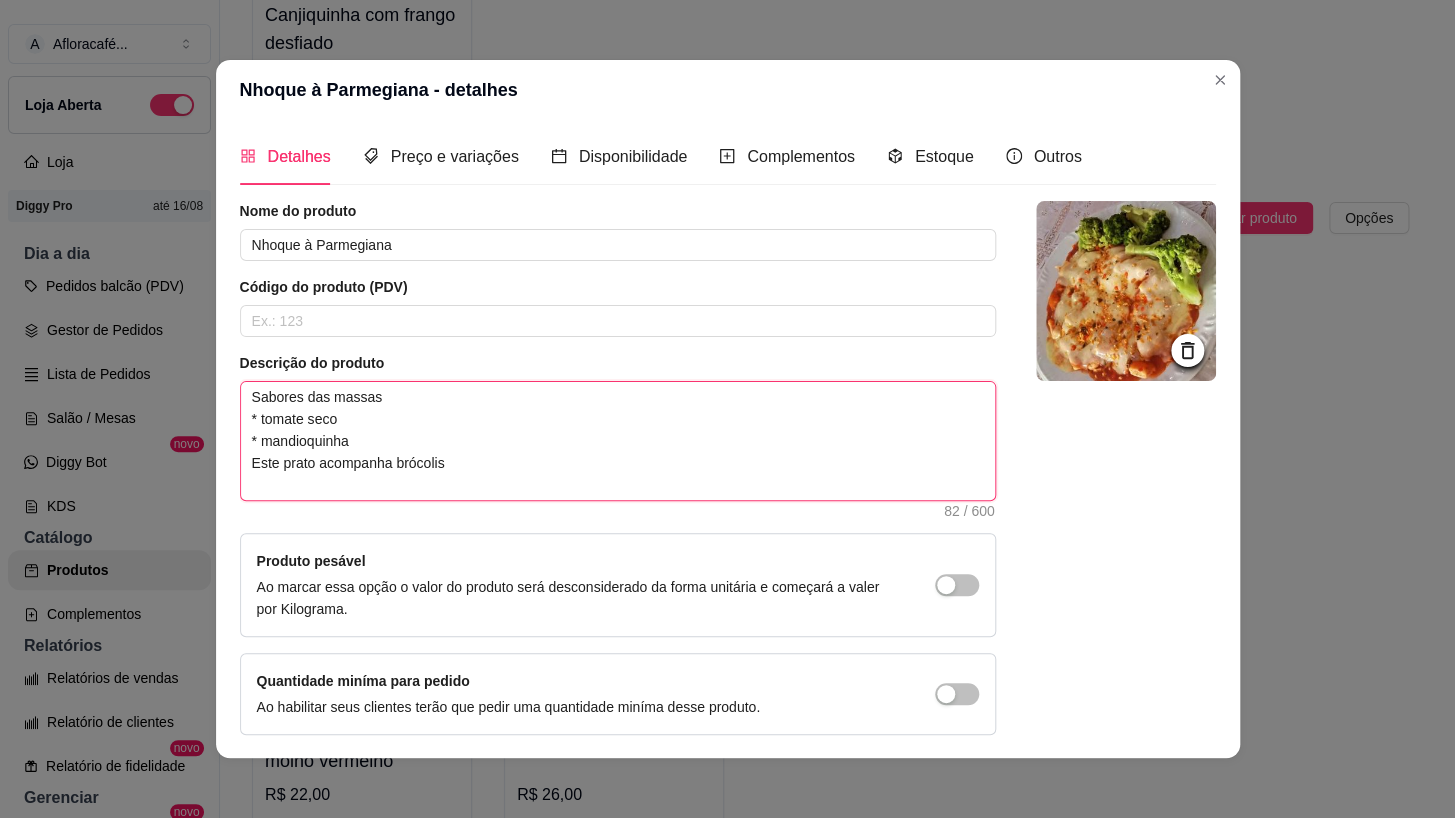 type 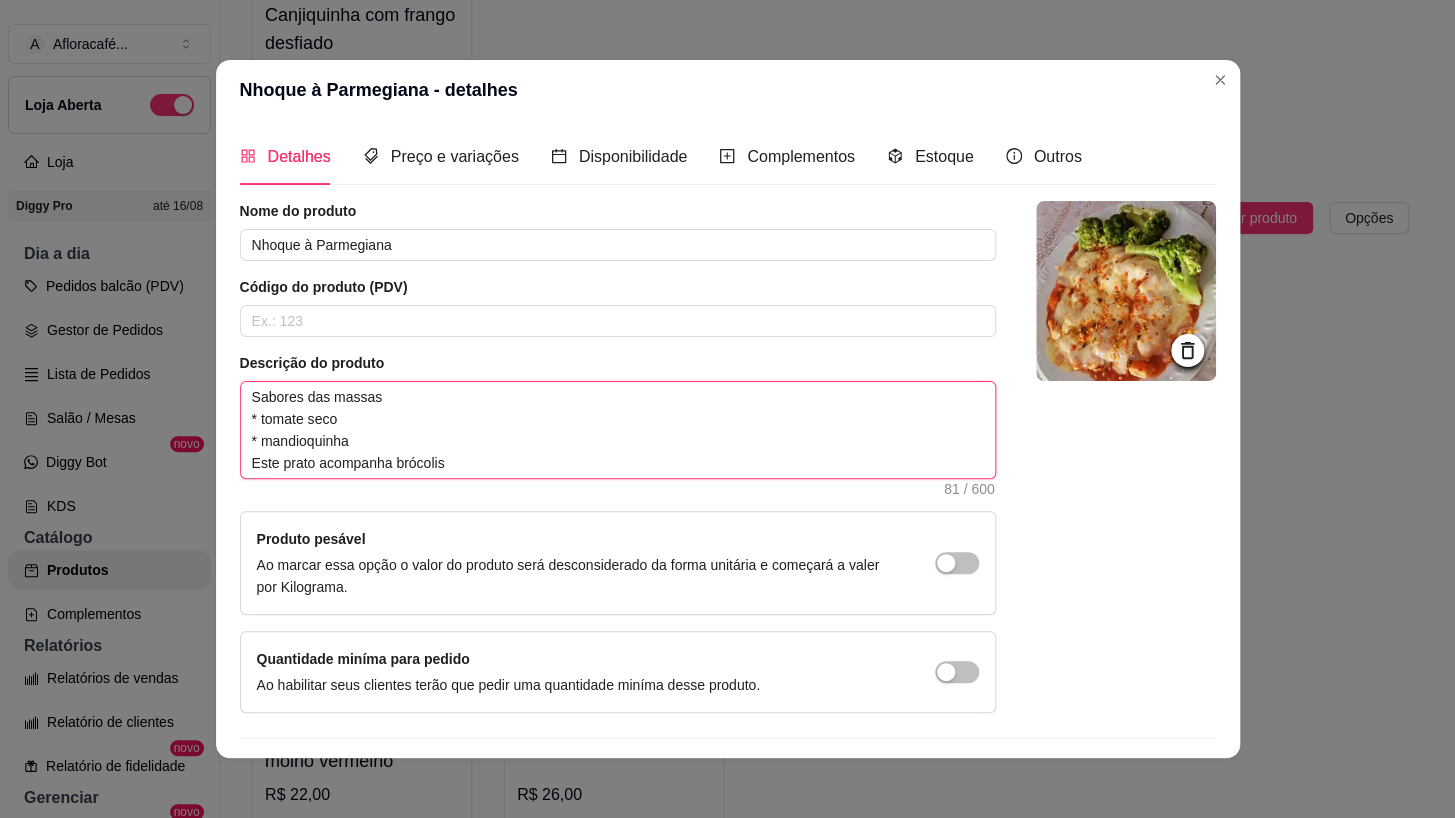 scroll, scrollTop: 50, scrollLeft: 0, axis: vertical 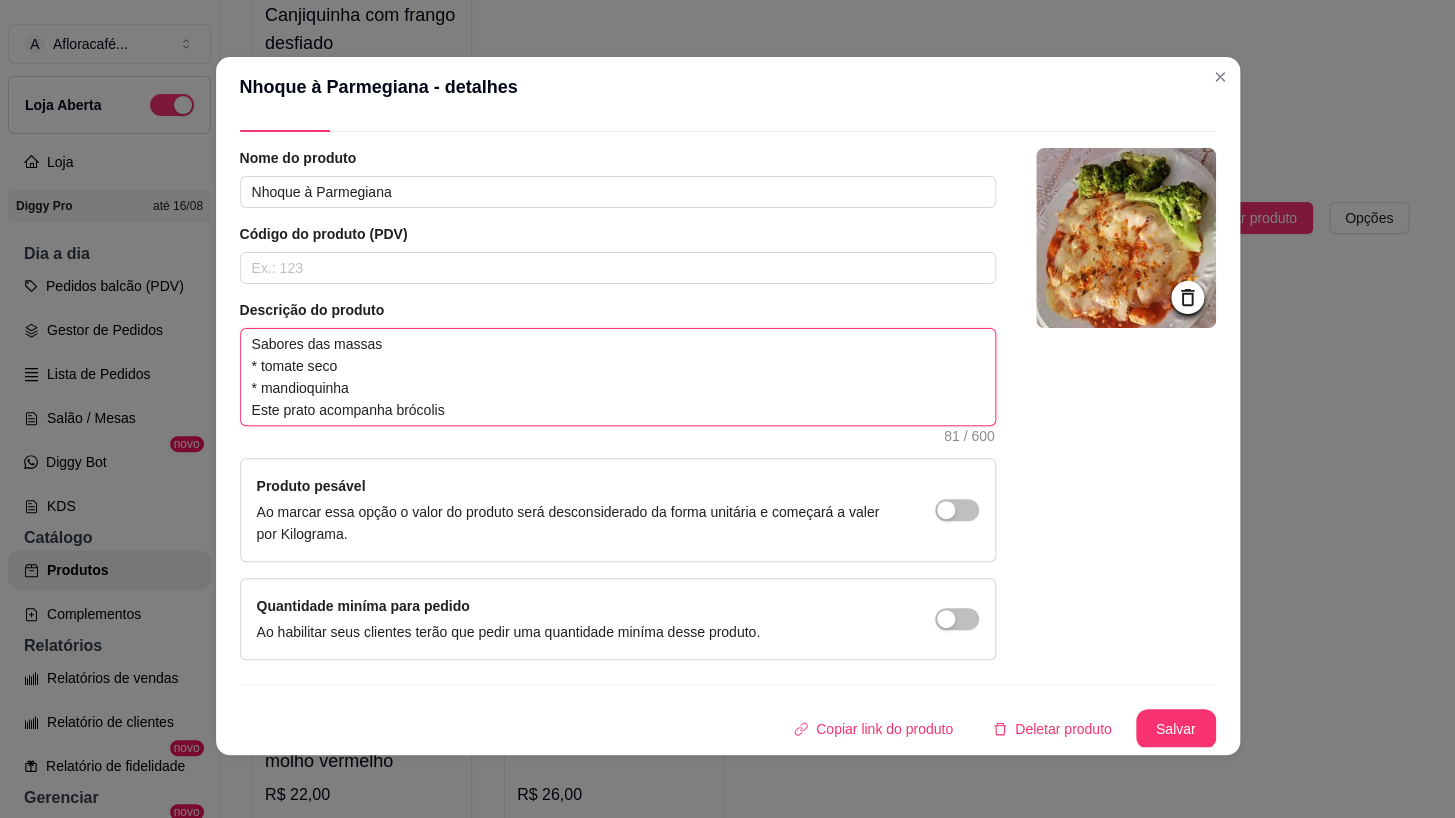 type on "Sabores das massas
* tomate seco
* mandioquinha
Este prato acompanha brócolis" 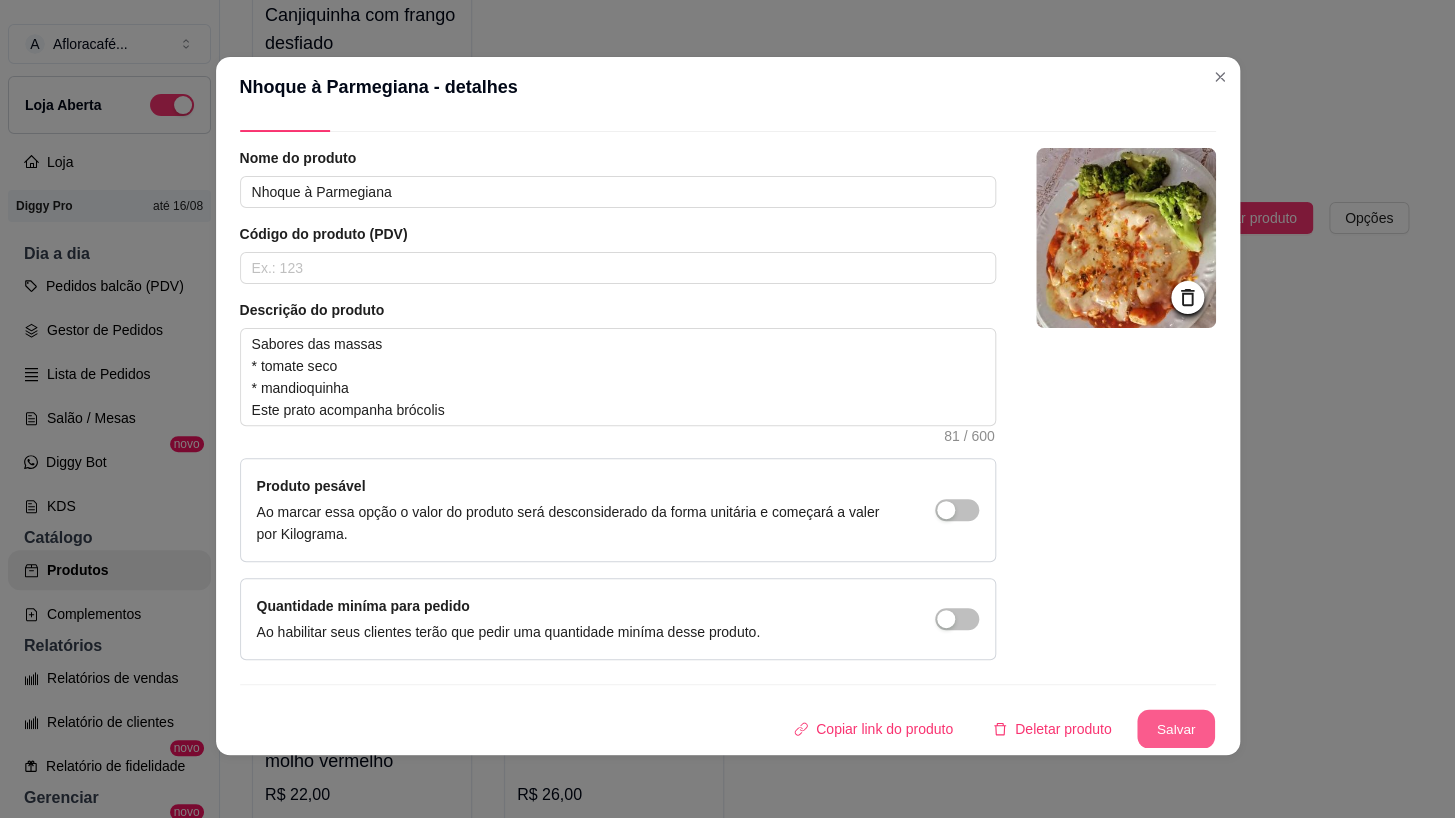 click on "Salvar" at bounding box center (1176, 729) 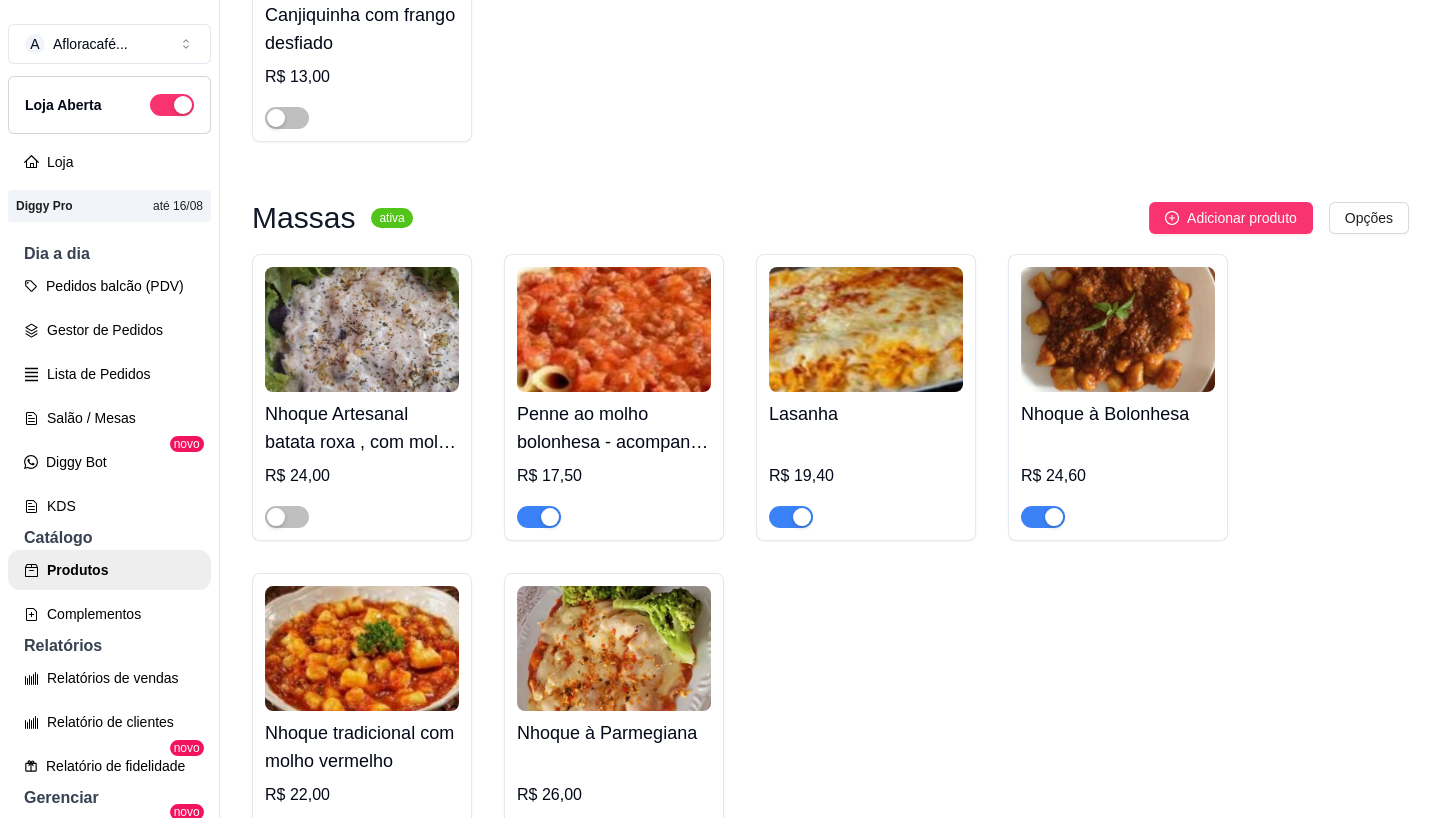 drag, startPoint x: 1240, startPoint y: 411, endPoint x: 1193, endPoint y: 425, distance: 49.0408 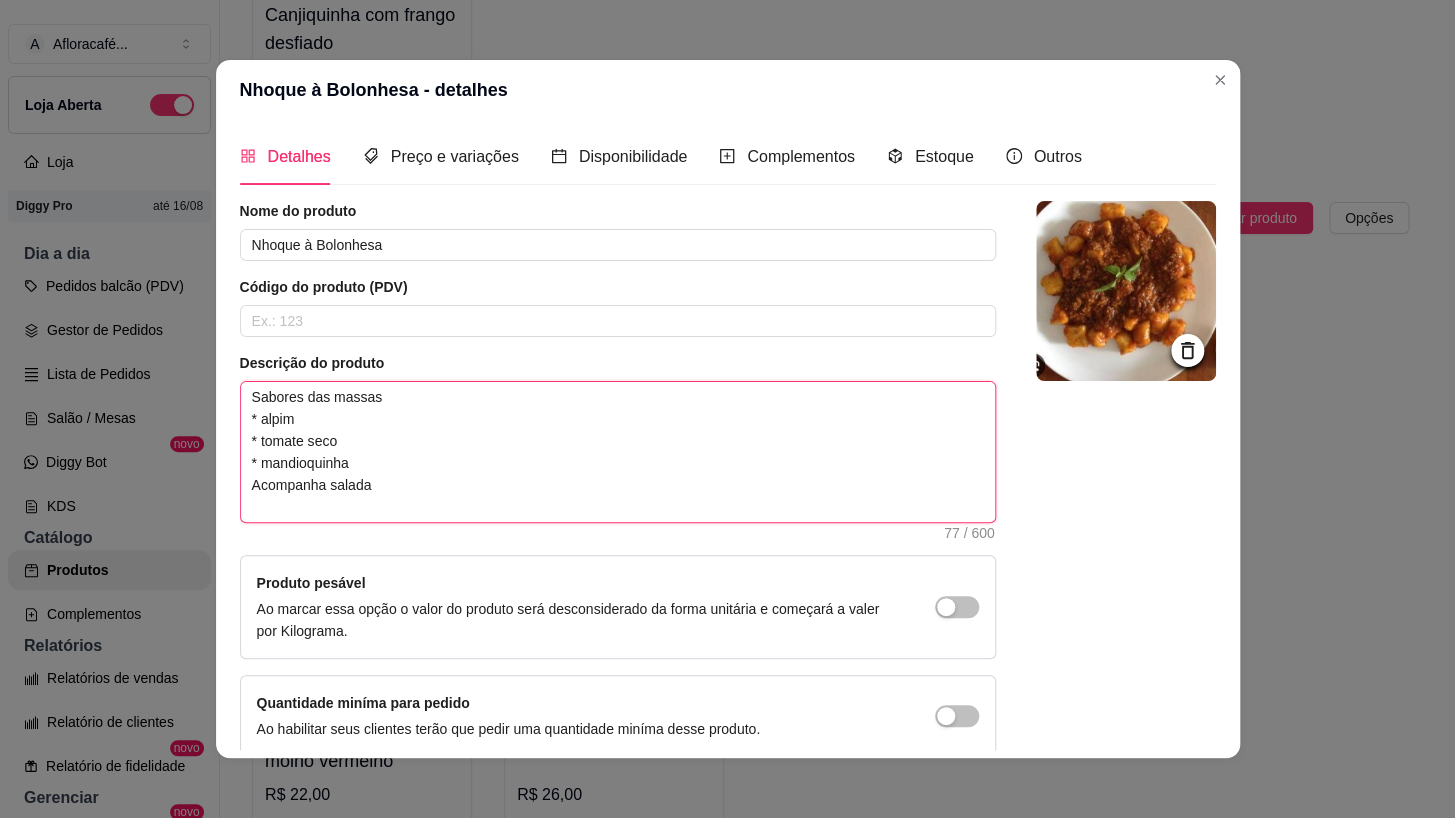 click on "Sabores das massas
* alpim
* tomate seco
* mandioquinha
Acompanha salada" at bounding box center (618, 452) 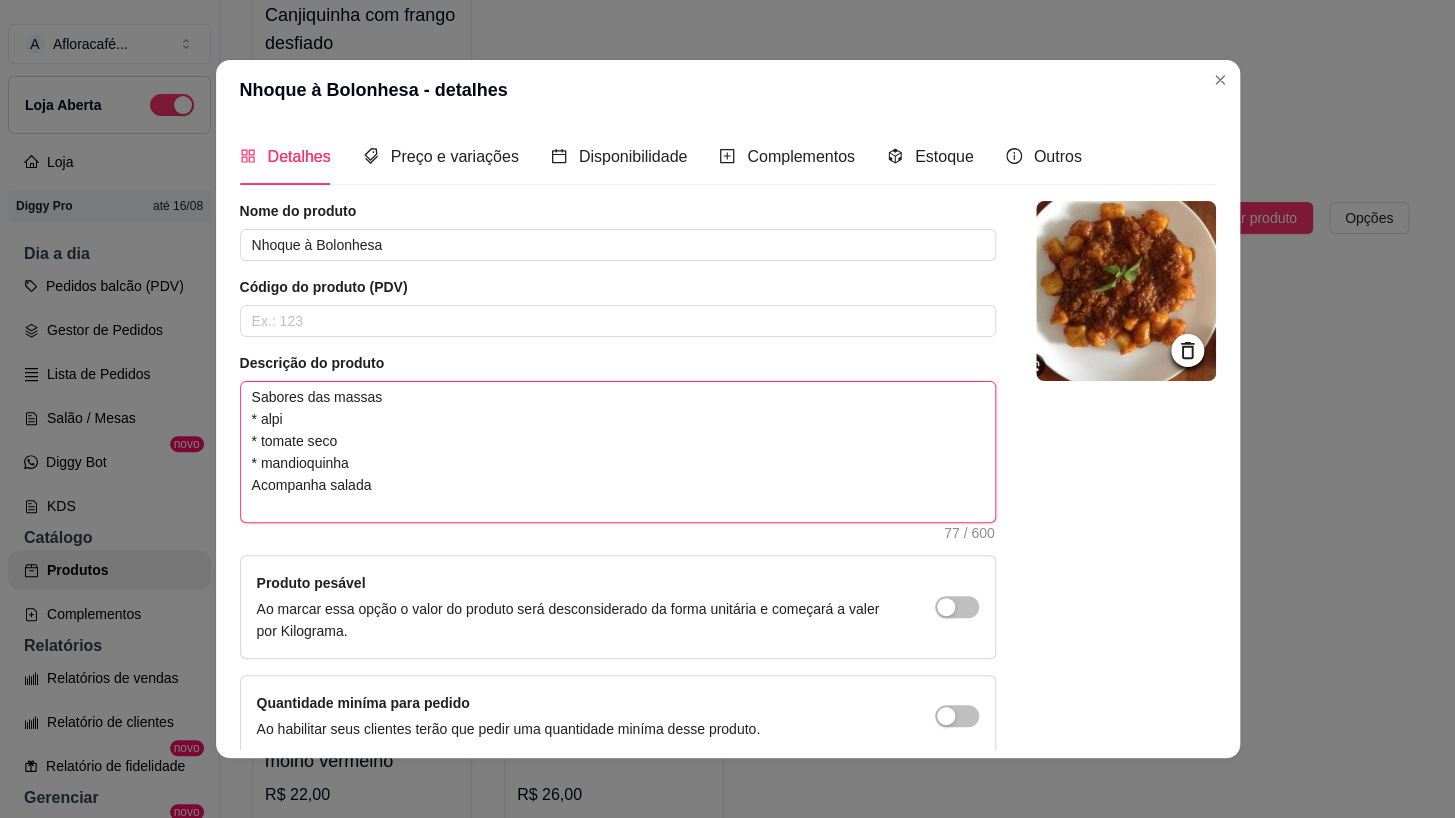 type 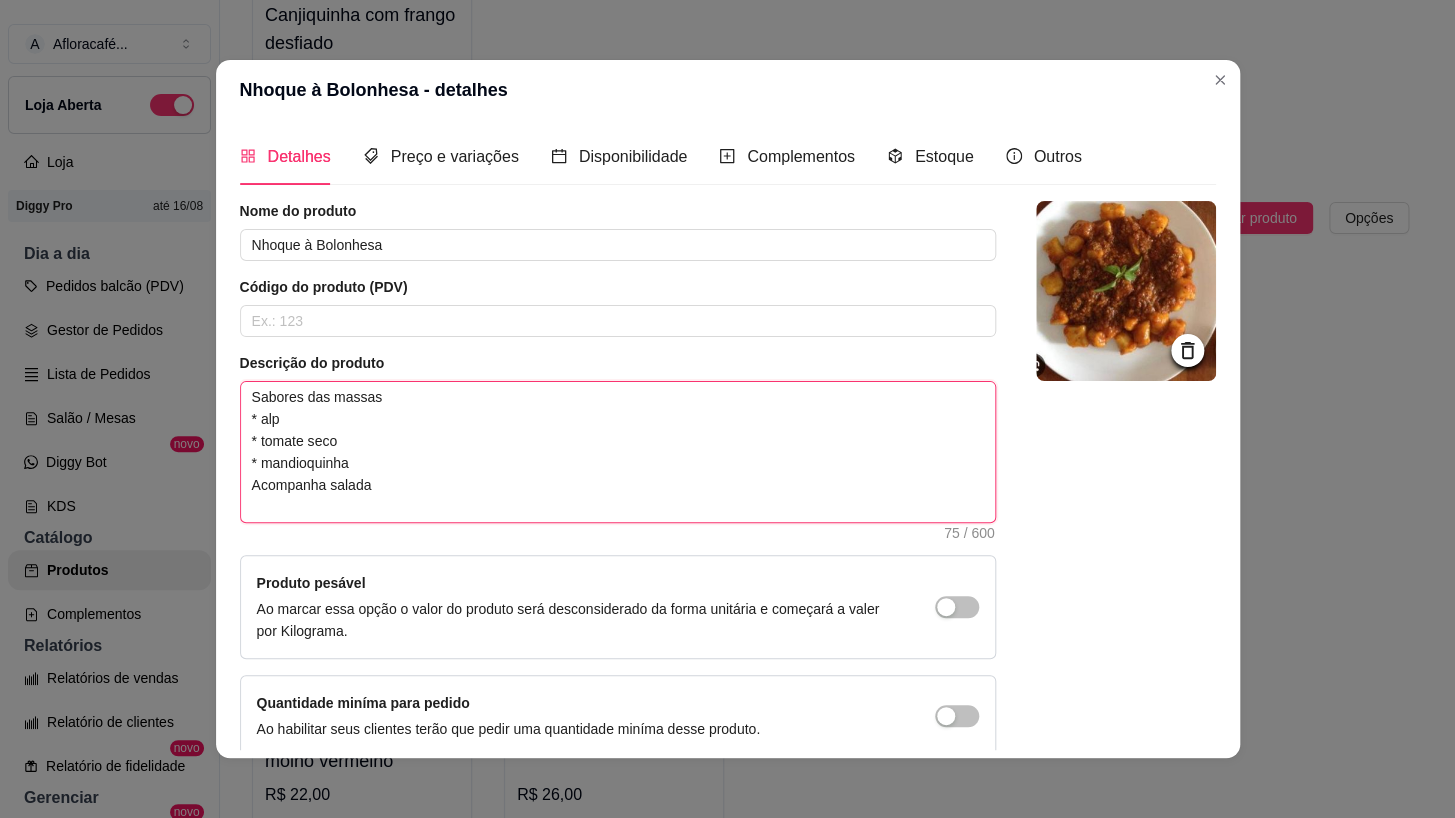 type 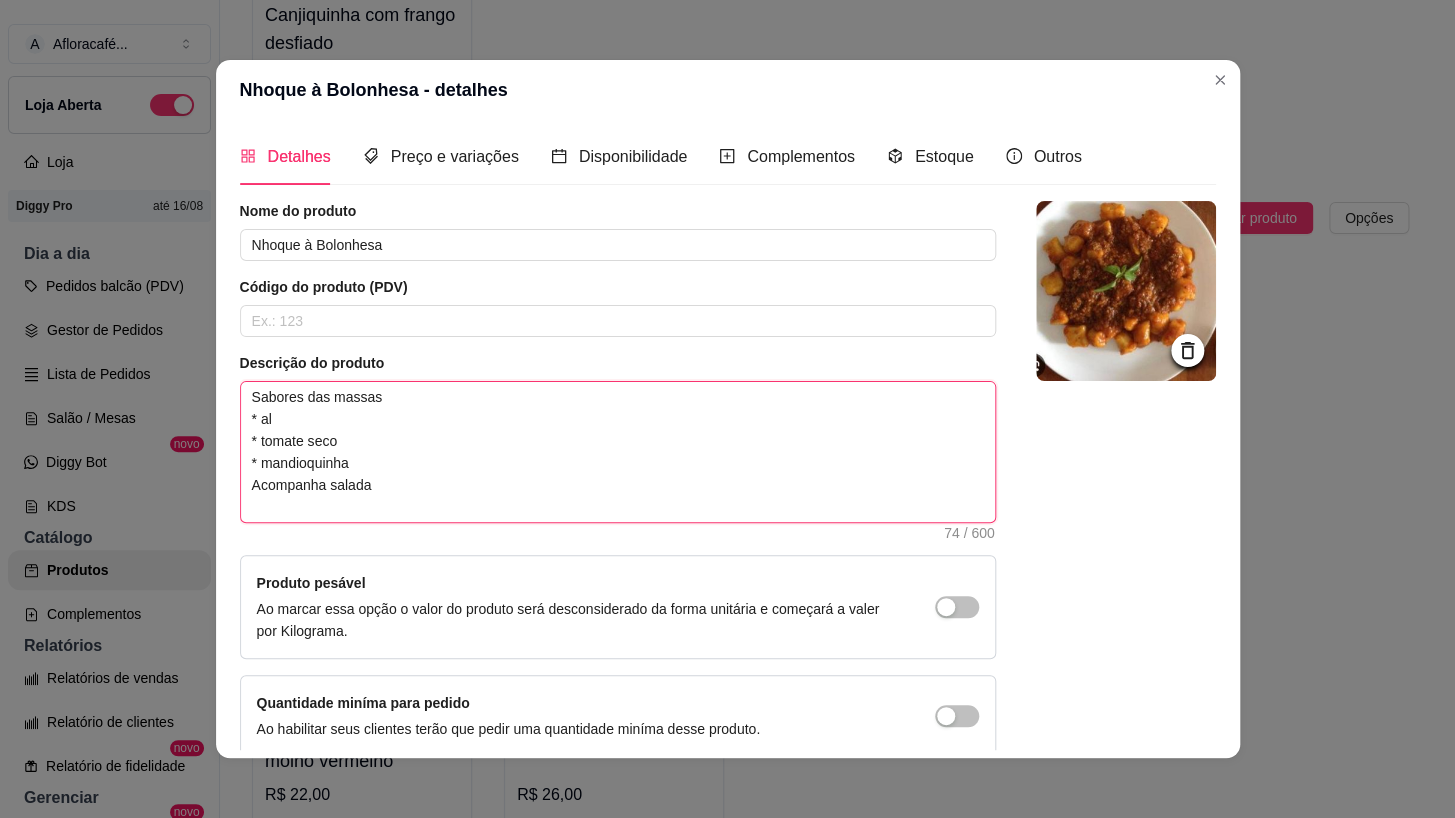 type 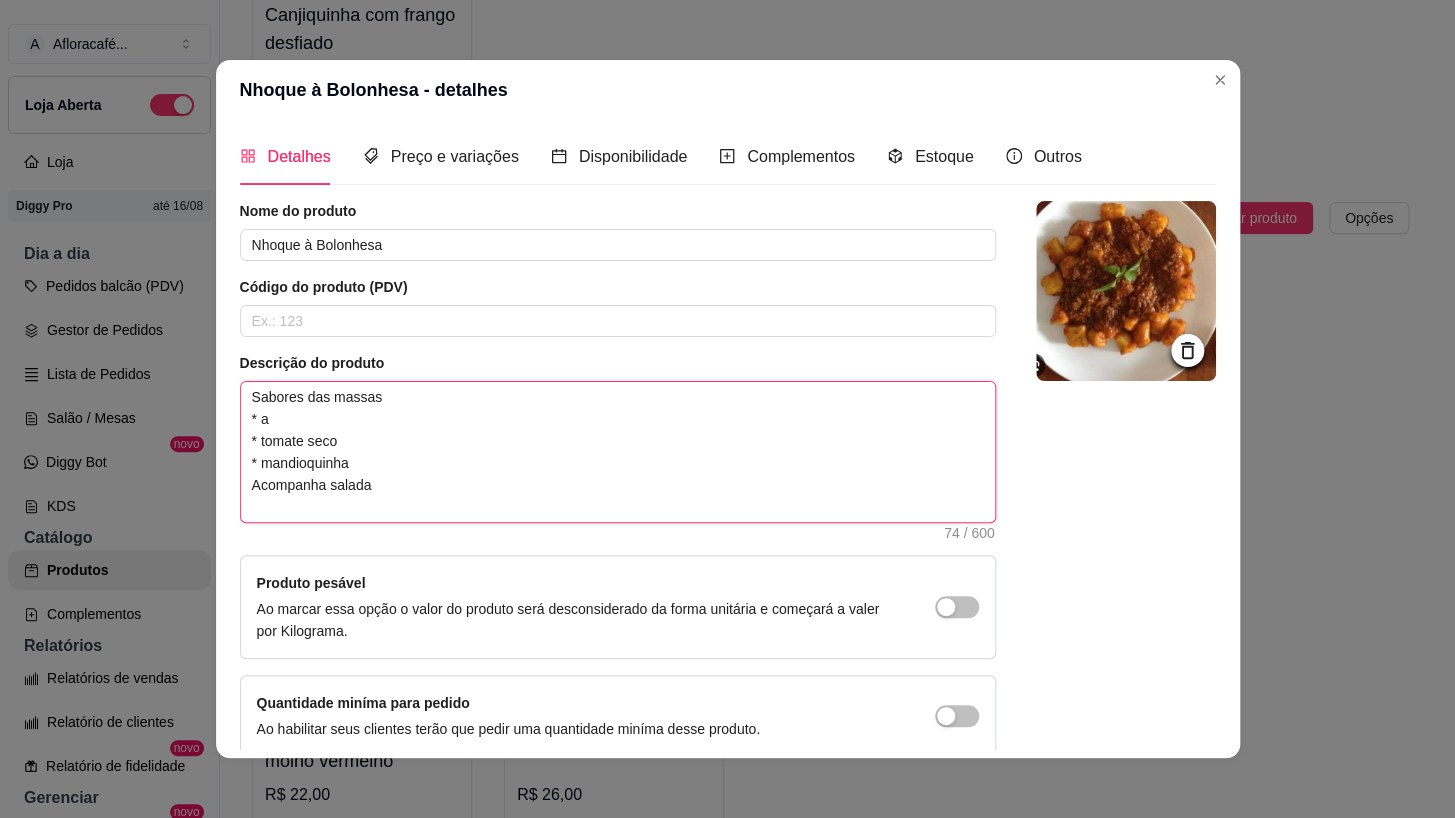 type 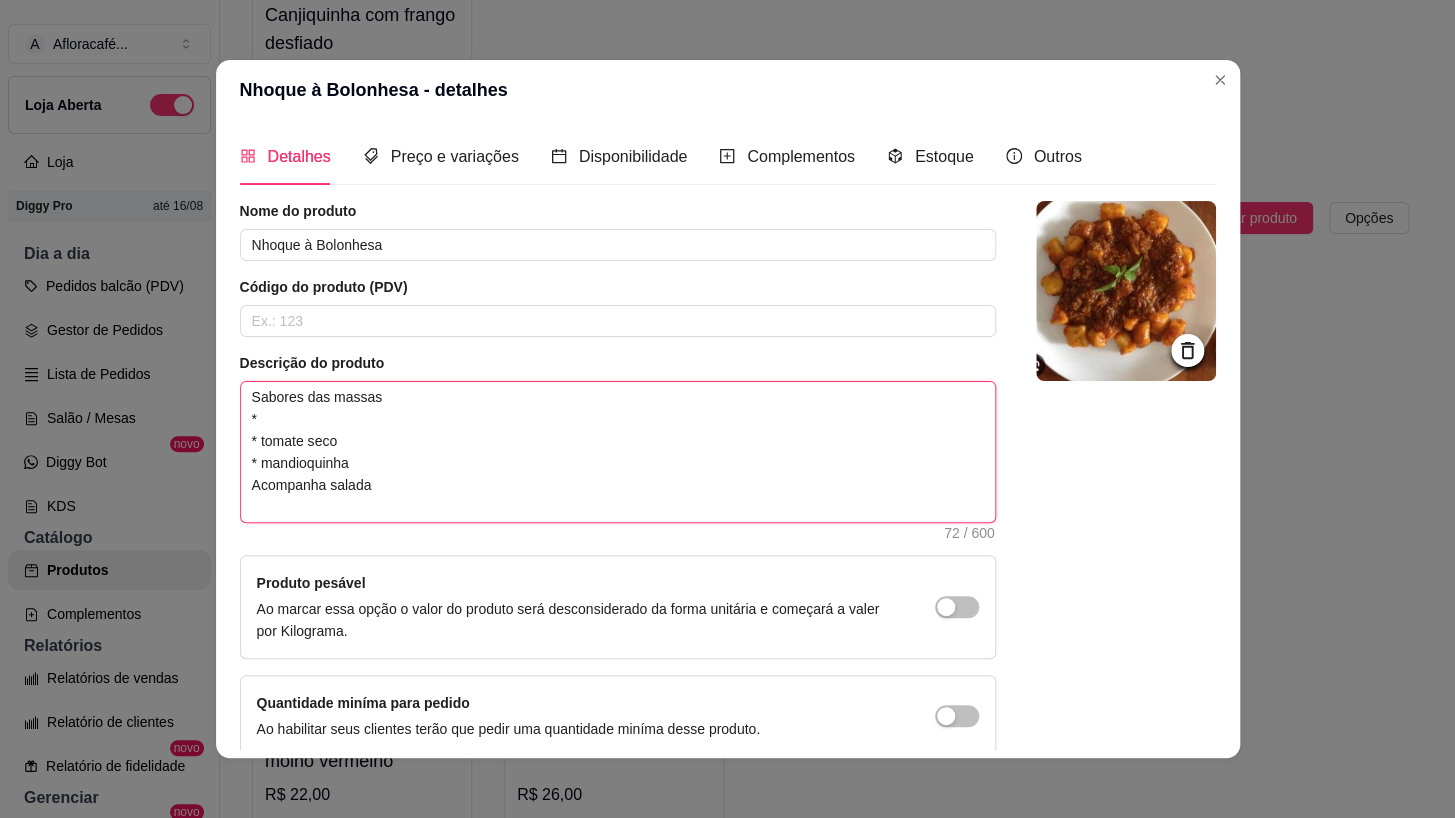 type 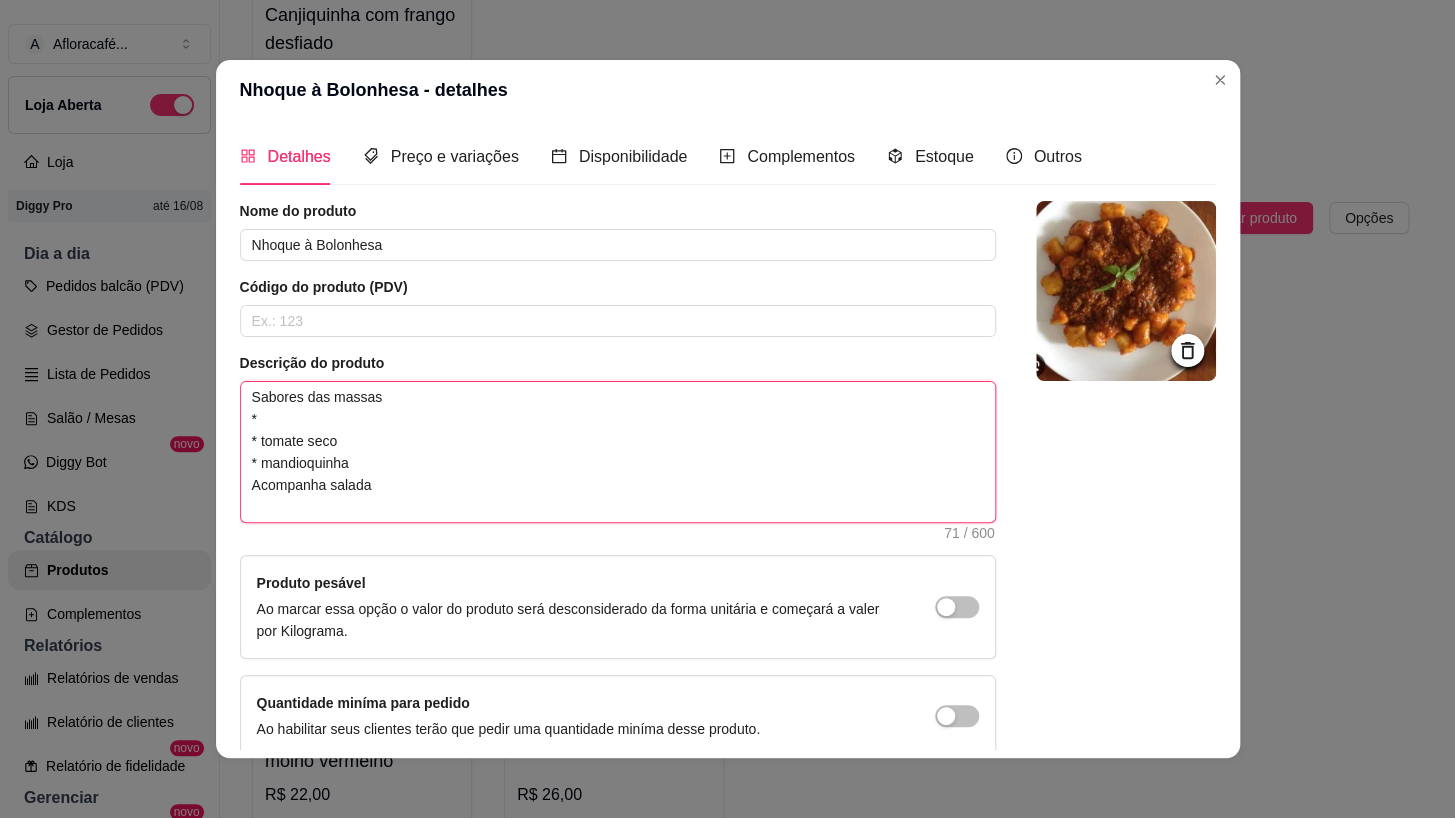 type 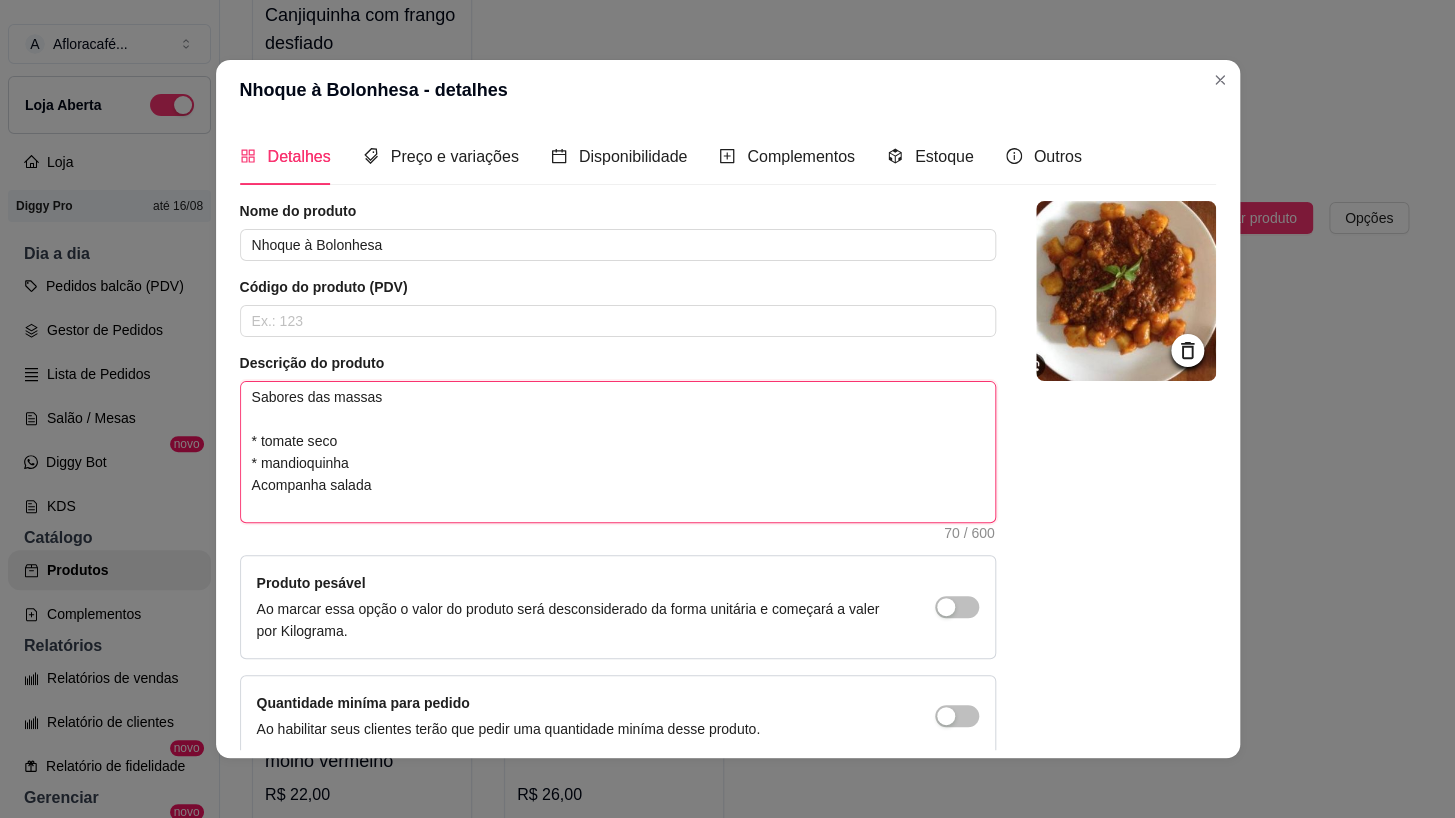 type 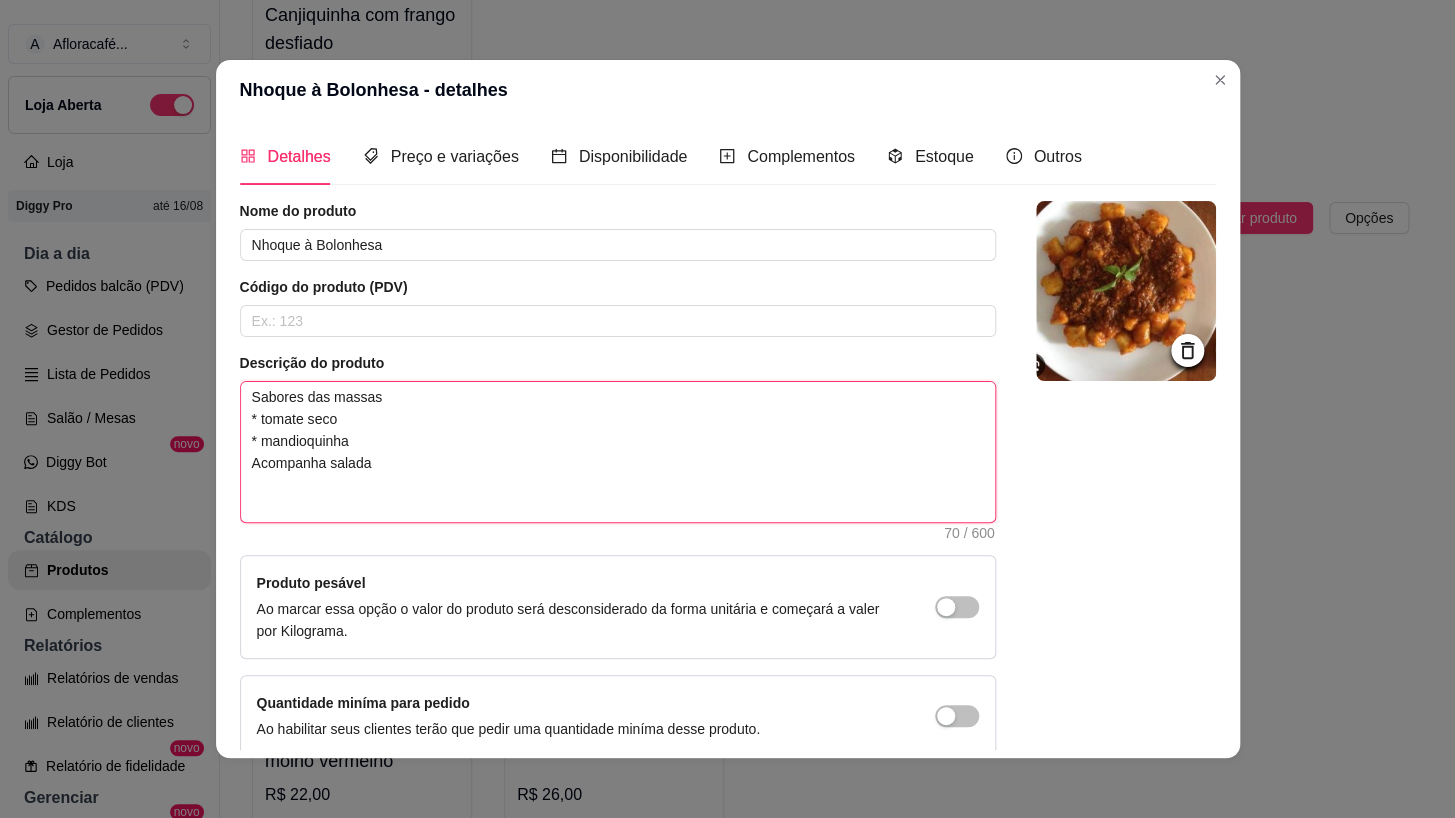 type 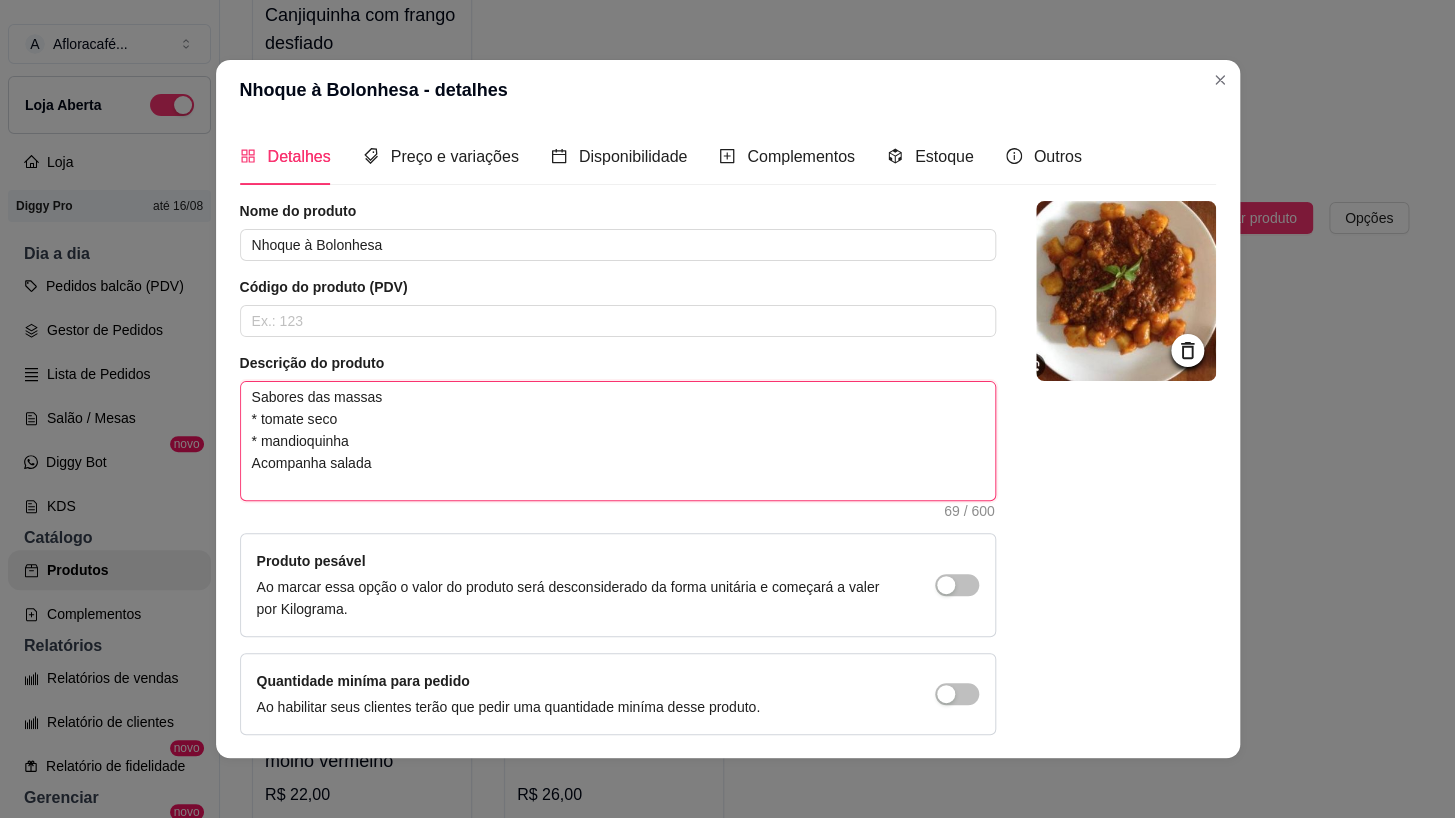 scroll, scrollTop: 72, scrollLeft: 0, axis: vertical 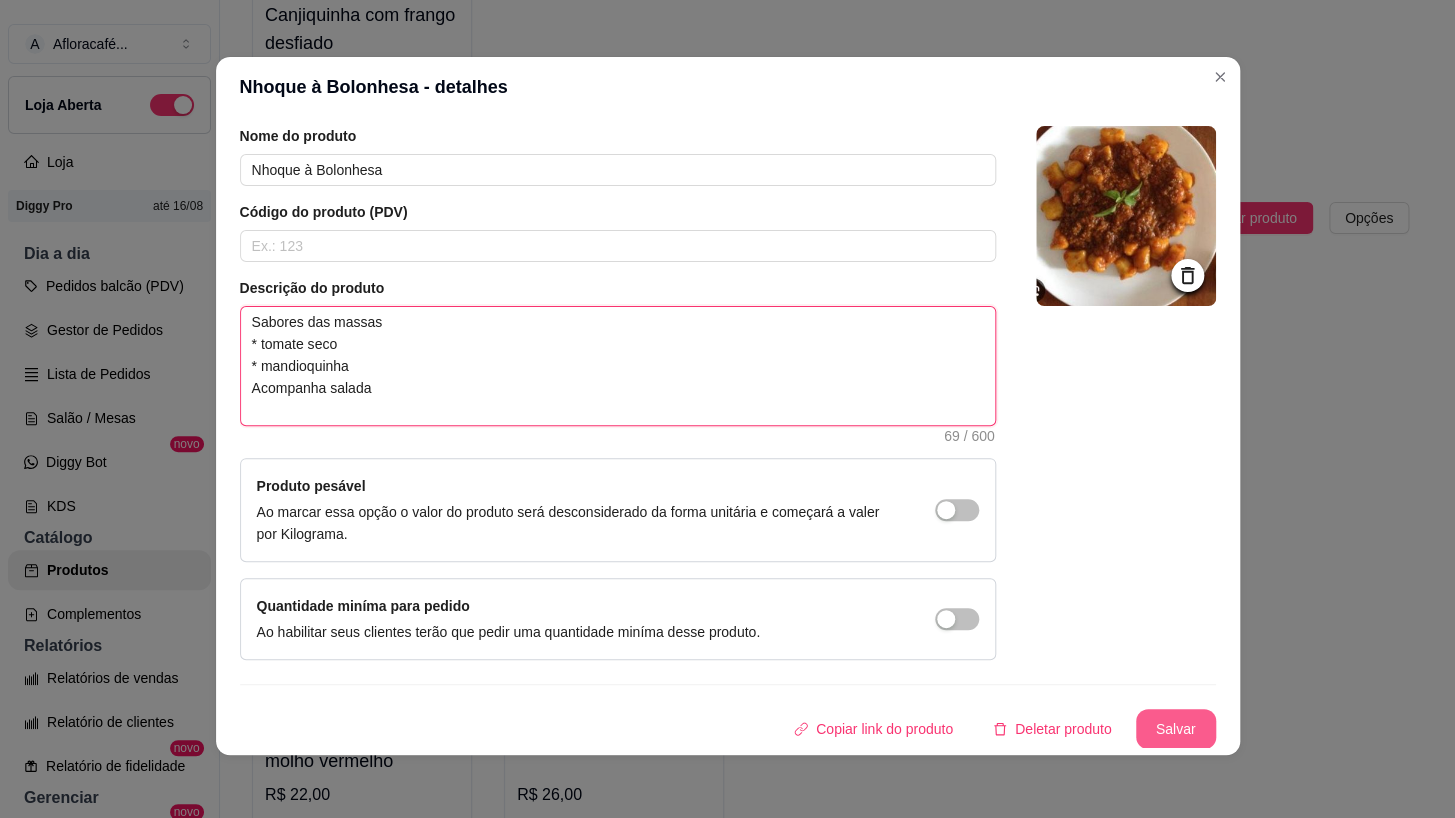 type on "Sabores das massas
* tomate seco
* mandioquinha
Acompanha salada" 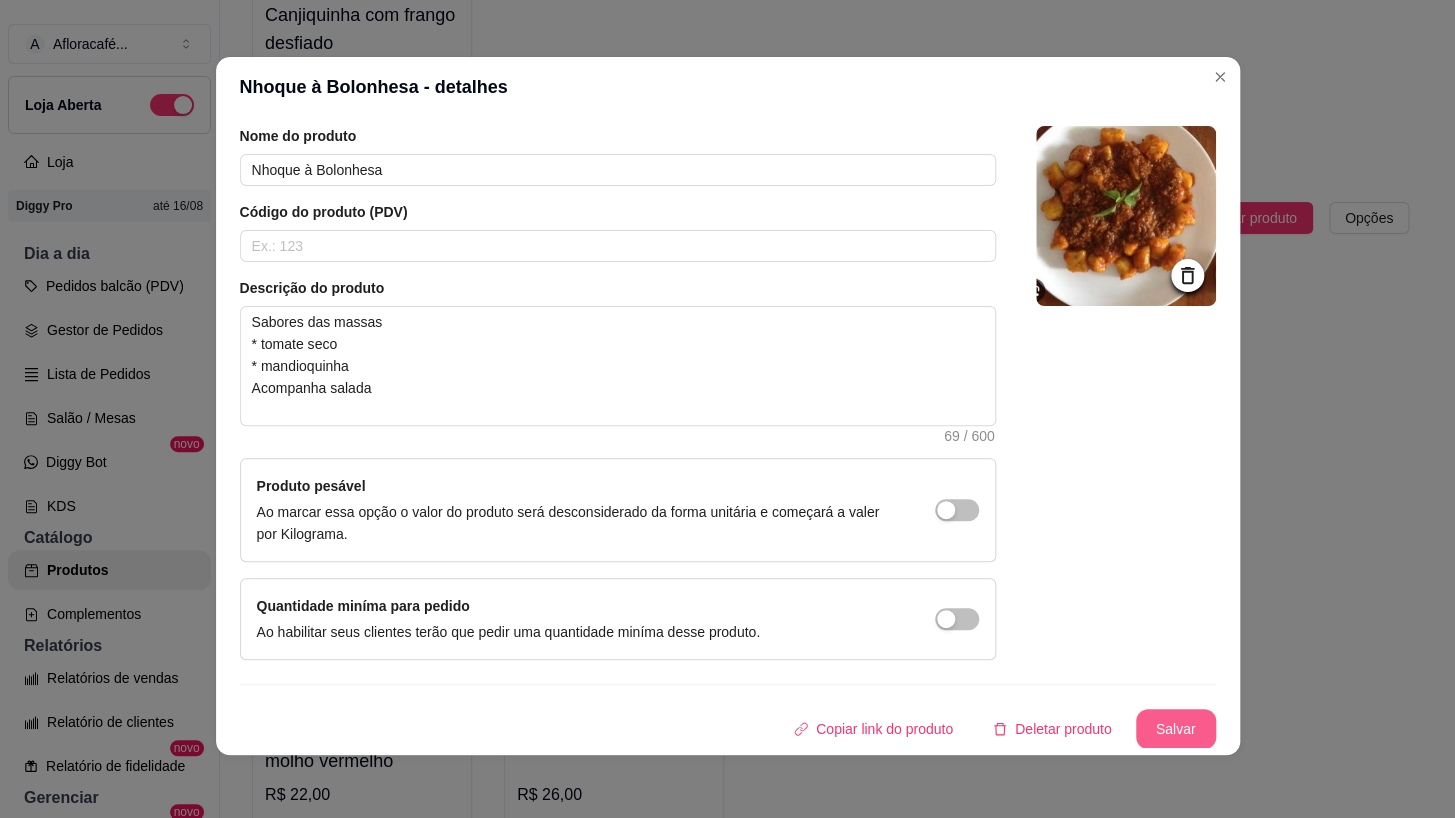 click on "Salvar" at bounding box center (1176, 729) 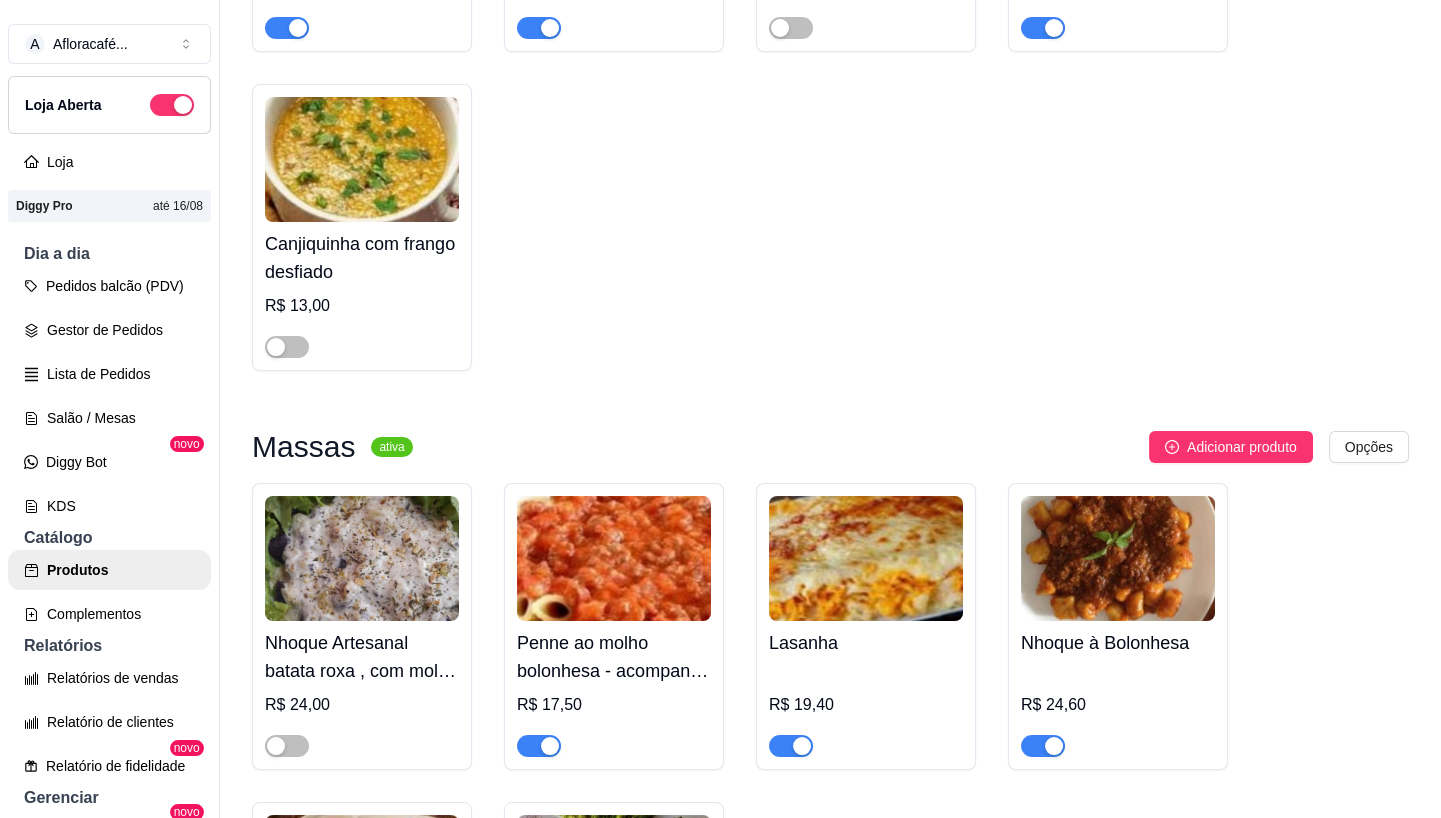 scroll, scrollTop: 1225, scrollLeft: 0, axis: vertical 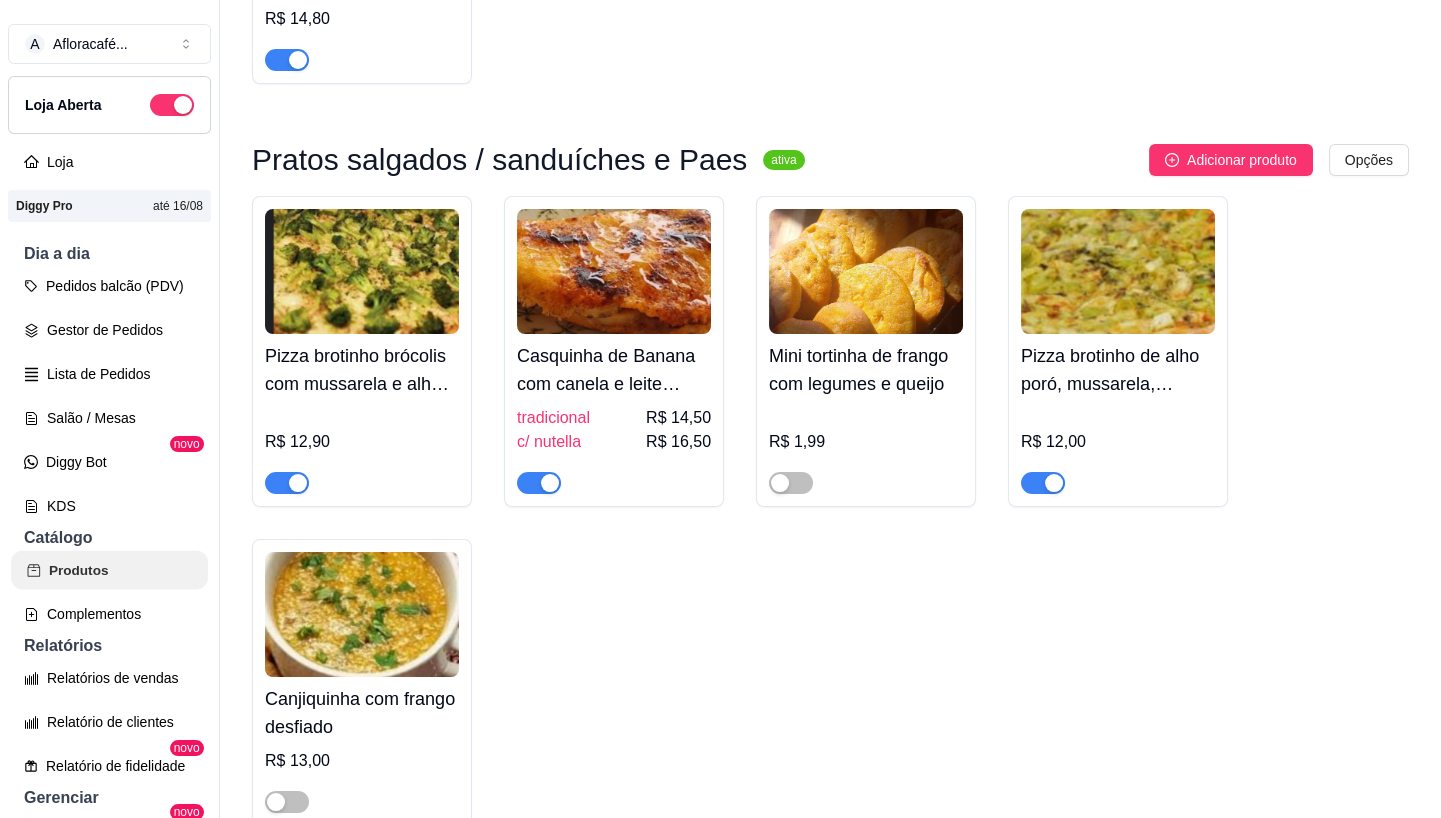 click on "Produtos" at bounding box center [109, 570] 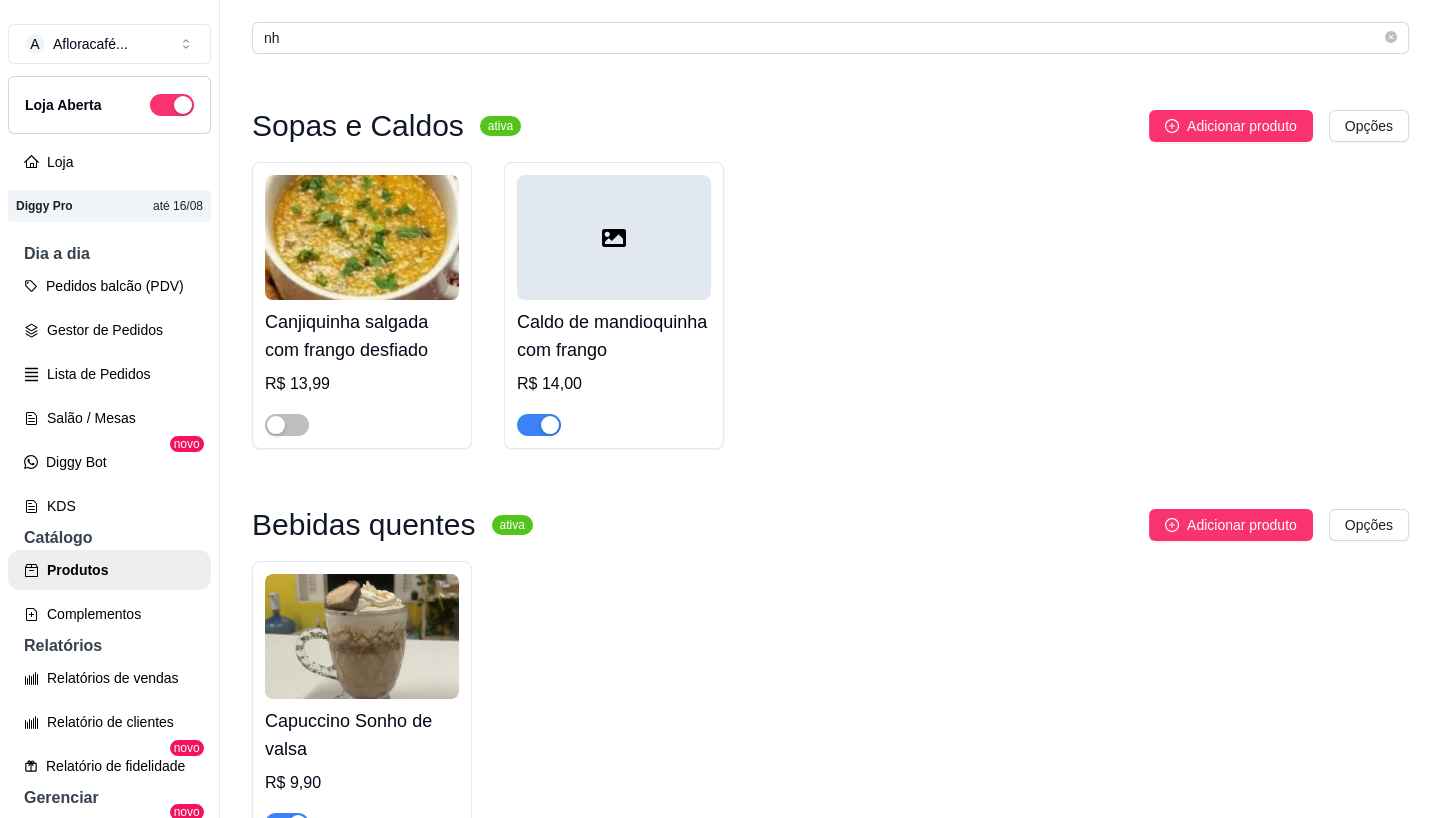 scroll, scrollTop: 0, scrollLeft: 0, axis: both 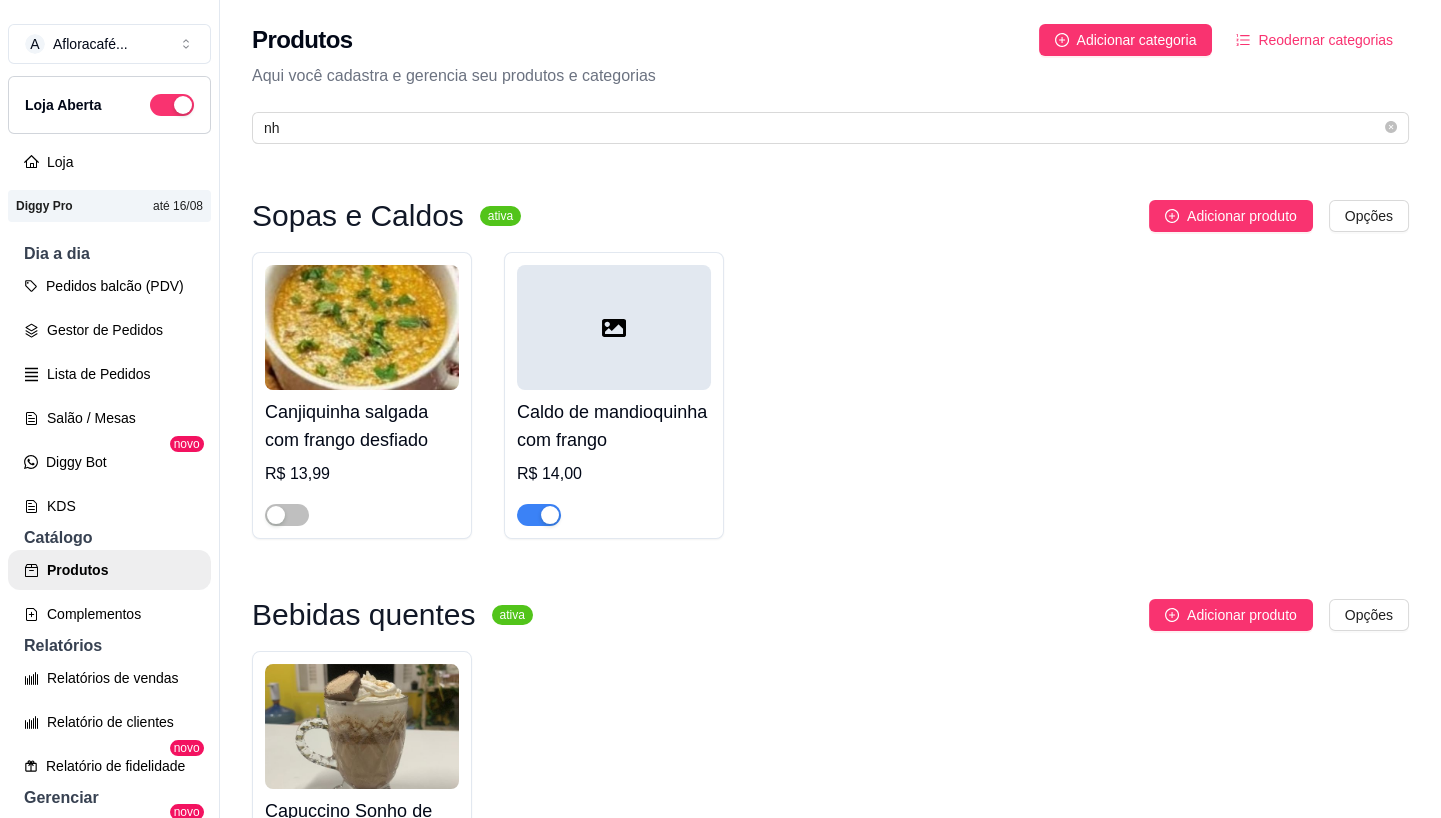 click on "Produtos Adicionar categoria Reodernar categorias Aqui você cadastra e gerencia seu produtos e categorias nh" at bounding box center (830, 78) 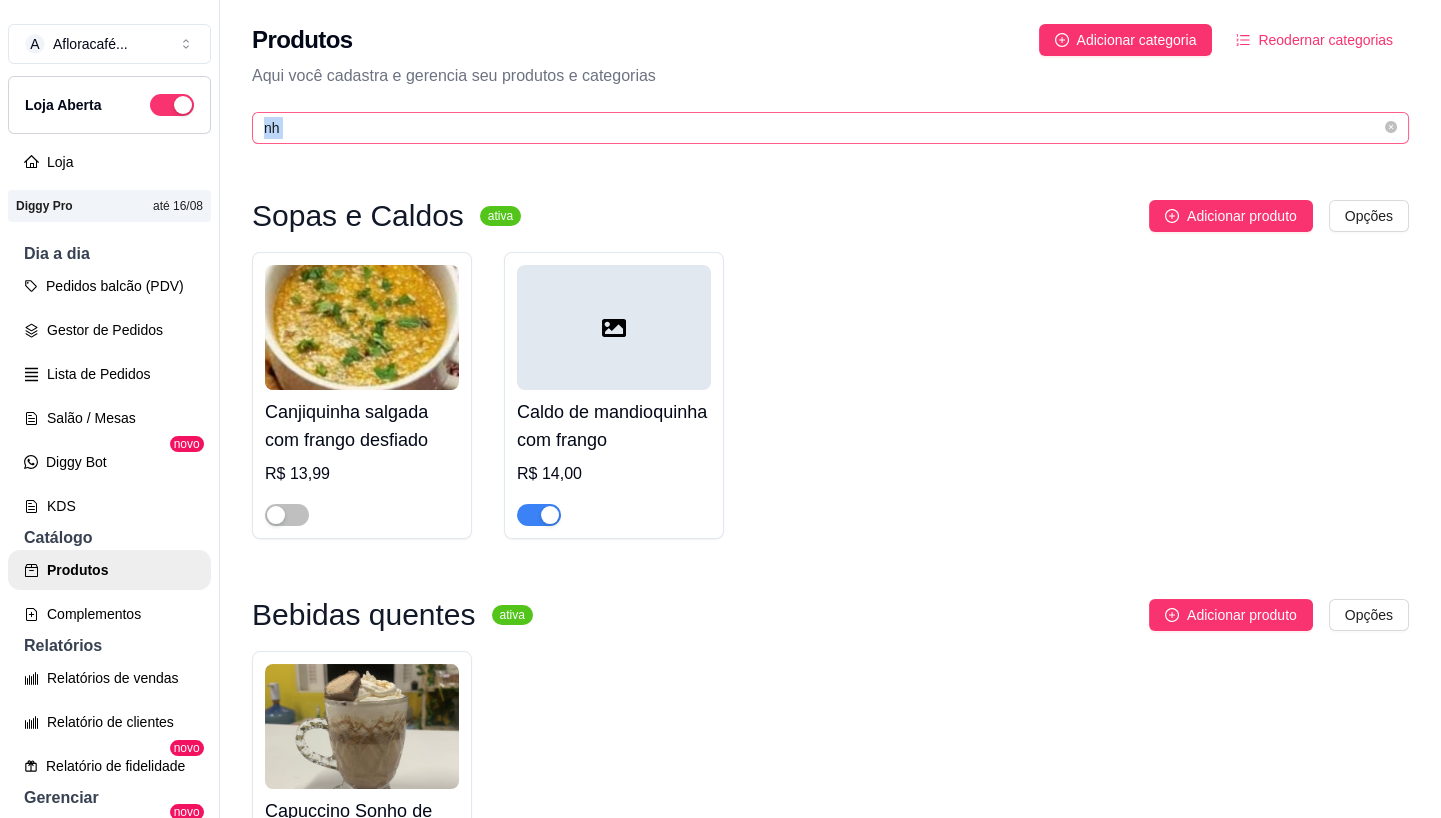 drag, startPoint x: 601, startPoint y: 151, endPoint x: 612, endPoint y: 133, distance: 21.095022 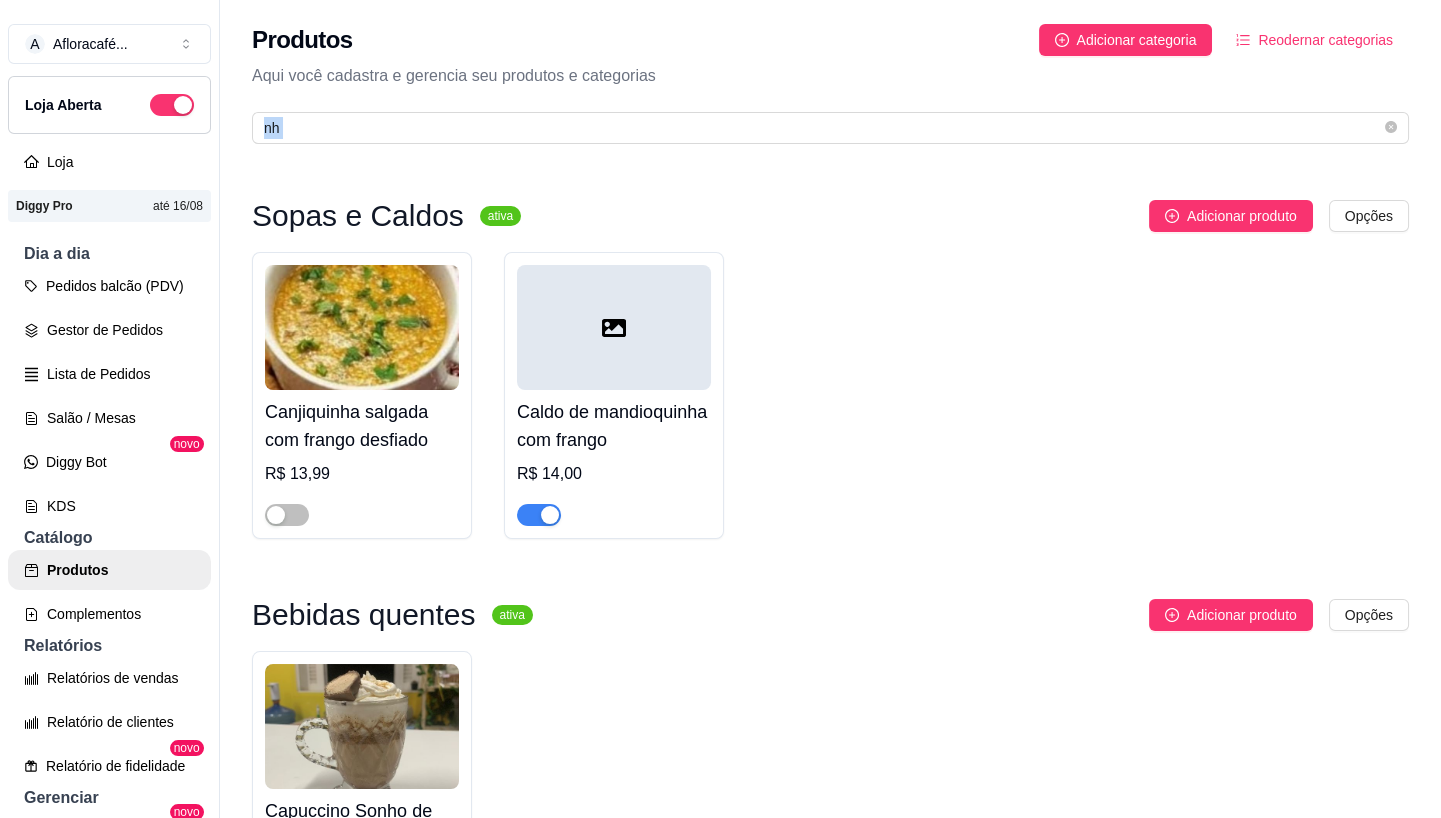 click on "Produtos Adicionar categoria Reodernar categorias Aqui você cadastra e gerencia seu produtos e categorias nh" at bounding box center (830, 78) 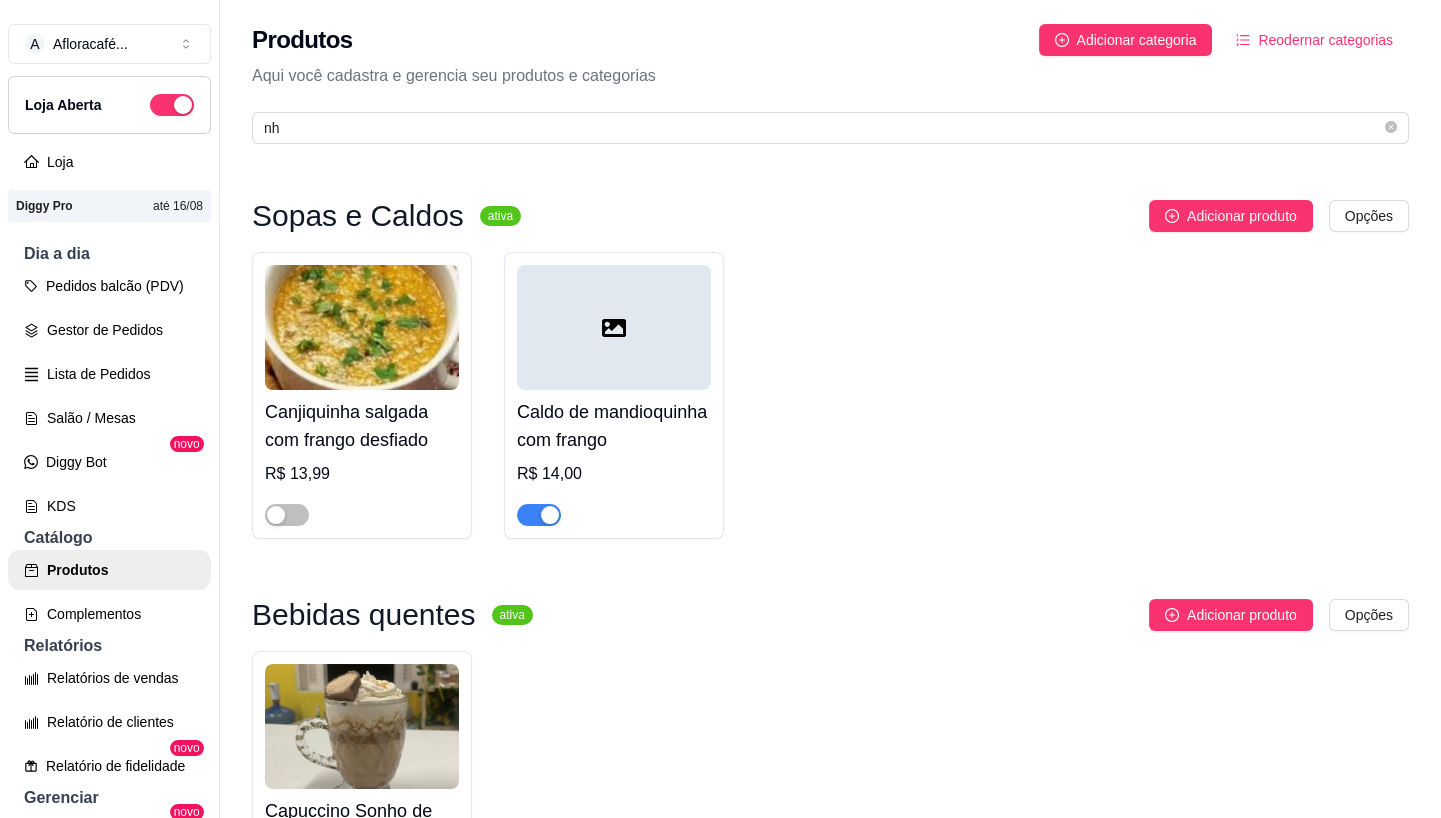 click on "Produtos Adicionar categoria Reodernar categorias Aqui você cadastra e gerencia seu produtos e categorias nh" at bounding box center (830, 78) 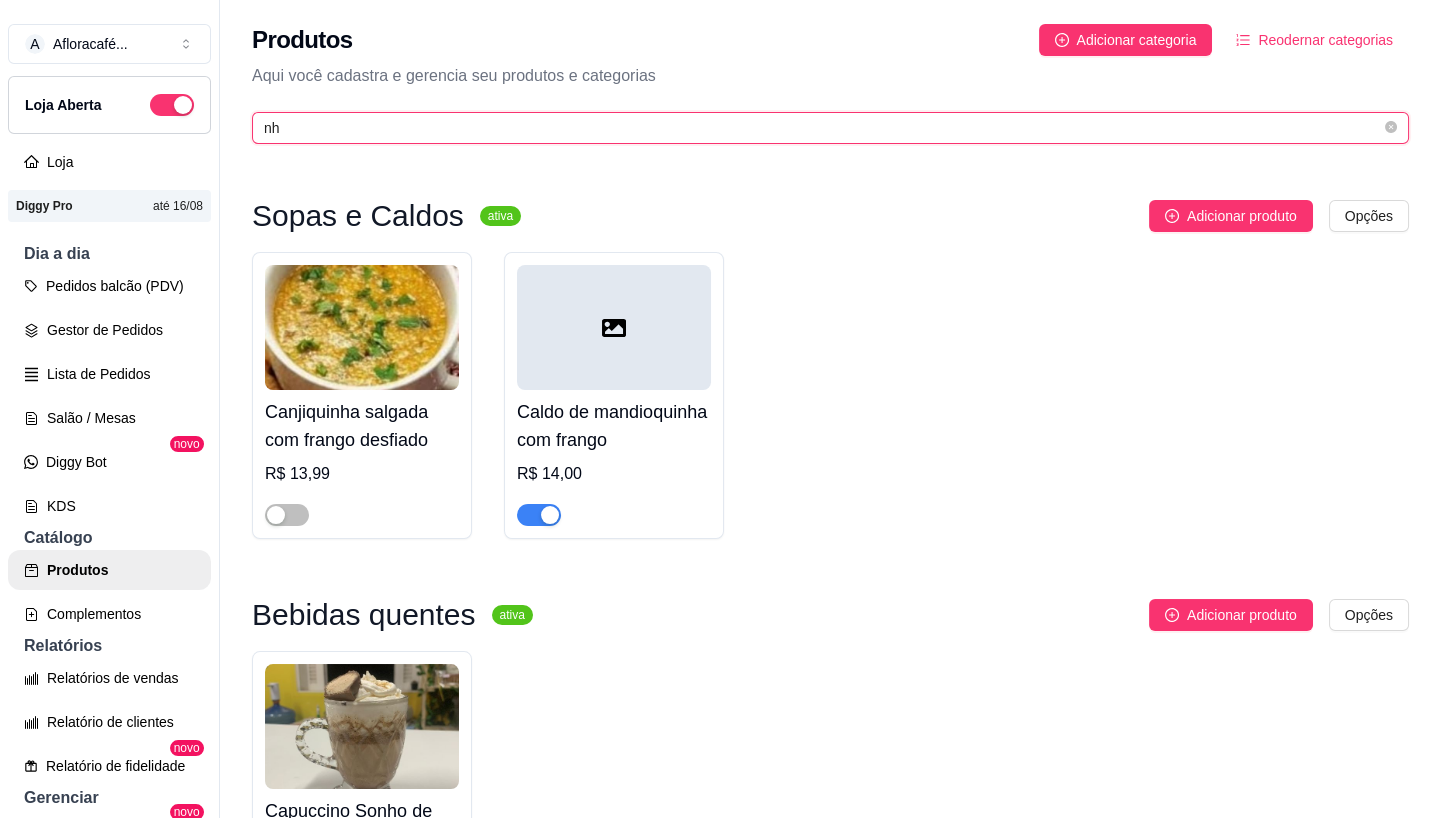 click on "nh" at bounding box center (822, 128) 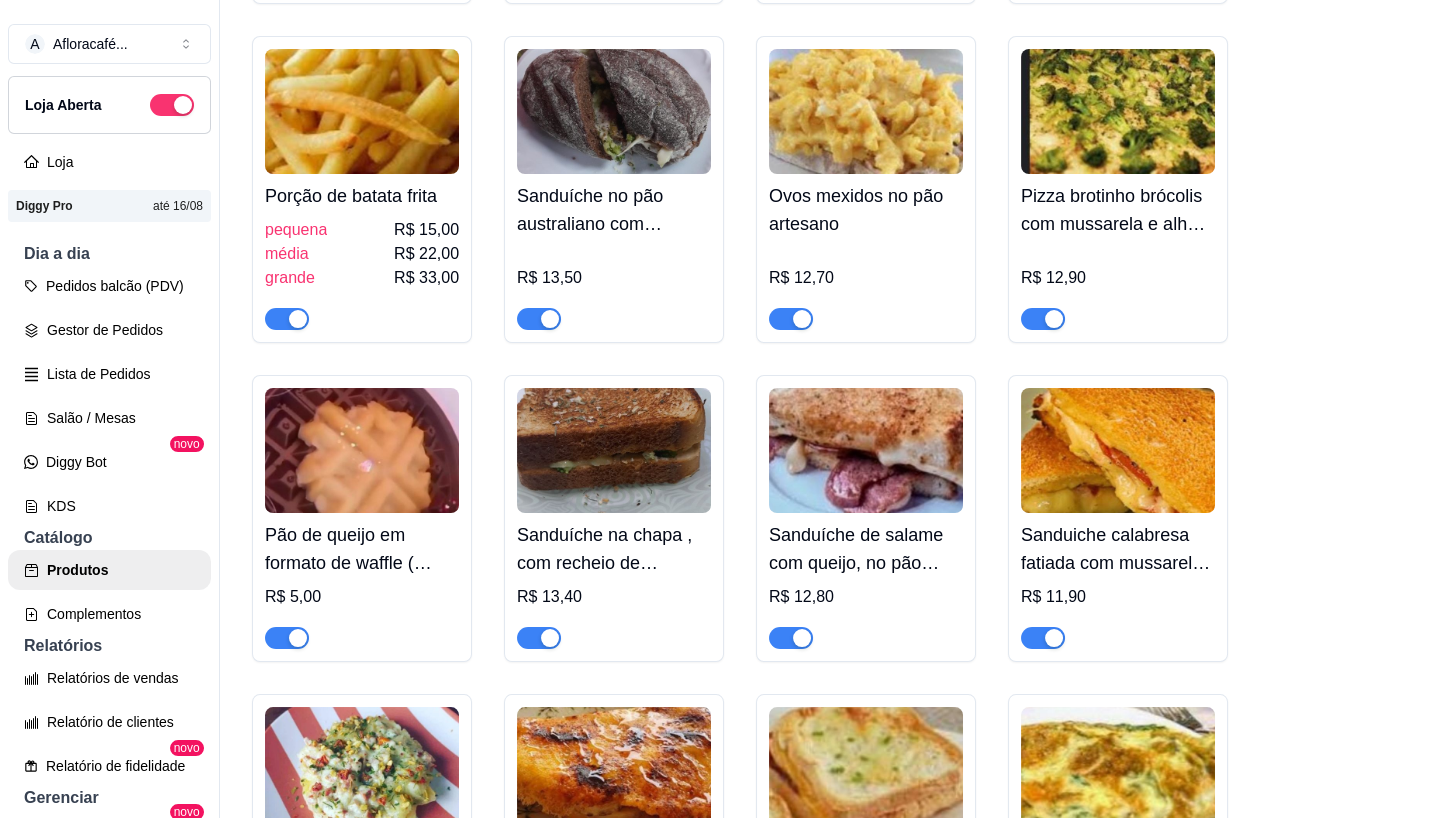 scroll, scrollTop: 118, scrollLeft: 0, axis: vertical 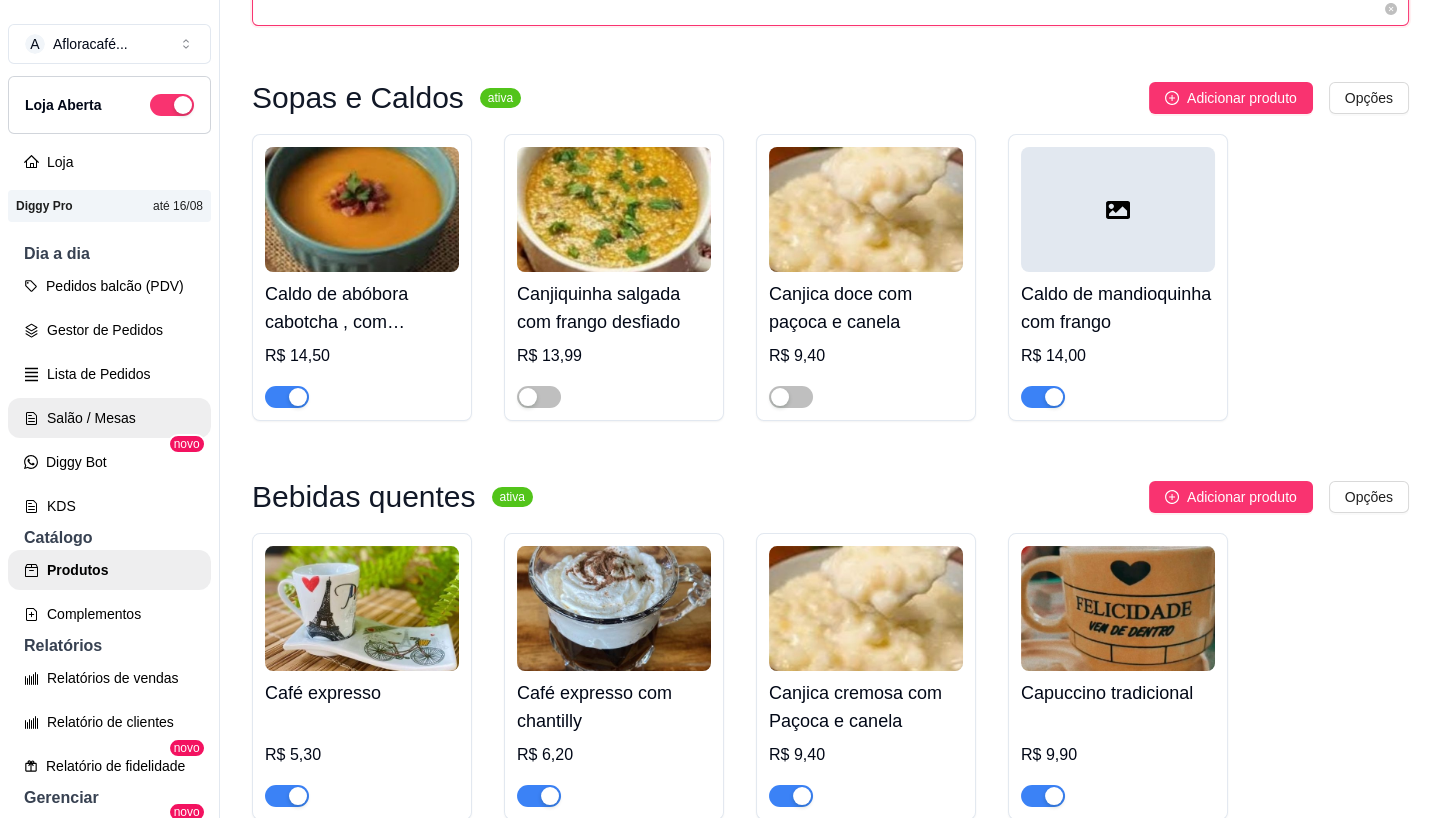 type 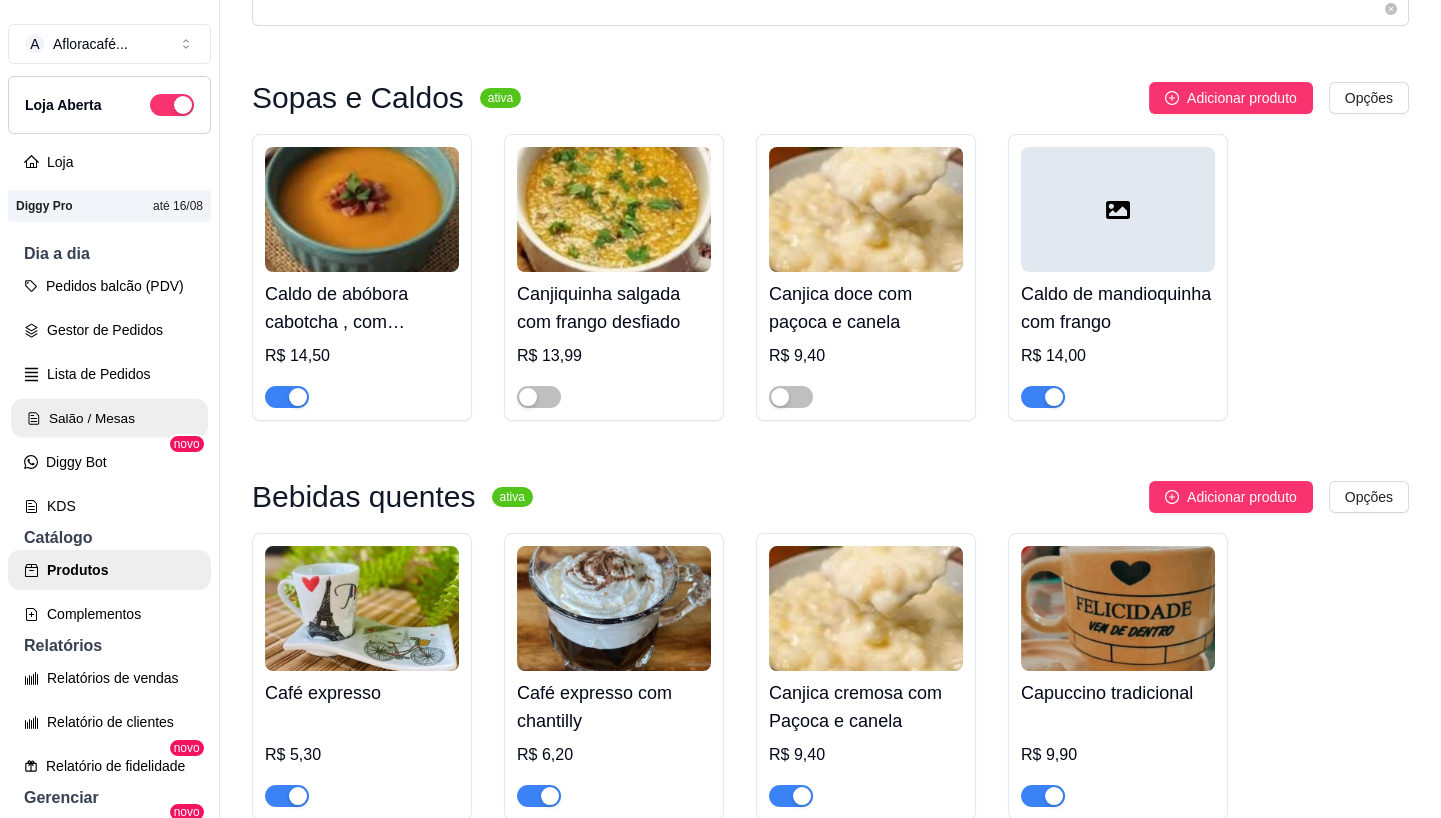 click on "Salão / Mesas" at bounding box center (109, 418) 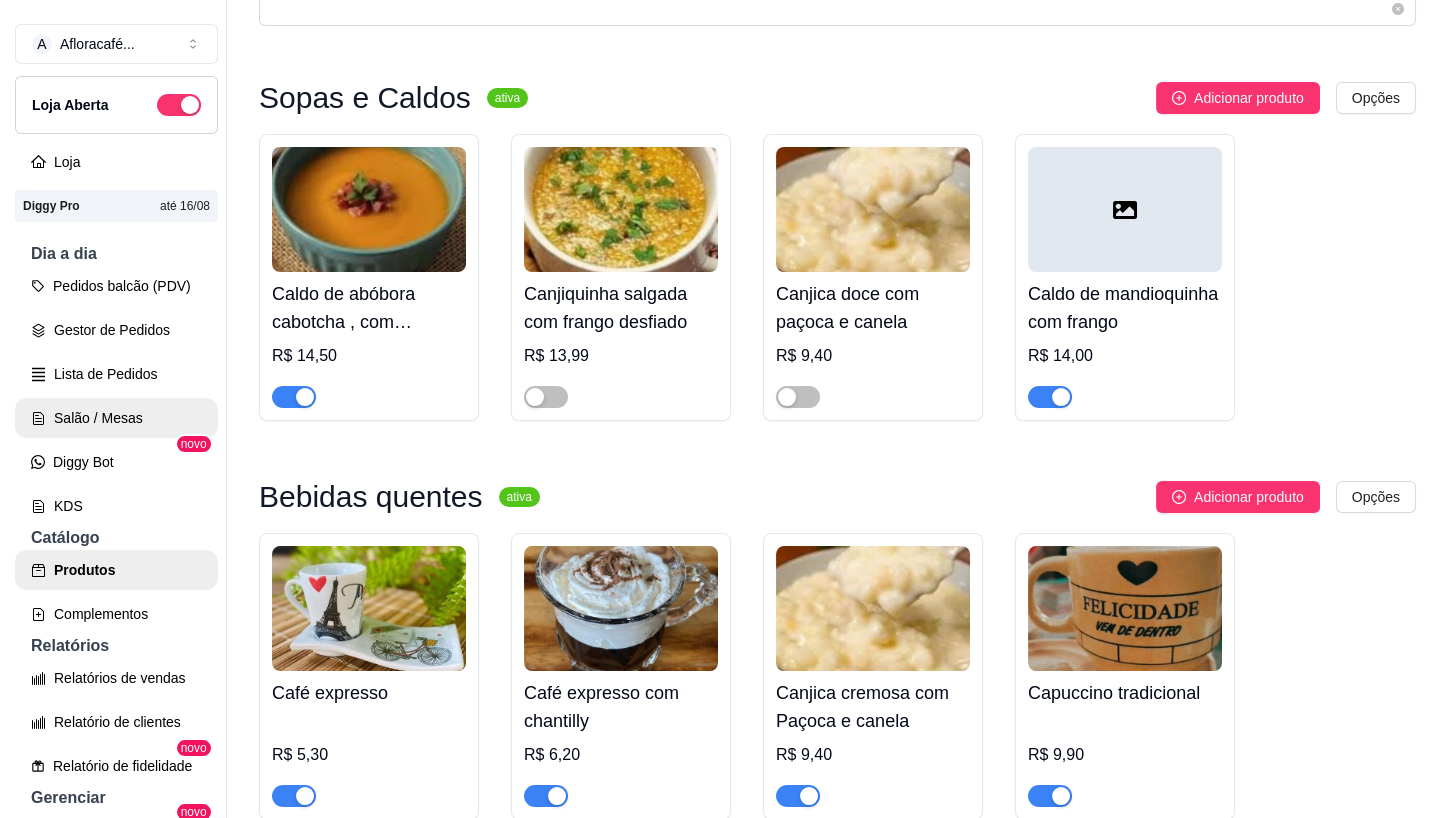 scroll, scrollTop: 0, scrollLeft: 0, axis: both 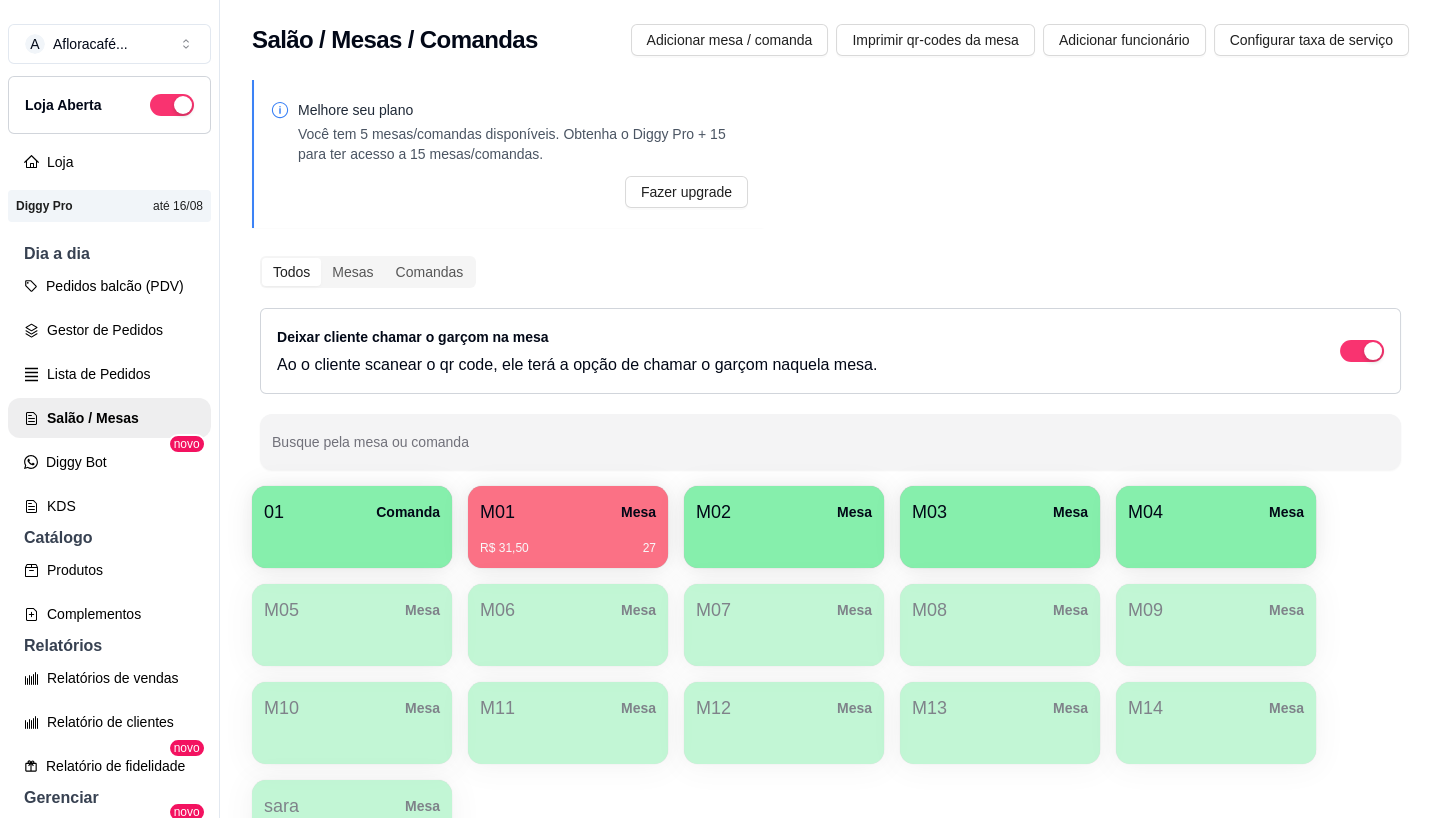 click on "R$ 31,50 27" at bounding box center [568, 541] 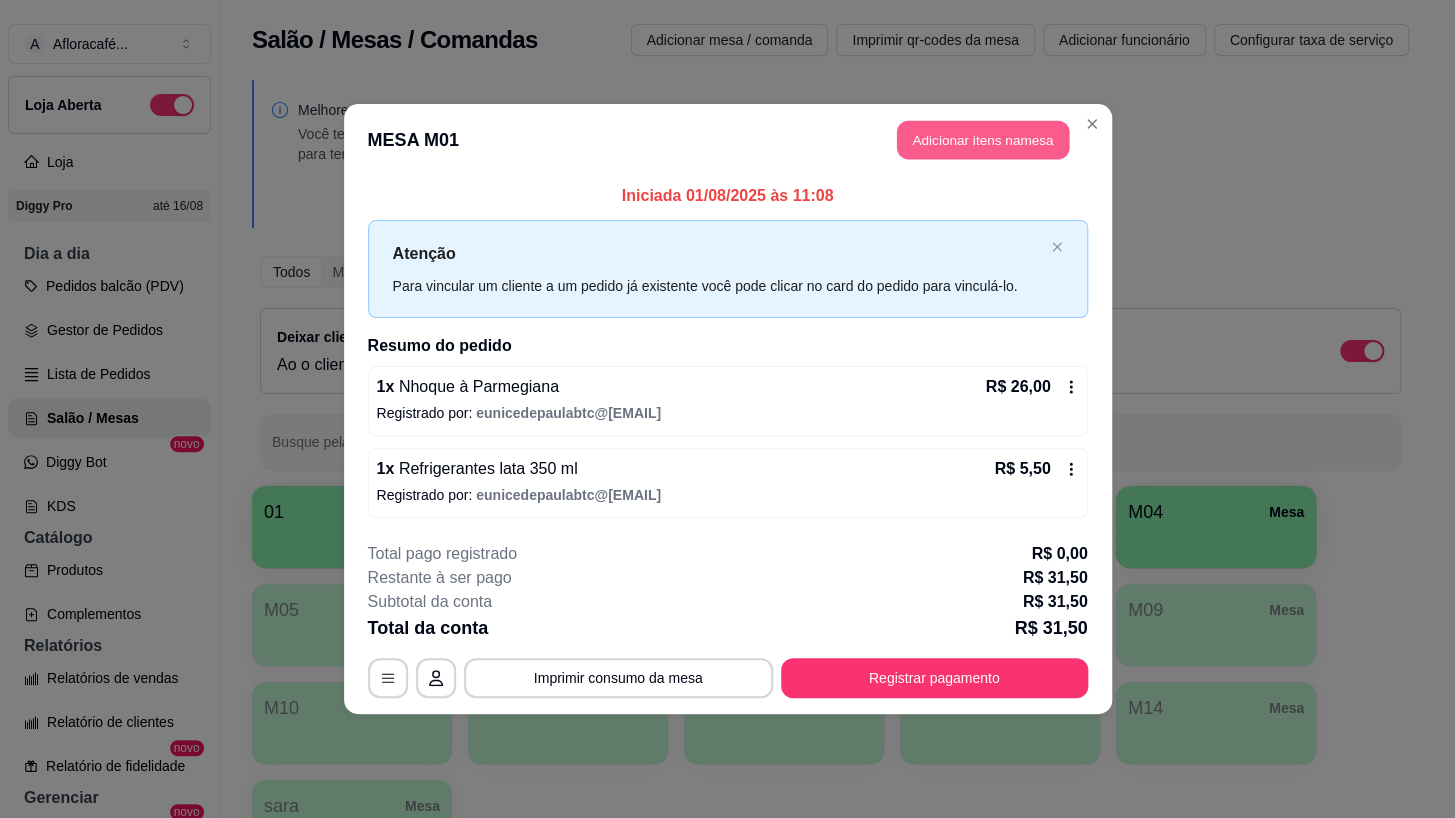 click on "Adicionar itens na  mesa" at bounding box center (983, 140) 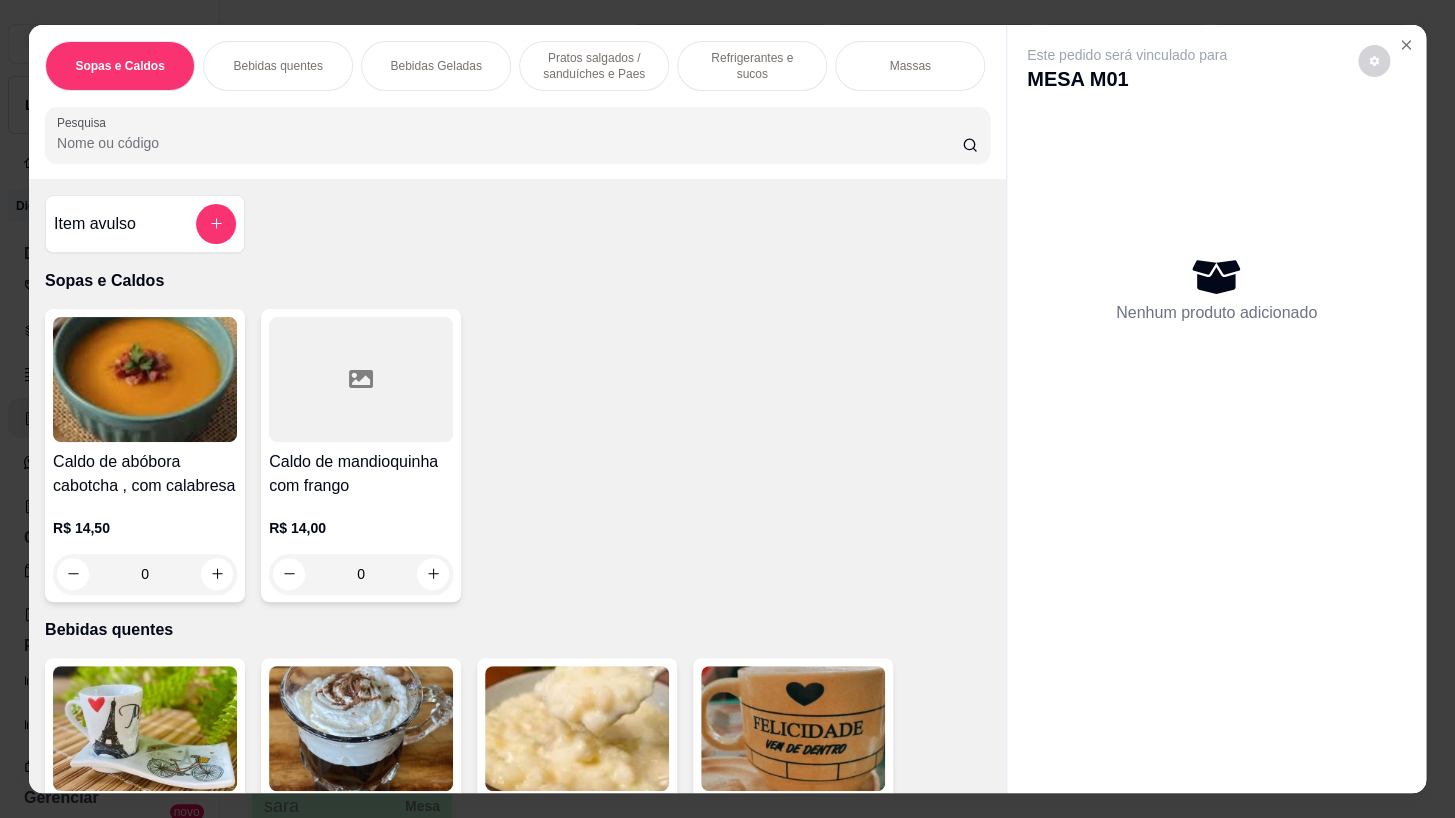 click on "Sopas e Caldos  Bebidas quentes Bebidas Geladas Pratos salgados / sanduíches e Paes  Refrigerantes e sucos  Massas  Refeições  Cervejas e drinks alcoólicos e não alcoólicos  Acompanhamentos das refeições  Pratos Doces e sobremesas  Descartáveis para consumos de alimentos que não são da loja  Pesquisa" at bounding box center [517, 102] 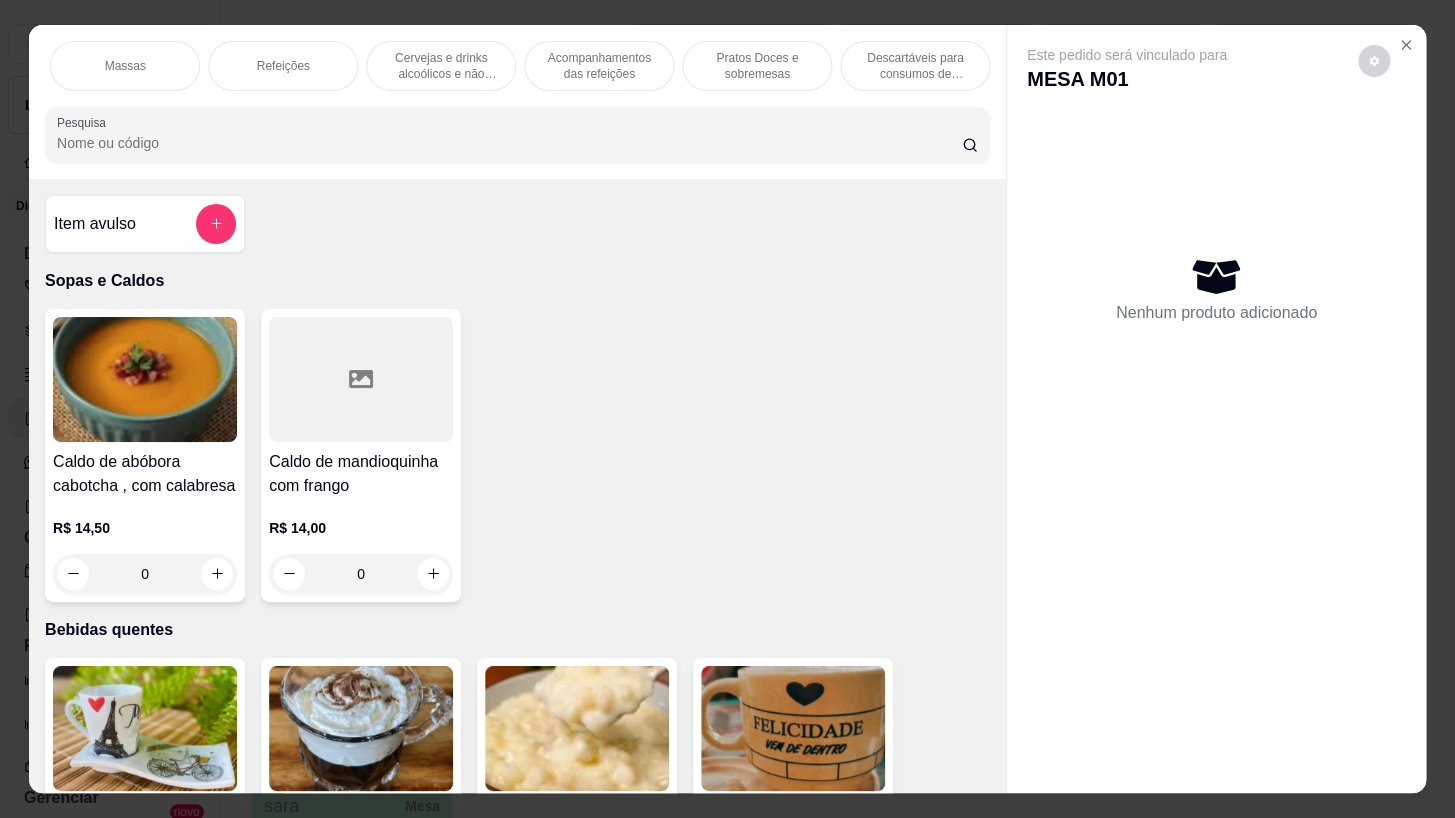 click on "Pratos Doces e sobremesas" at bounding box center [757, 66] 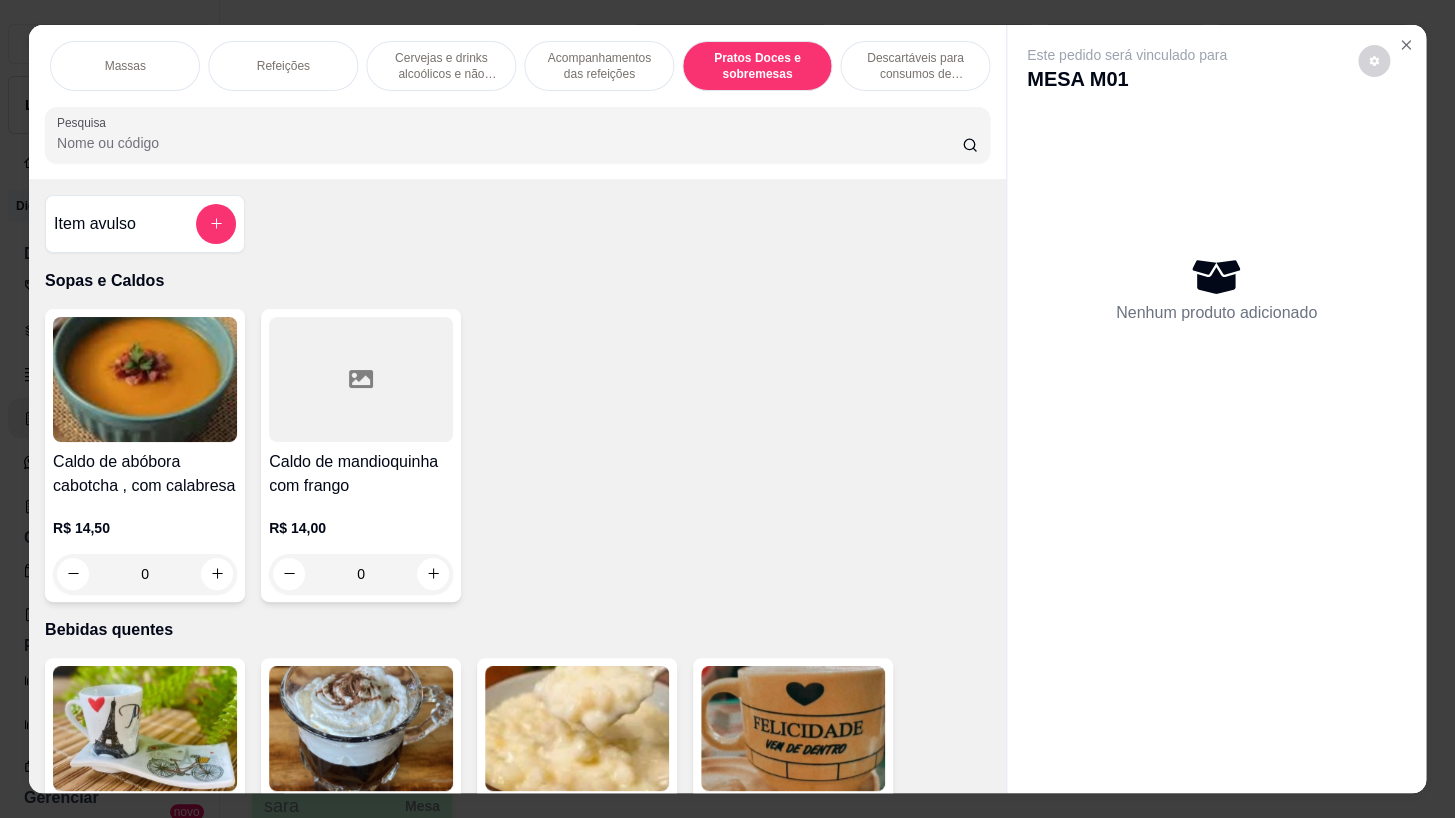 scroll, scrollTop: 14233, scrollLeft: 0, axis: vertical 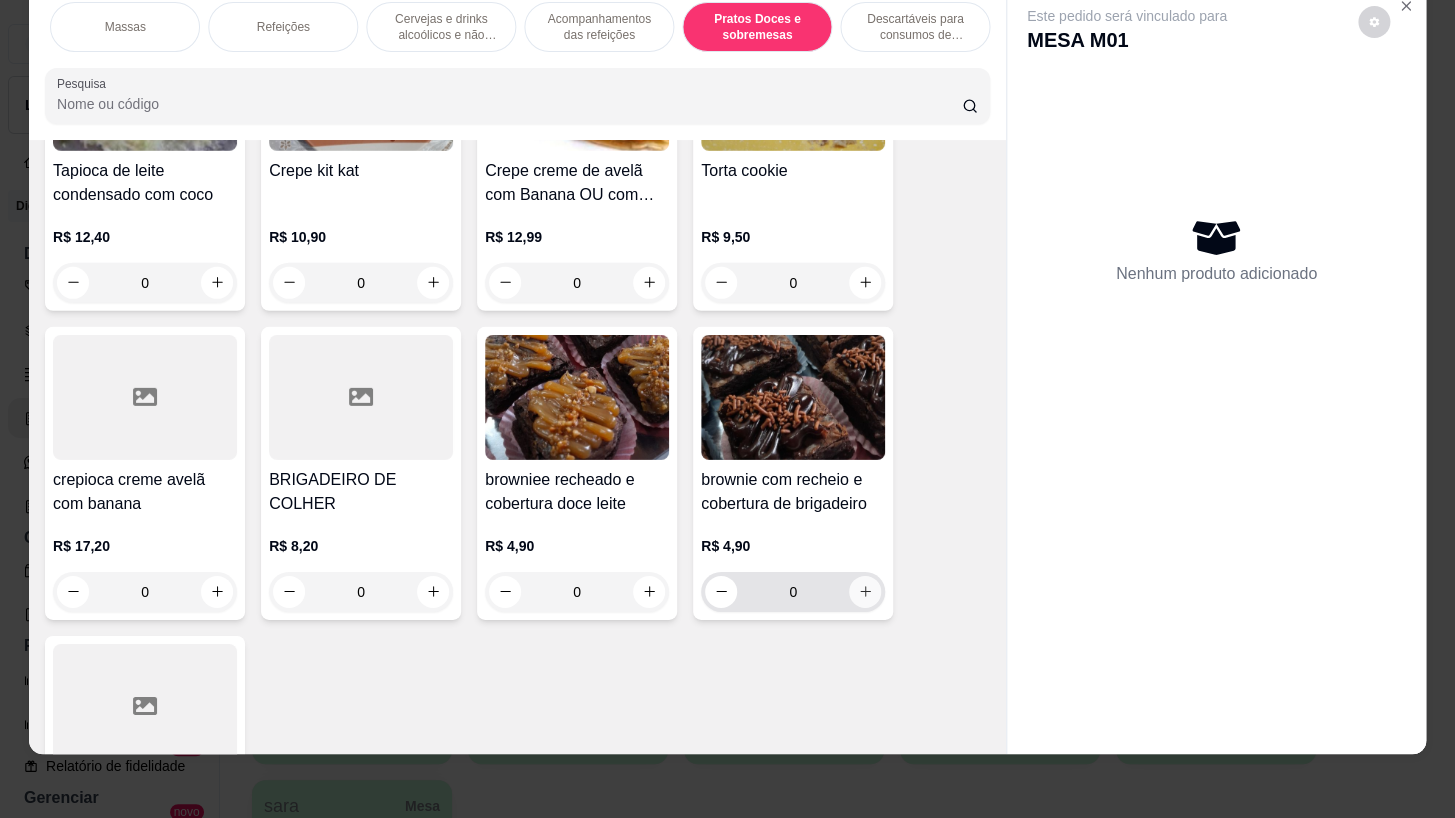 click at bounding box center (865, 592) 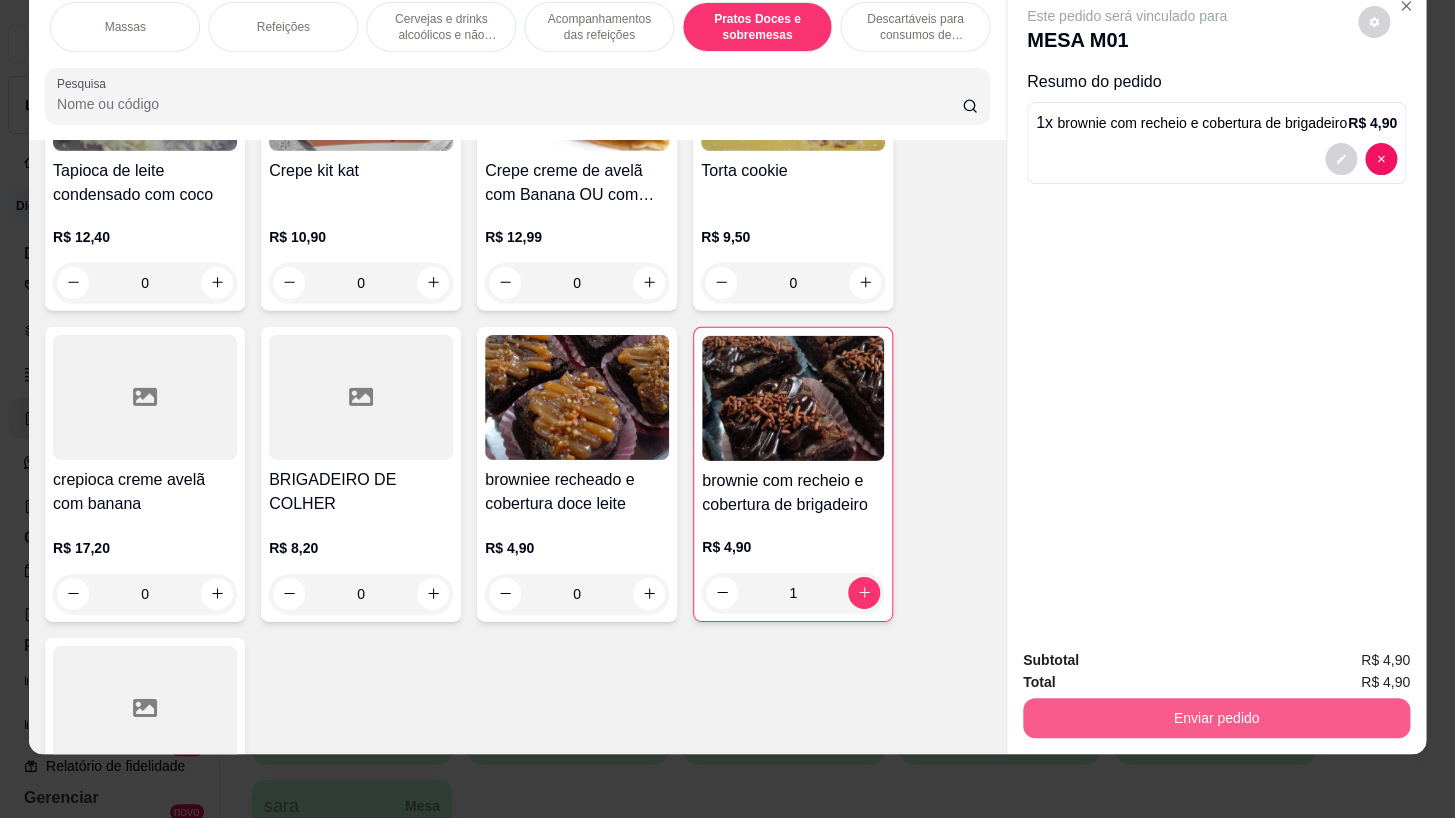 click on "Enviar pedido" at bounding box center (1216, 718) 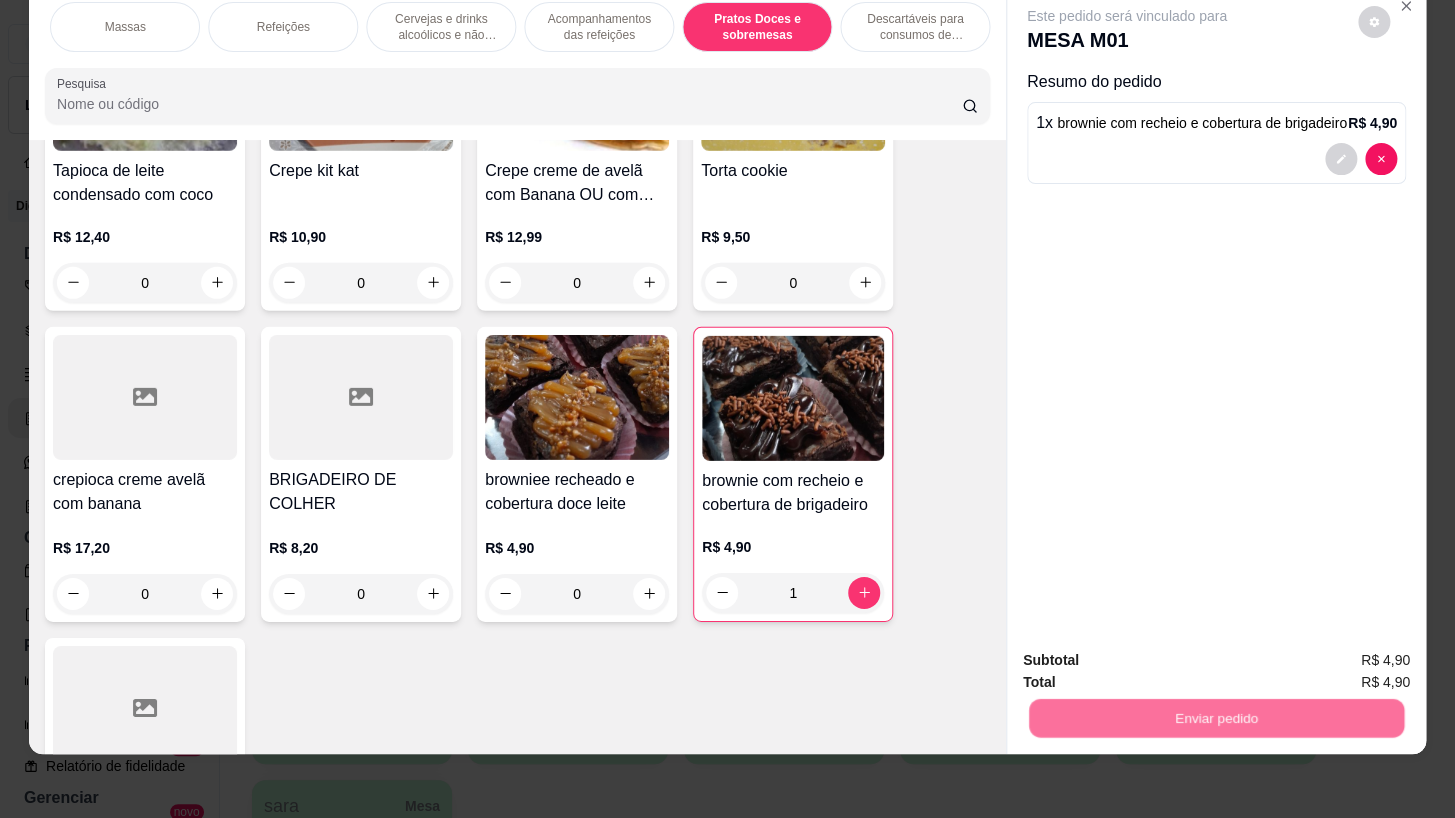 click on "Não registrar e enviar pedido" at bounding box center (1150, 655) 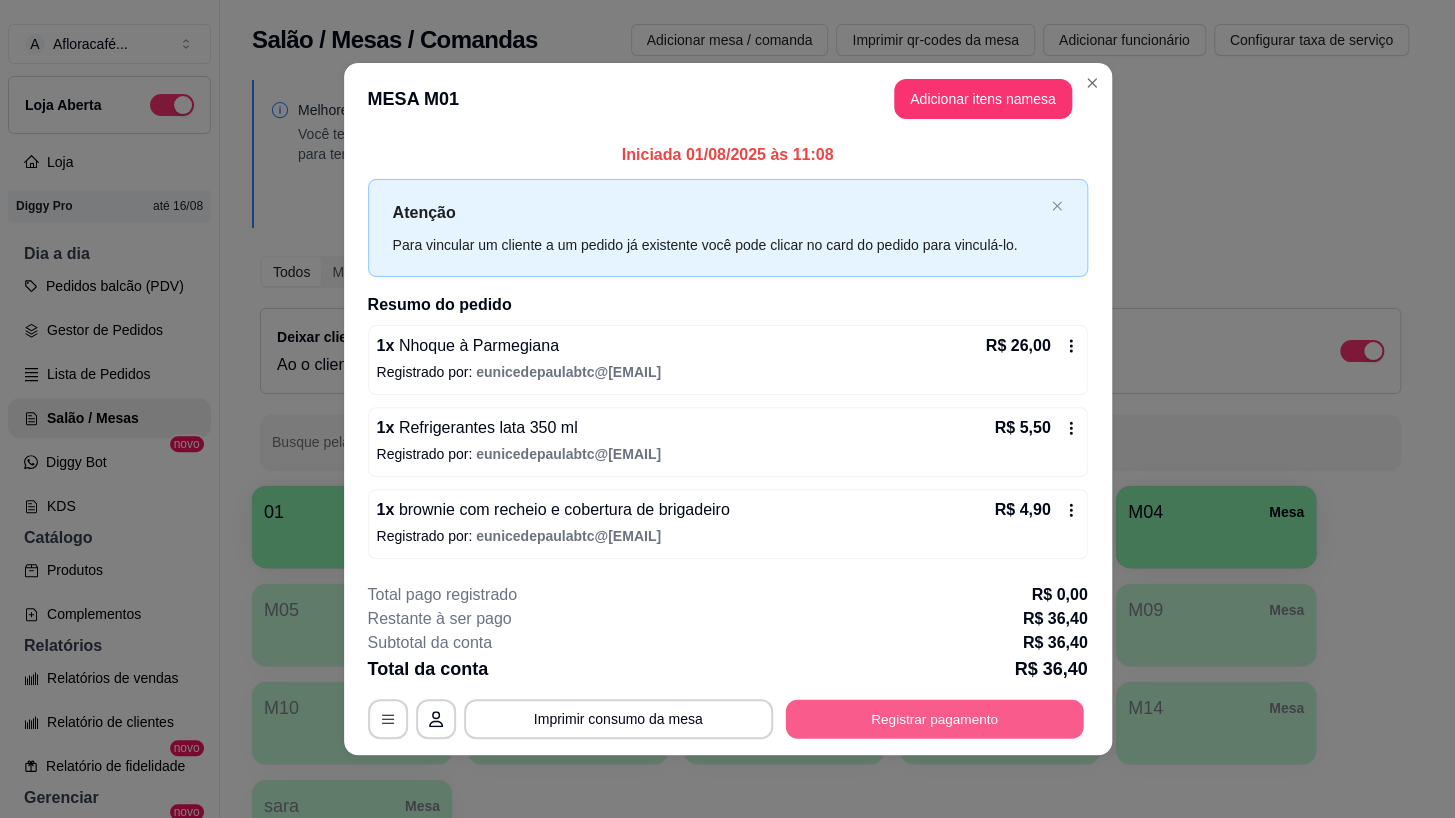 click on "Registrar pagamento" at bounding box center [934, 718] 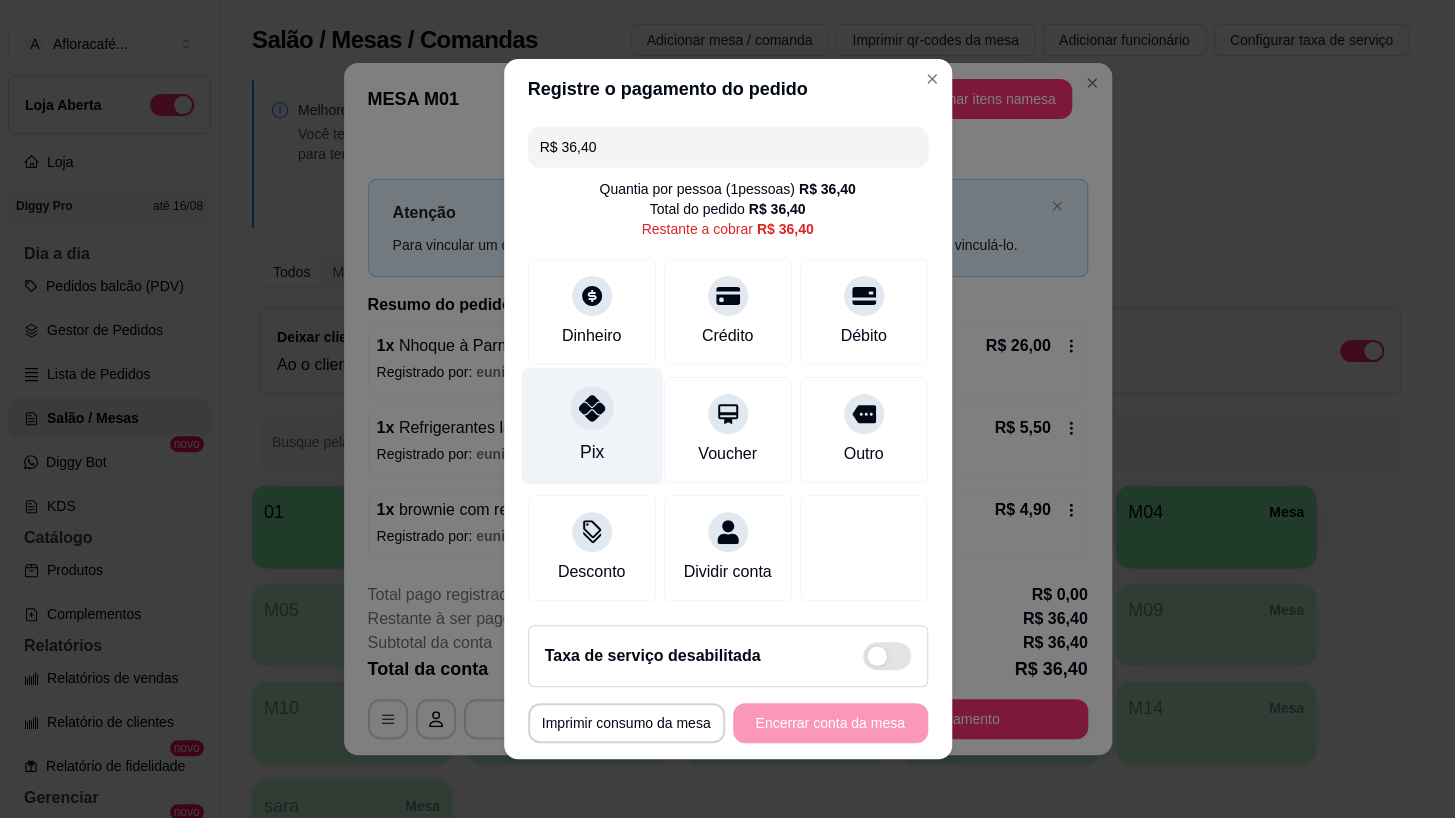 click at bounding box center [592, 408] 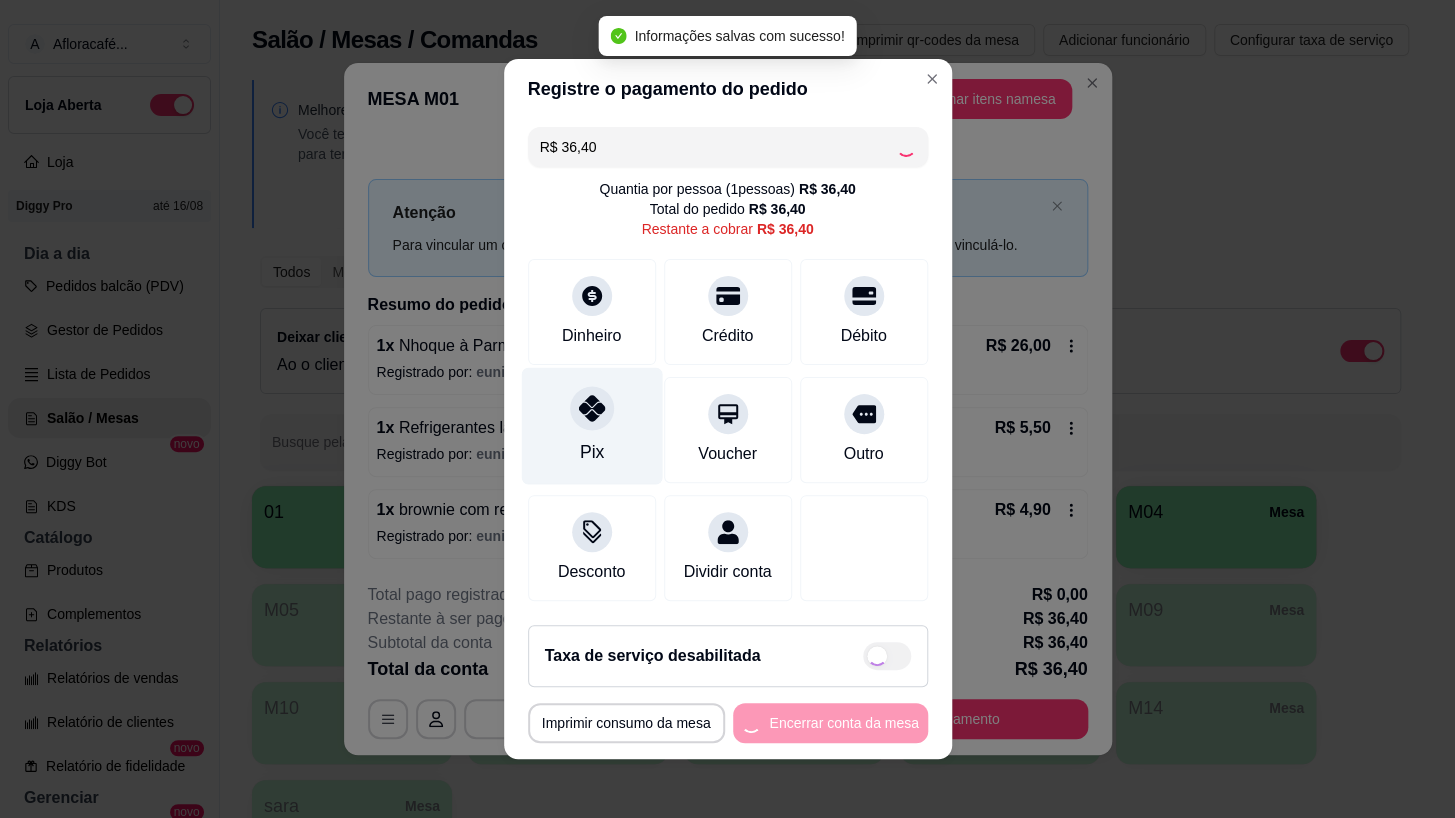 type on "R$ 0,00" 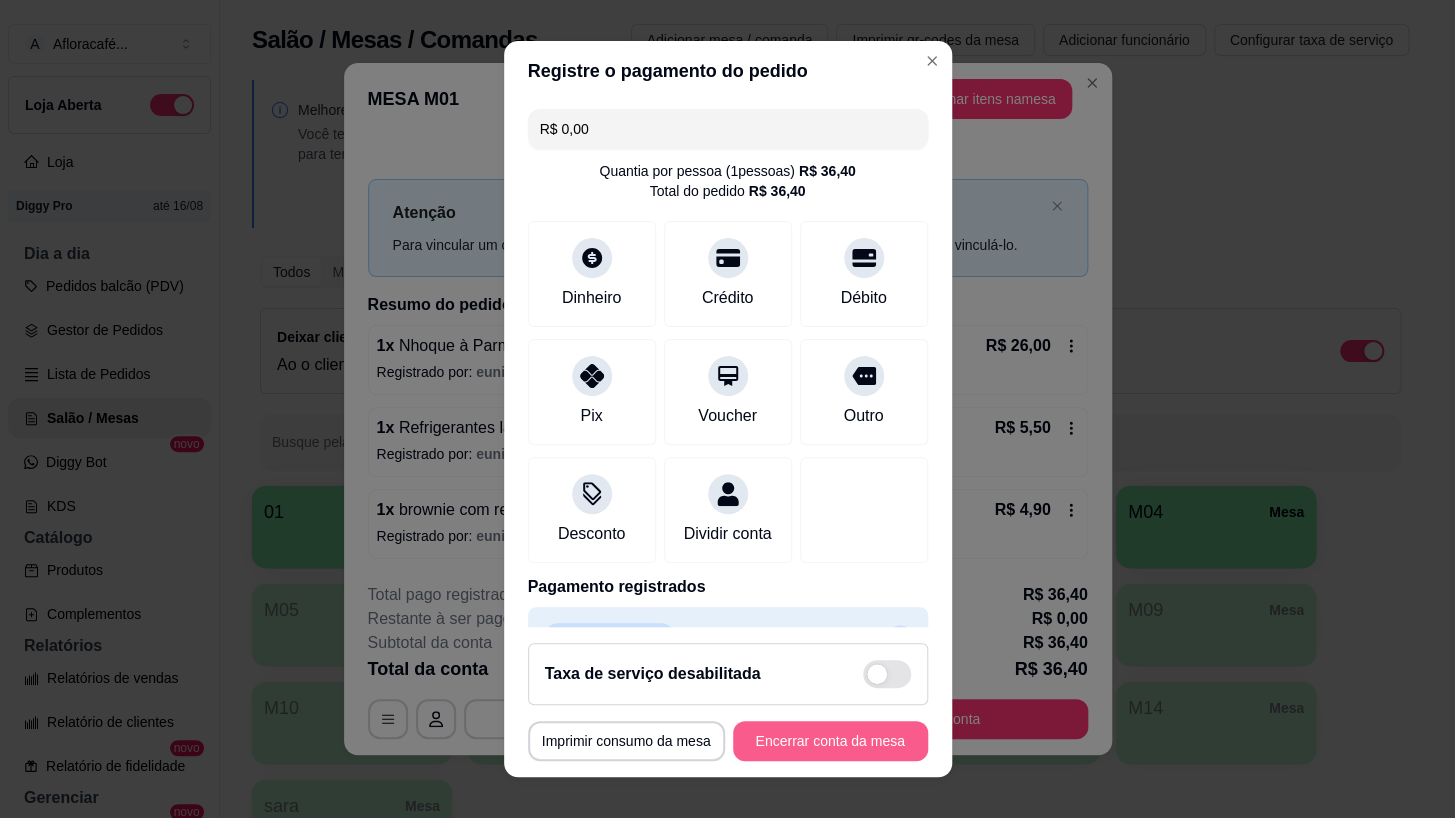 click on "Encerrar conta da mesa" at bounding box center (830, 741) 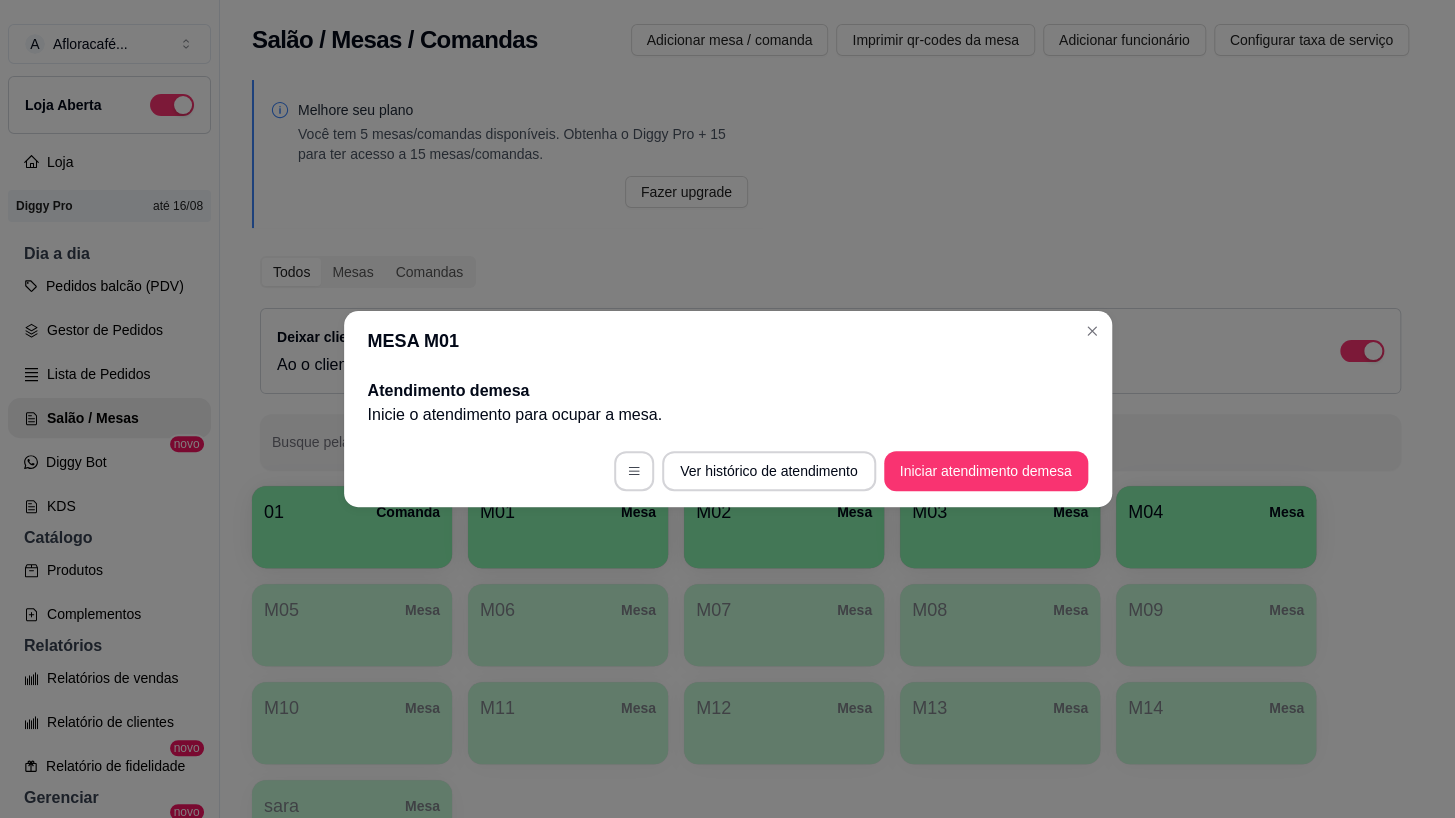 drag, startPoint x: 1069, startPoint y: 334, endPoint x: 1081, endPoint y: 352, distance: 21.633308 